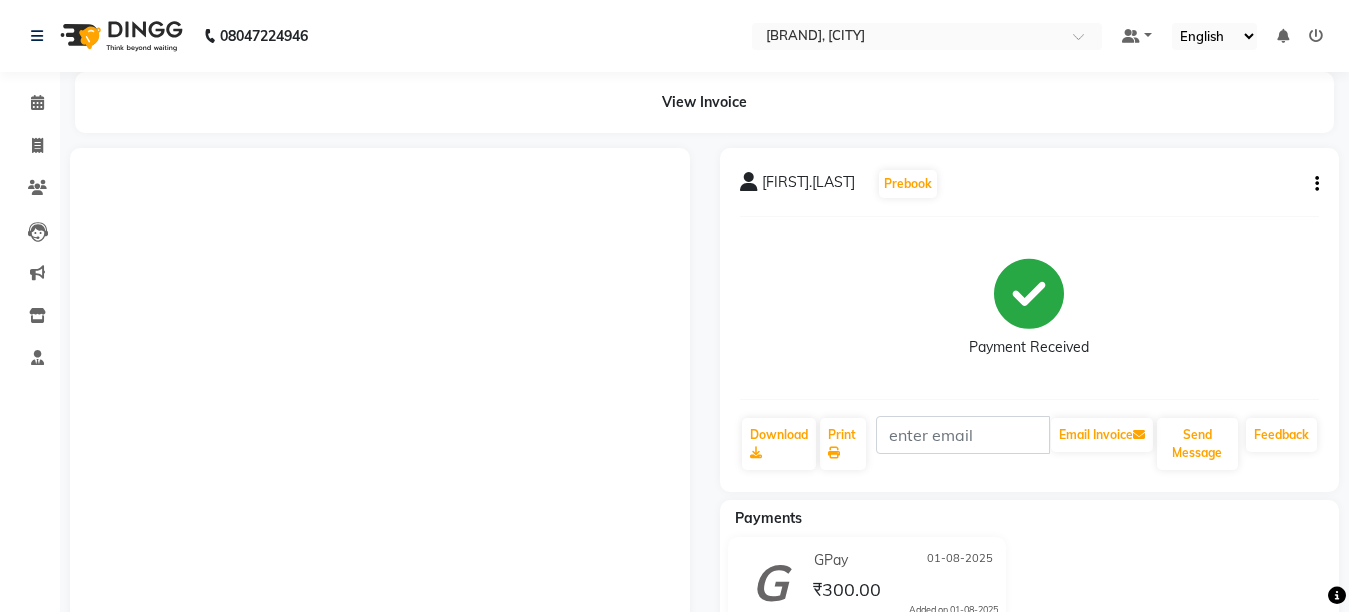 scroll, scrollTop: 0, scrollLeft: 0, axis: both 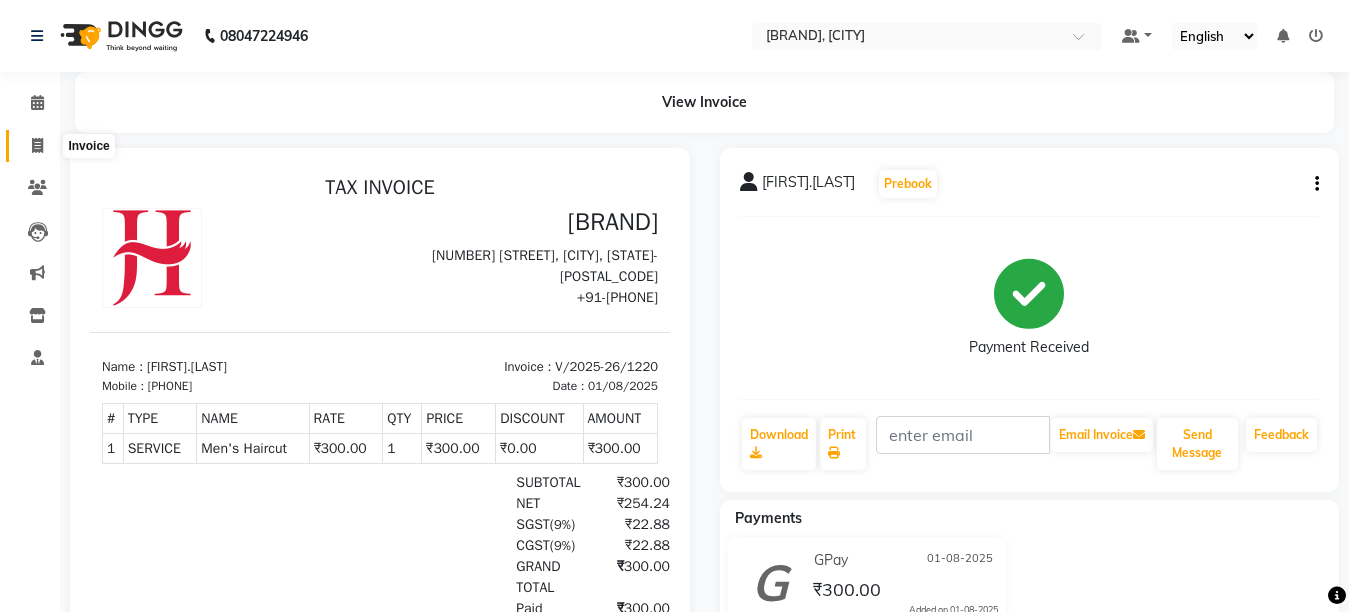 click 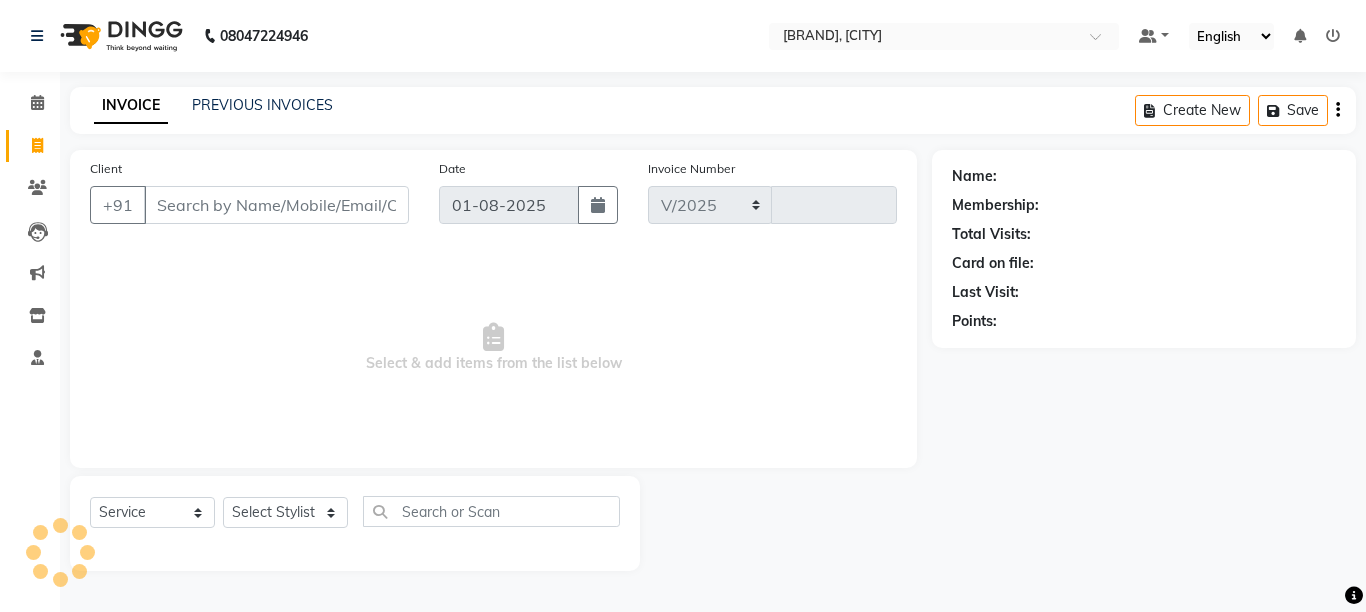 select on "6967" 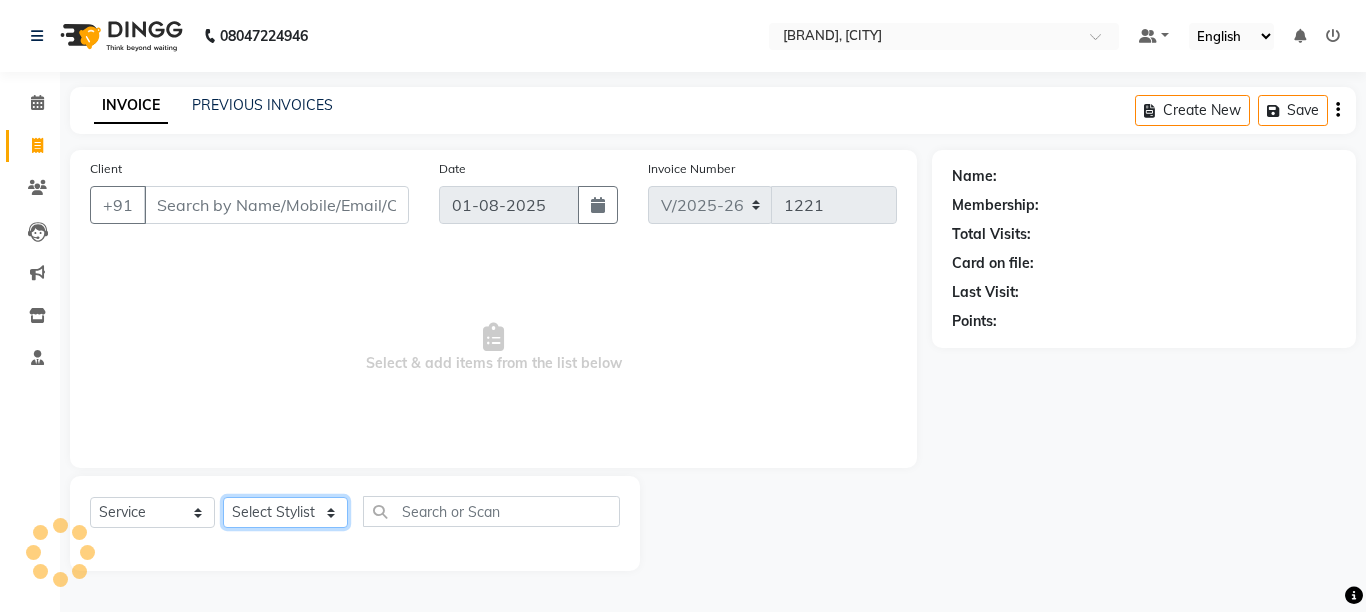 click on "Select Stylist [FIRST] [LAST] [FIRST] [LAST] [FIRST] [LAST] [FIRST] [LAST]" 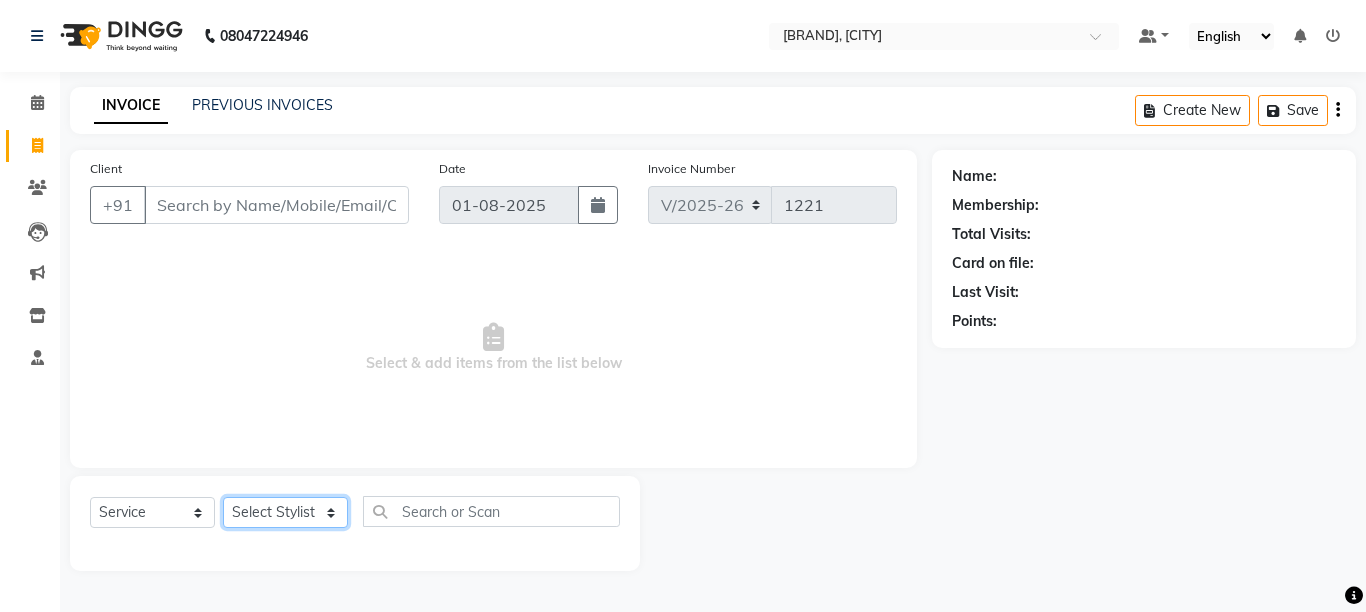select on "55248" 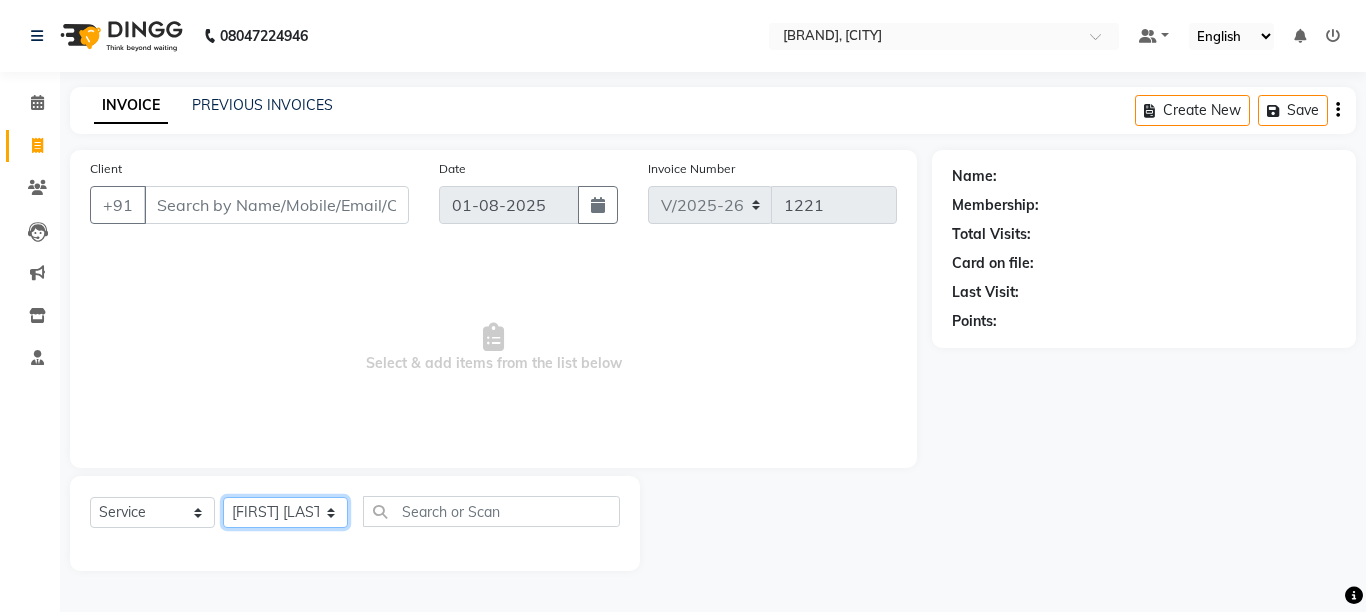 click on "Select Stylist [FIRST] [LAST] [FIRST] [LAST] [FIRST] [LAST] [FIRST] [LAST]" 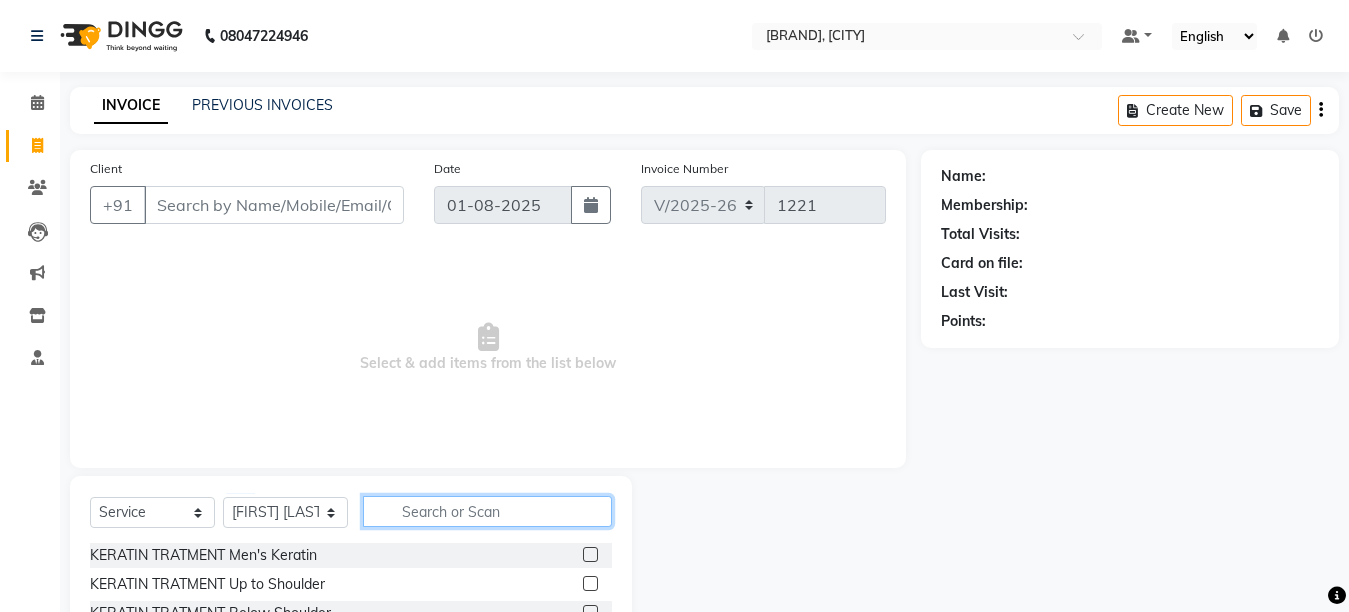 click 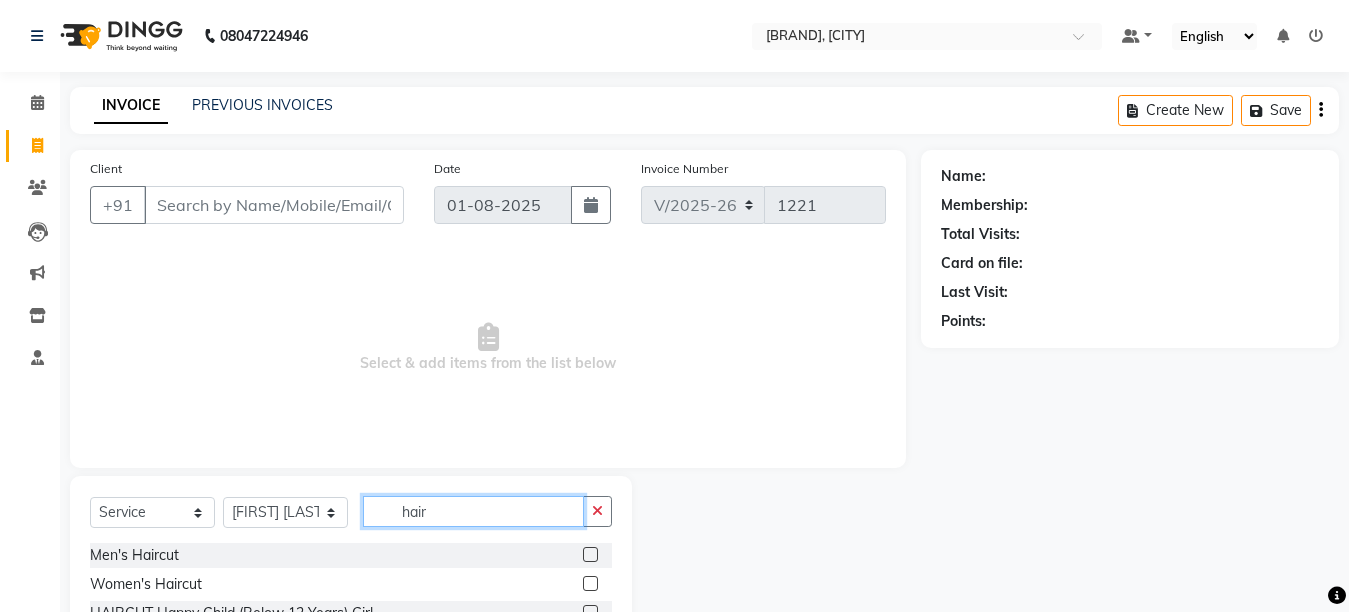 type on "hair" 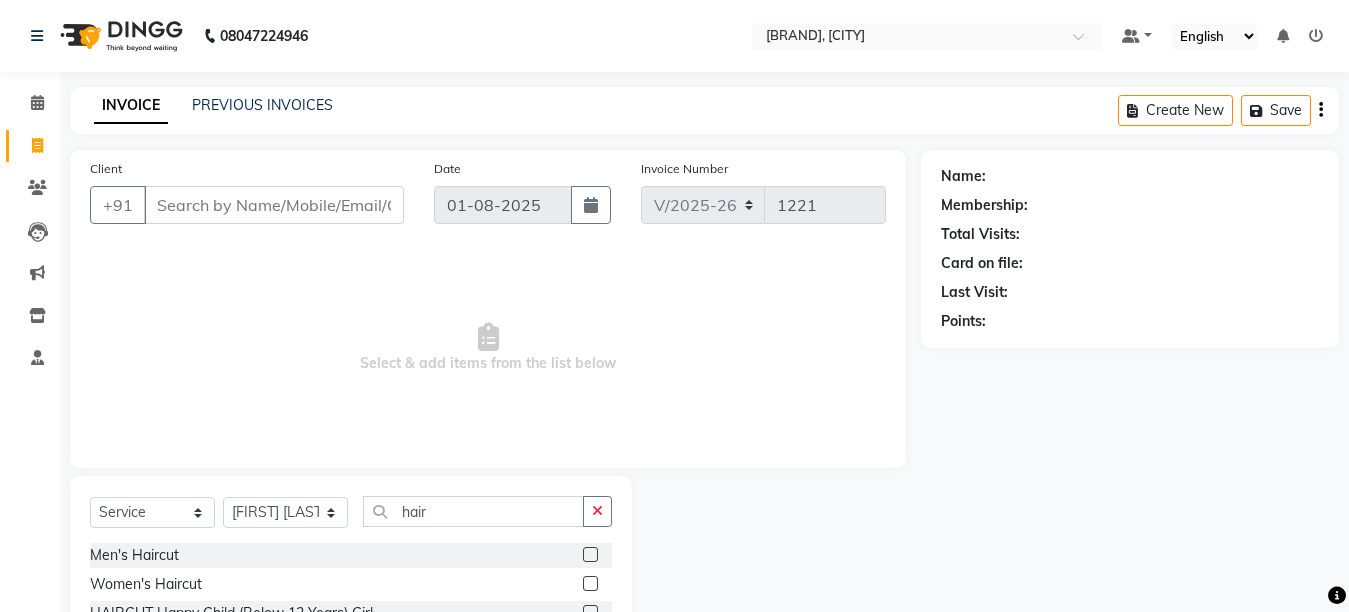 click 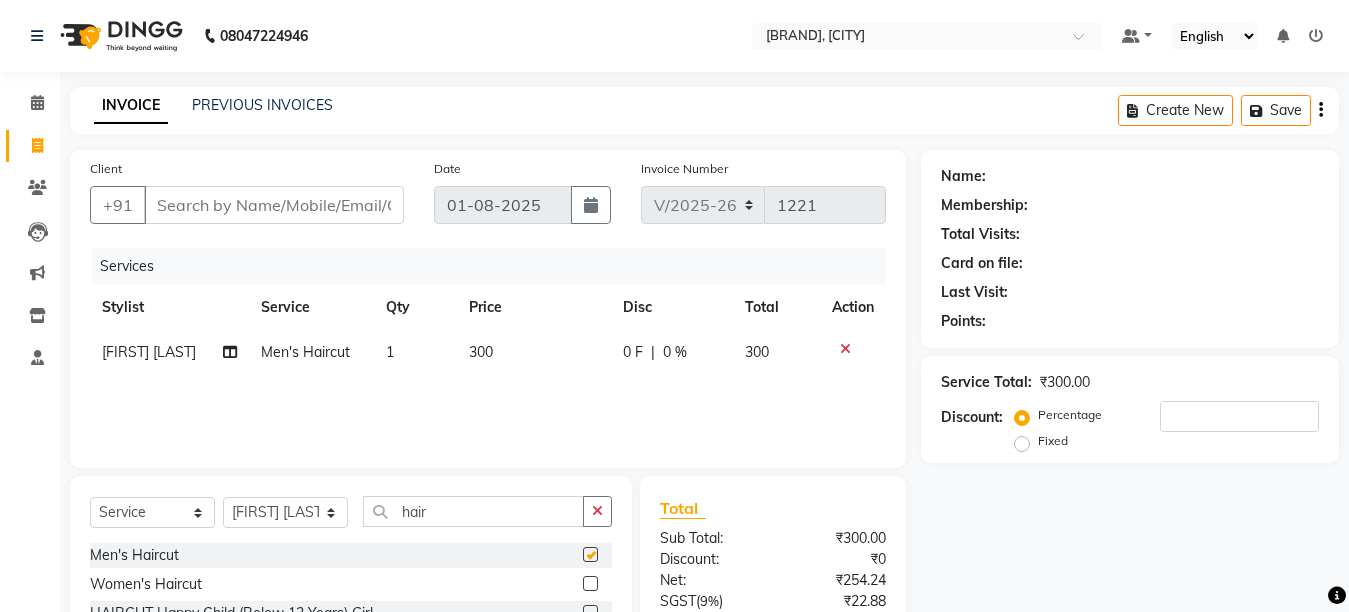 checkbox on "false" 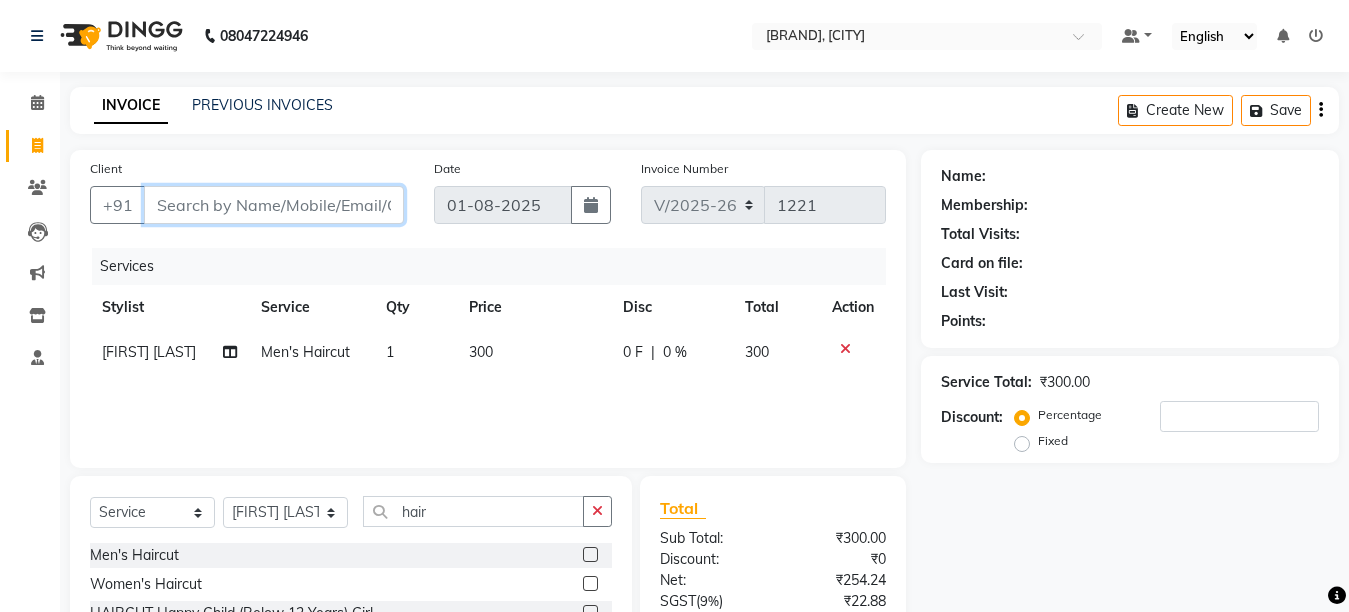 click on "Client" at bounding box center (274, 205) 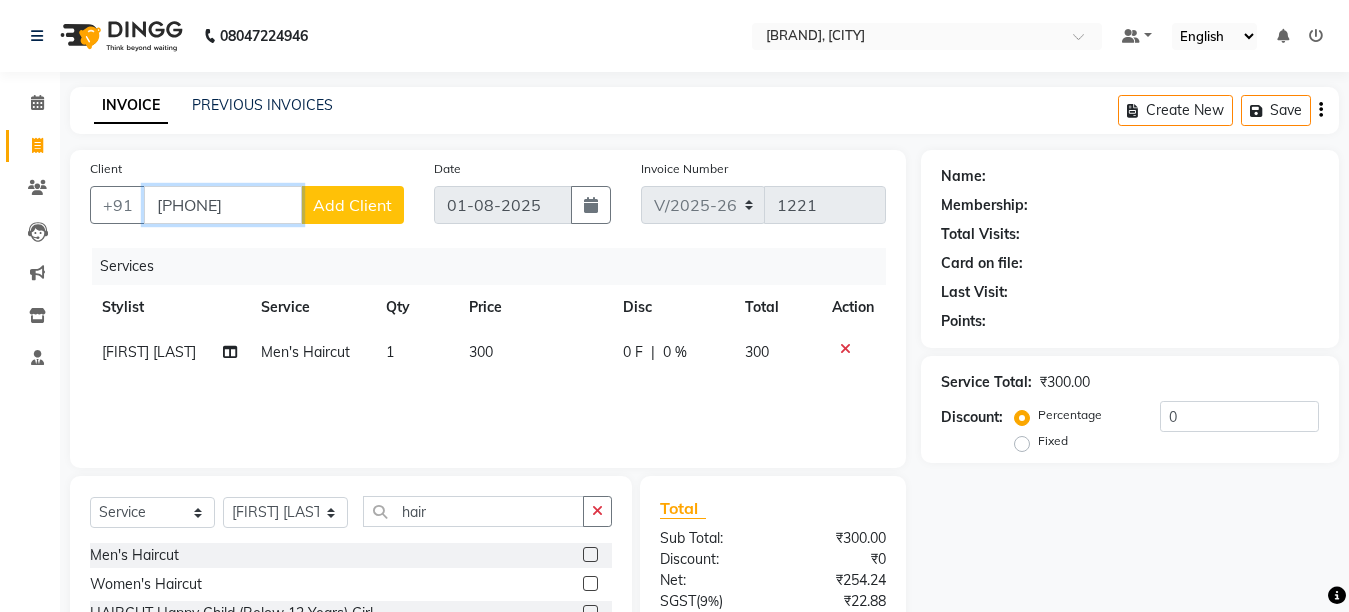 type on "[PHONE]" 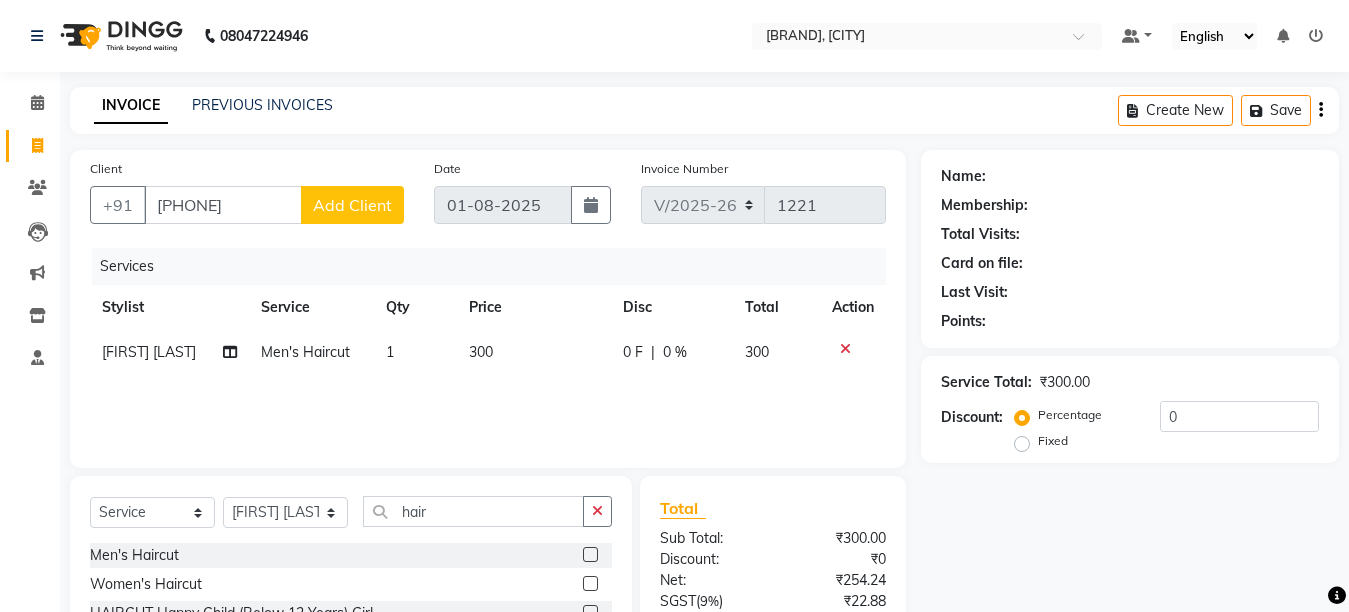 click on "Add Client" 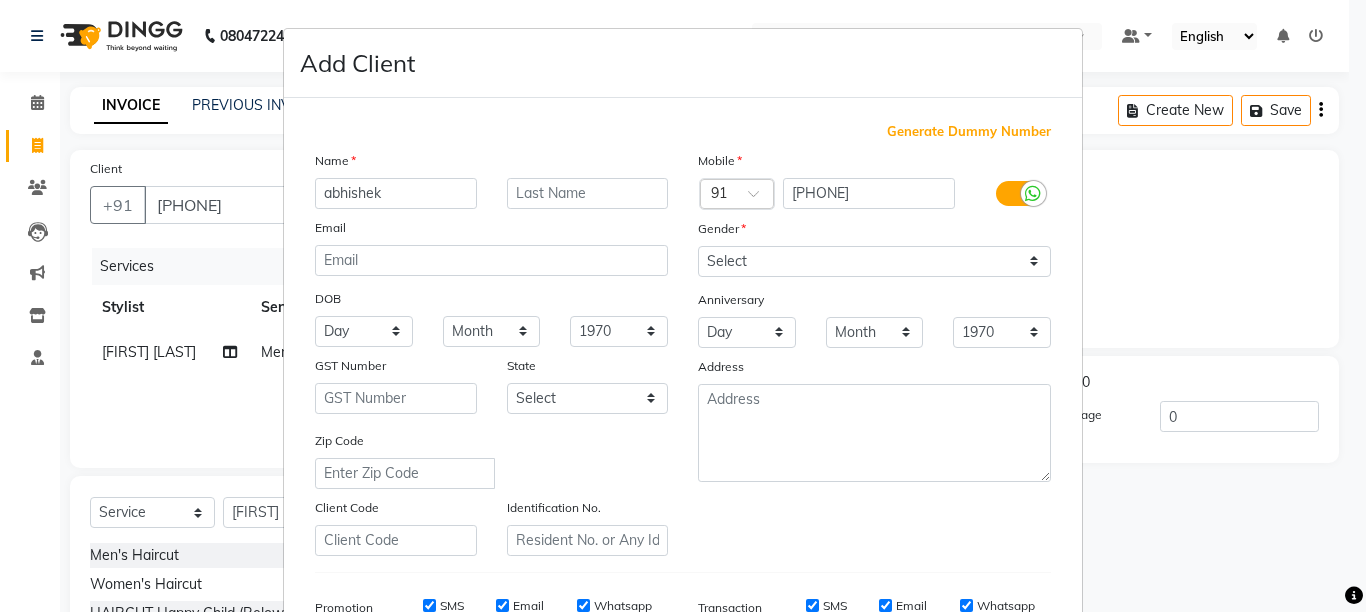 type on "abhishek" 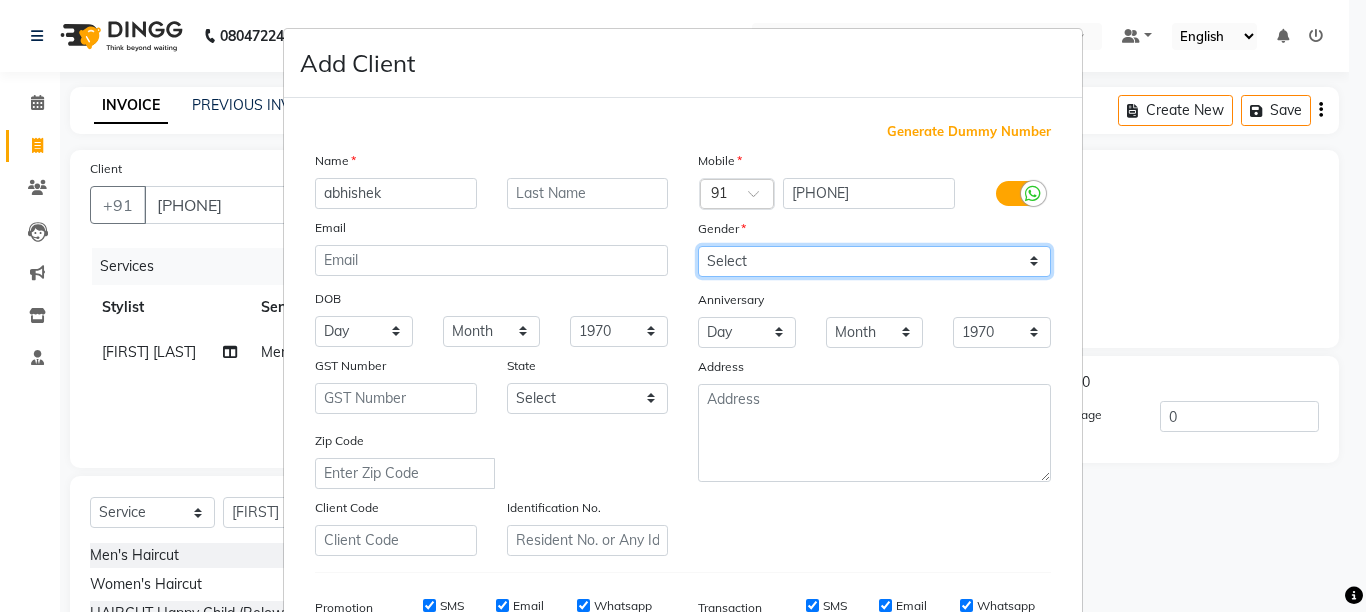 click on "Select Male Female Other Prefer Not To Say" at bounding box center [874, 261] 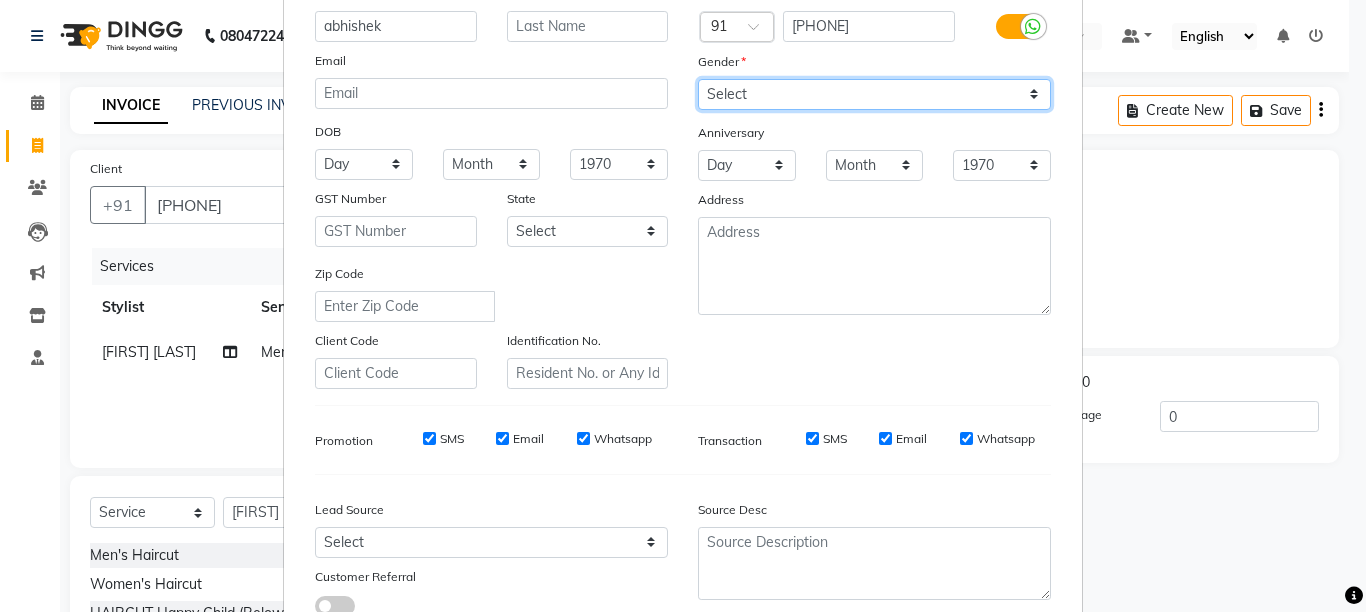 scroll, scrollTop: 11, scrollLeft: 0, axis: vertical 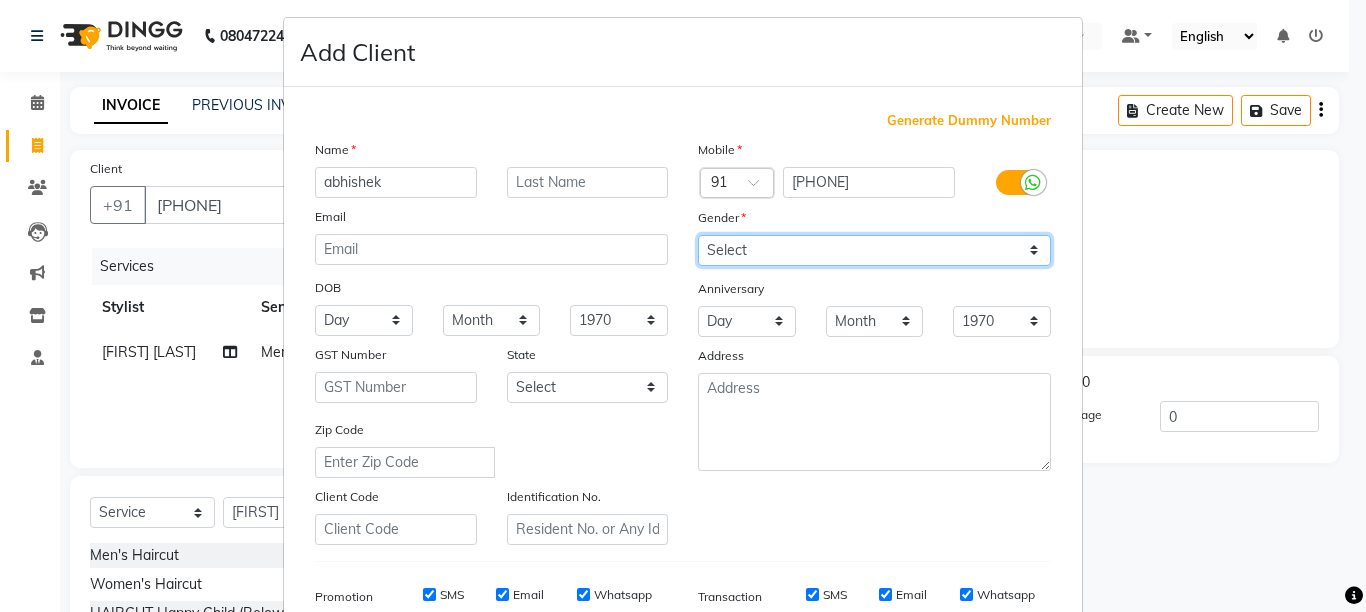 click on "Select Male Female Other Prefer Not To Say" at bounding box center (874, 250) 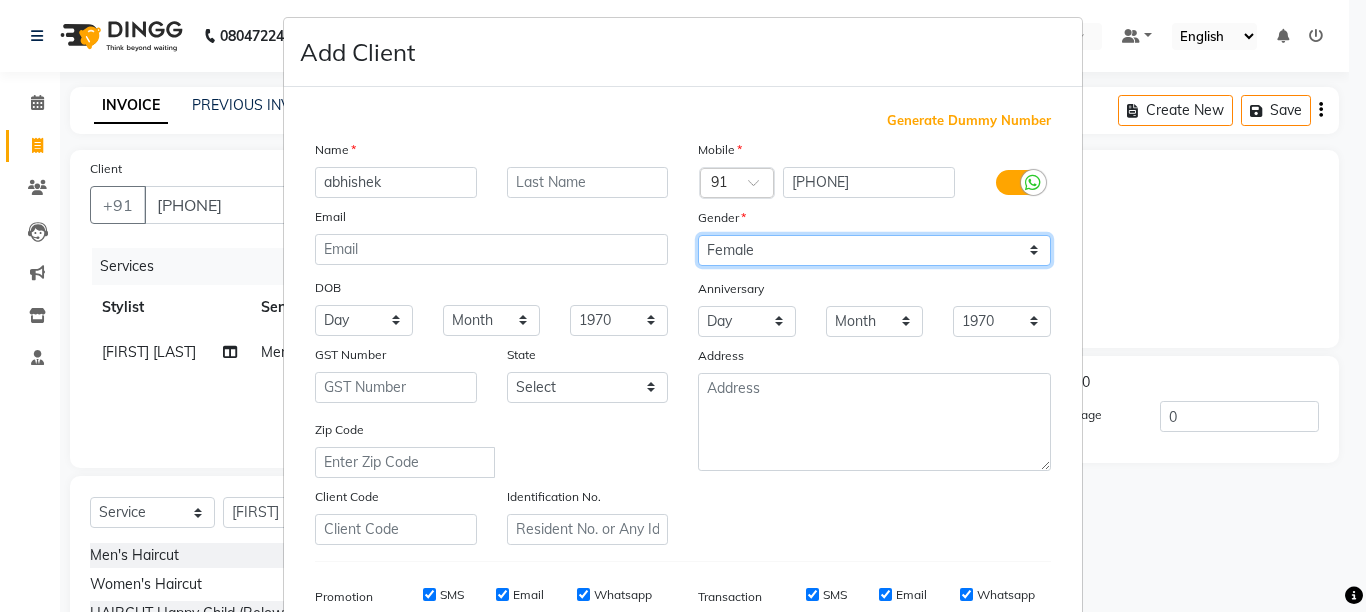 click on "Select Male Female Other Prefer Not To Say" at bounding box center (874, 250) 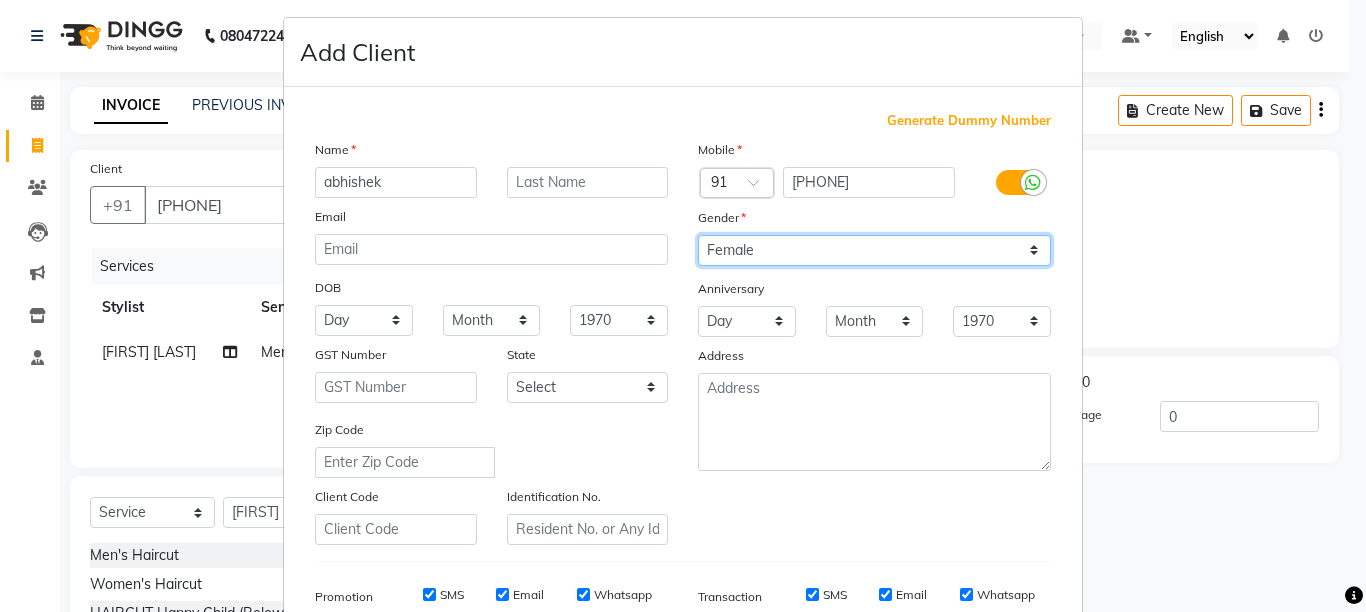 click on "Select Male Female Other Prefer Not To Say" at bounding box center [874, 250] 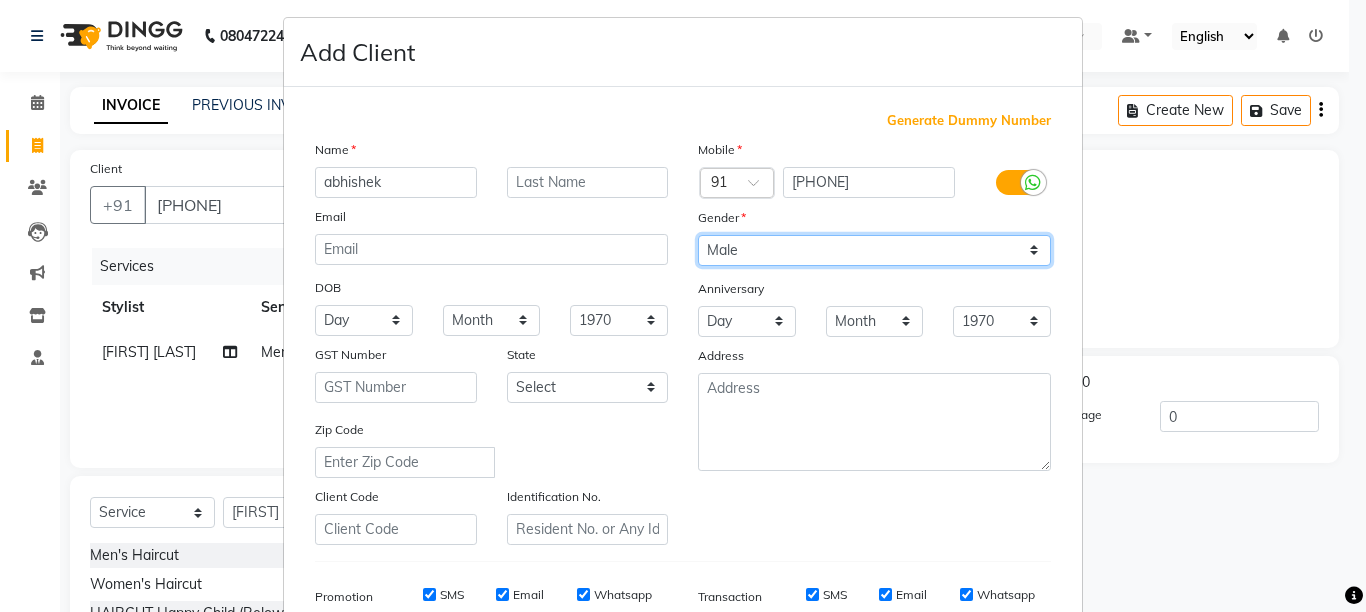 click on "Select Male Female Other Prefer Not To Say" at bounding box center [874, 250] 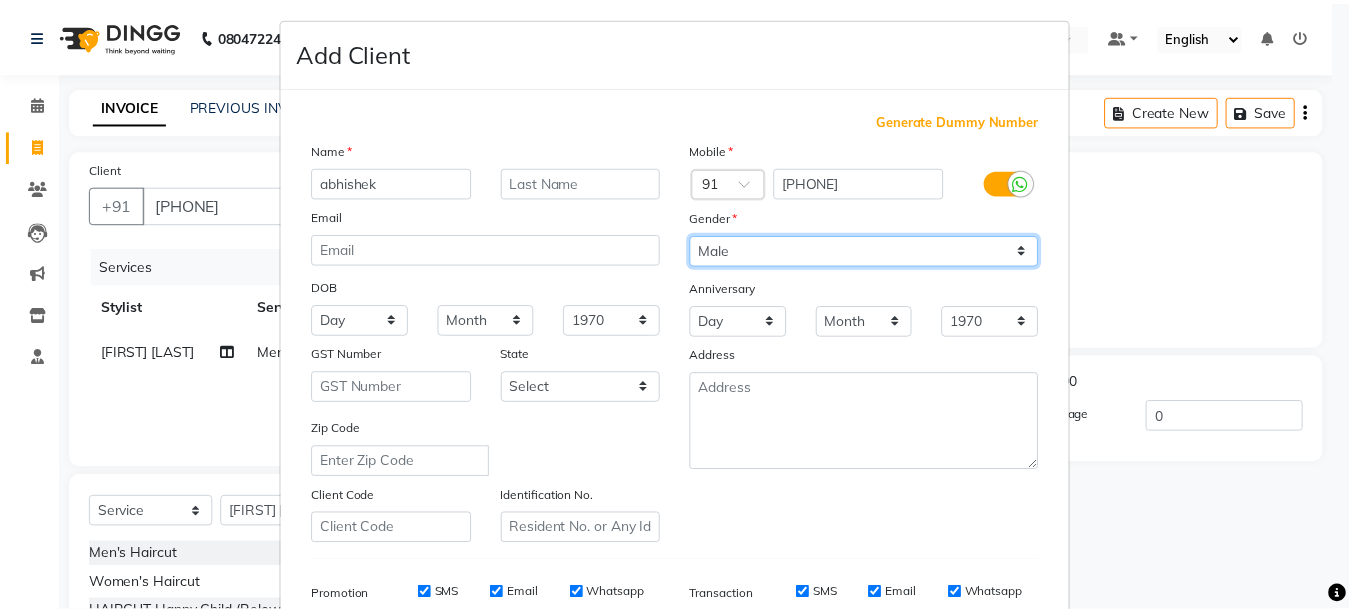 scroll, scrollTop: 311, scrollLeft: 0, axis: vertical 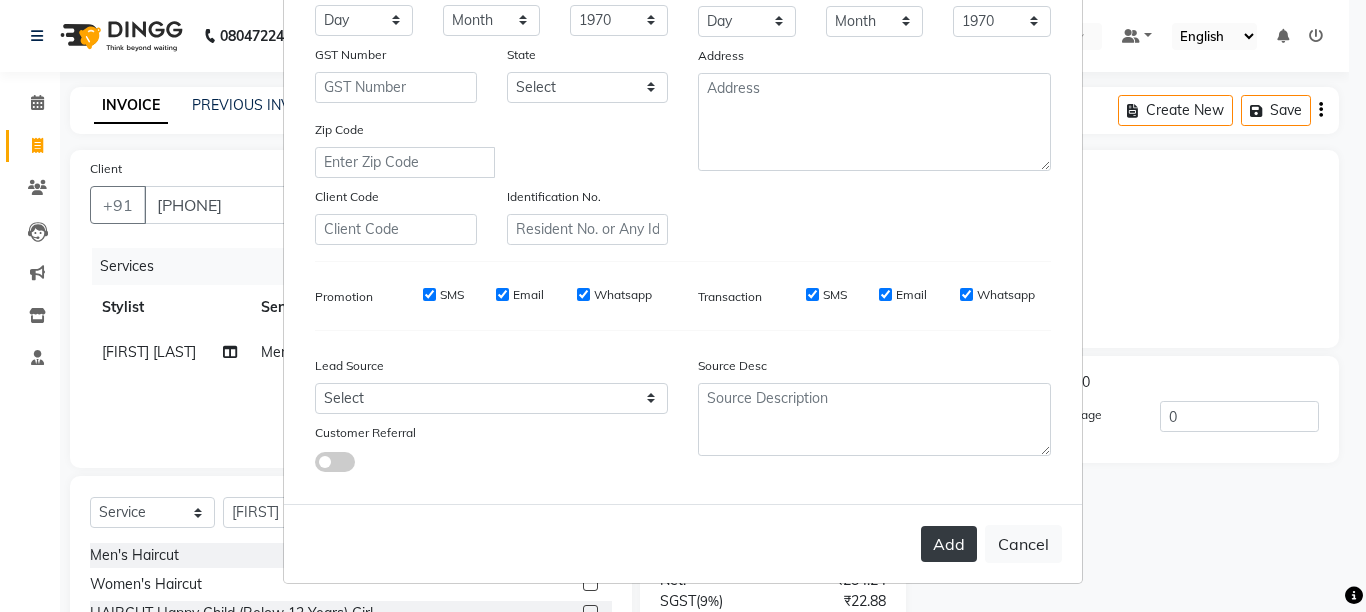 click on "Add" at bounding box center [949, 544] 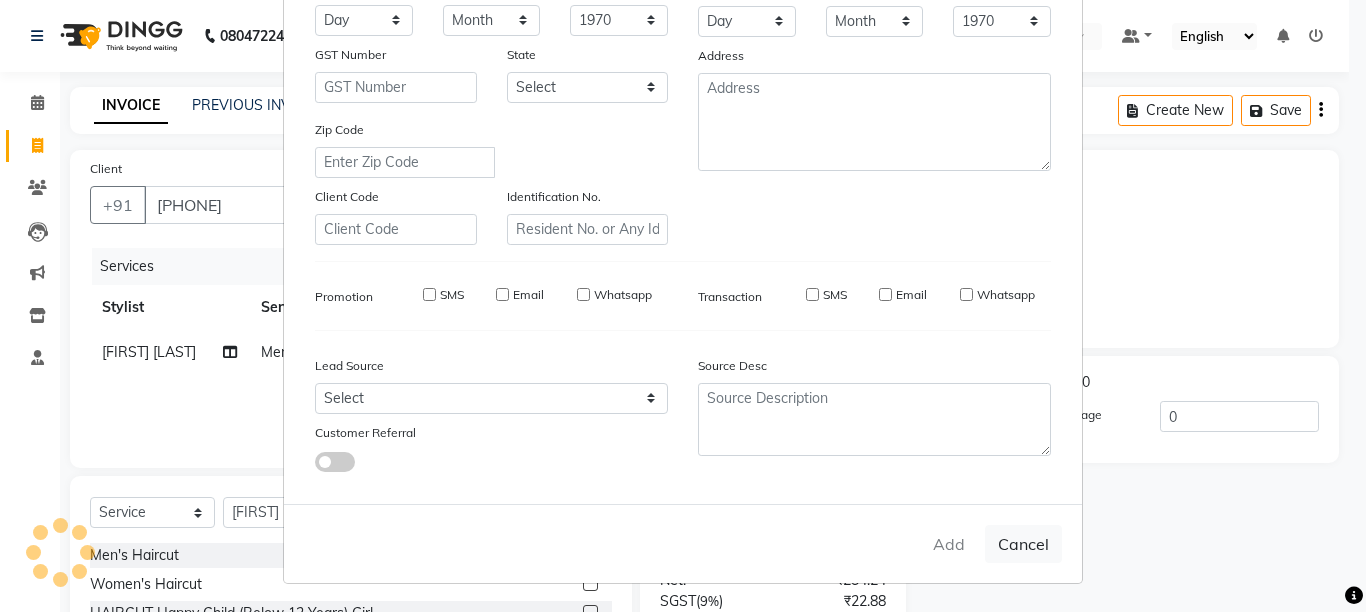 type on "87******35" 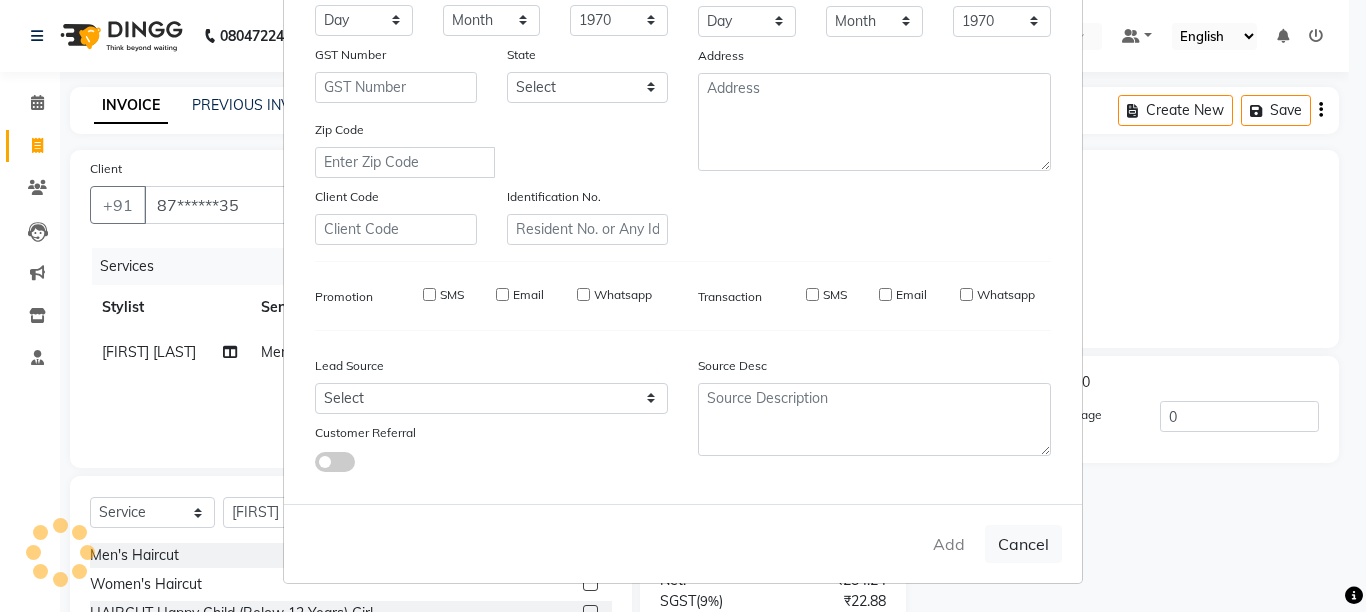 select 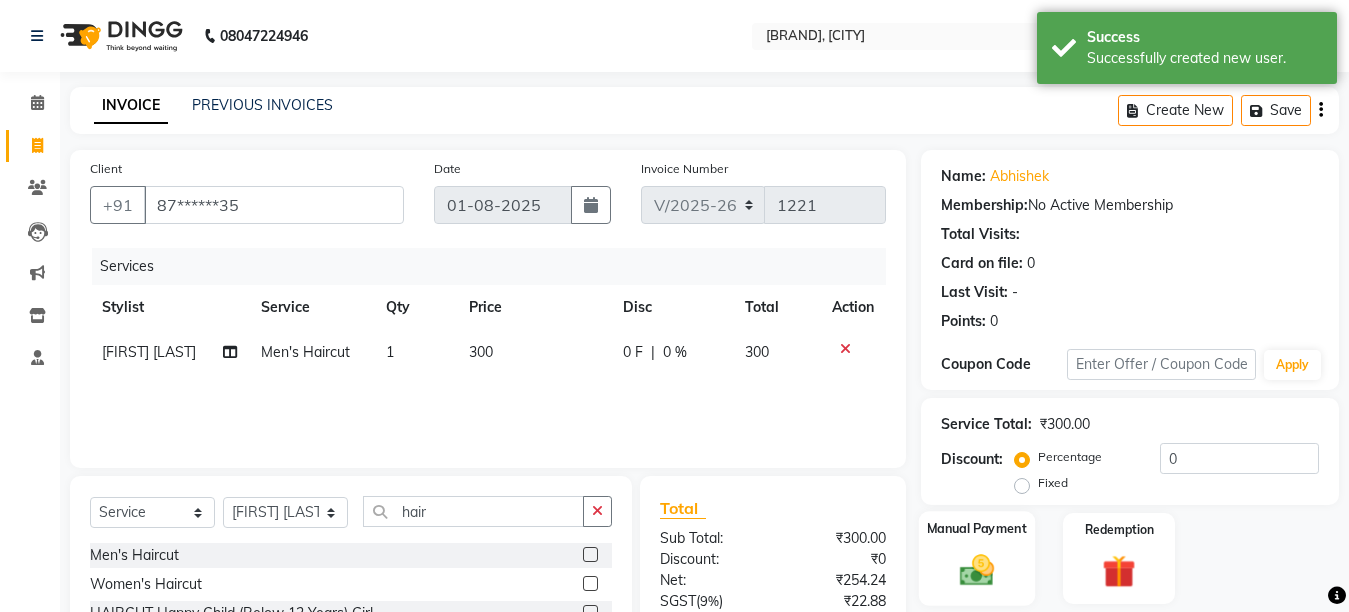click 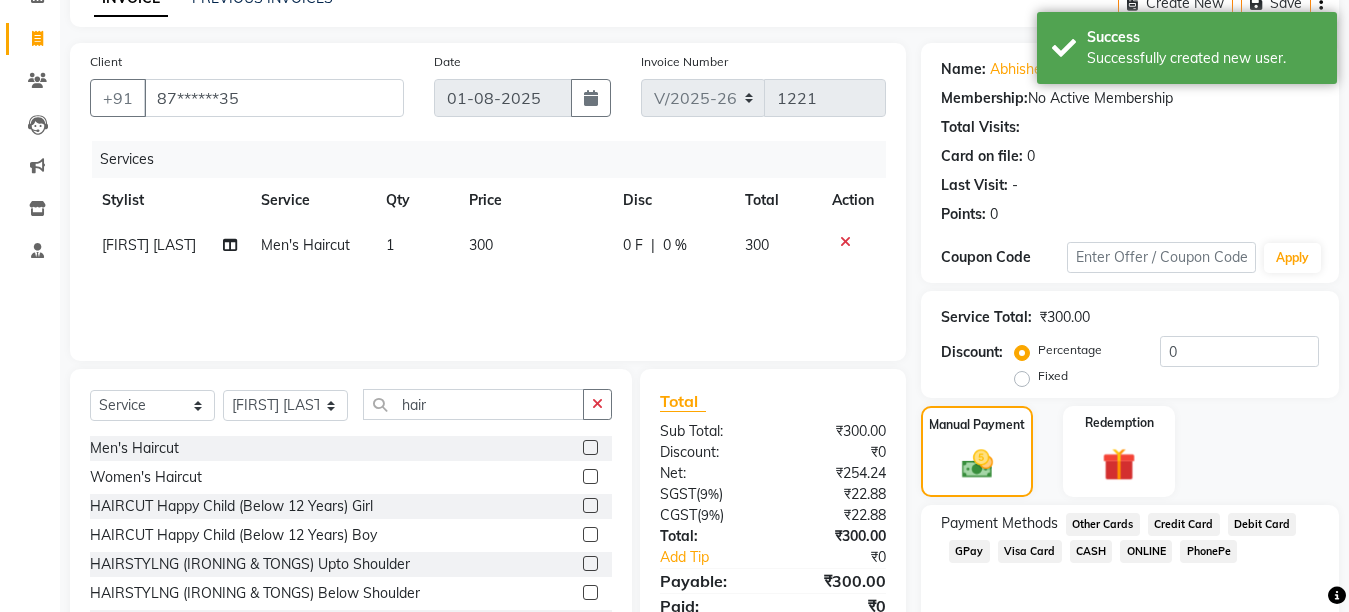 scroll, scrollTop: 191, scrollLeft: 0, axis: vertical 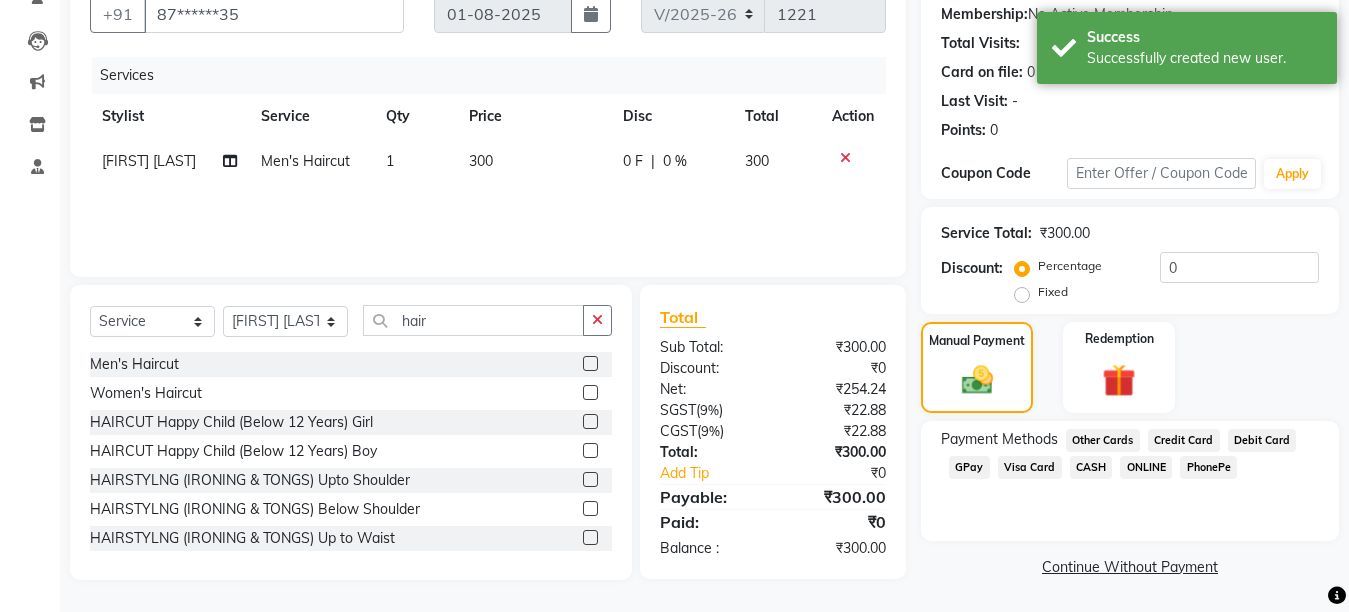 click on "GPay" 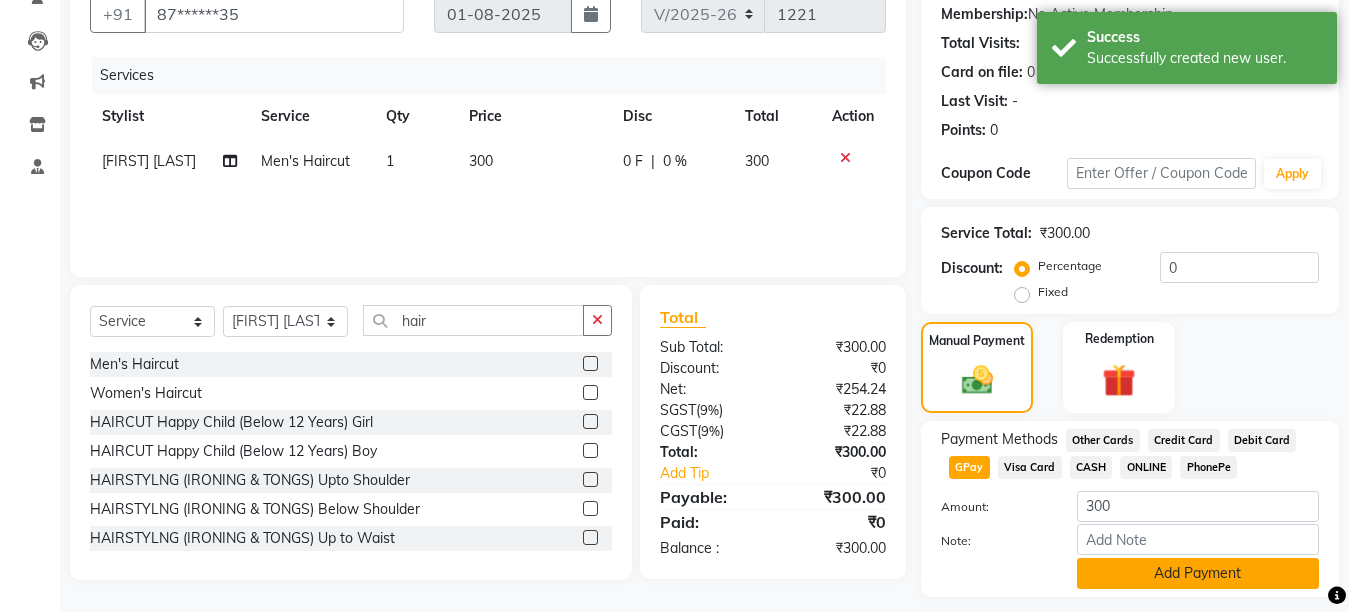 click on "Add Payment" 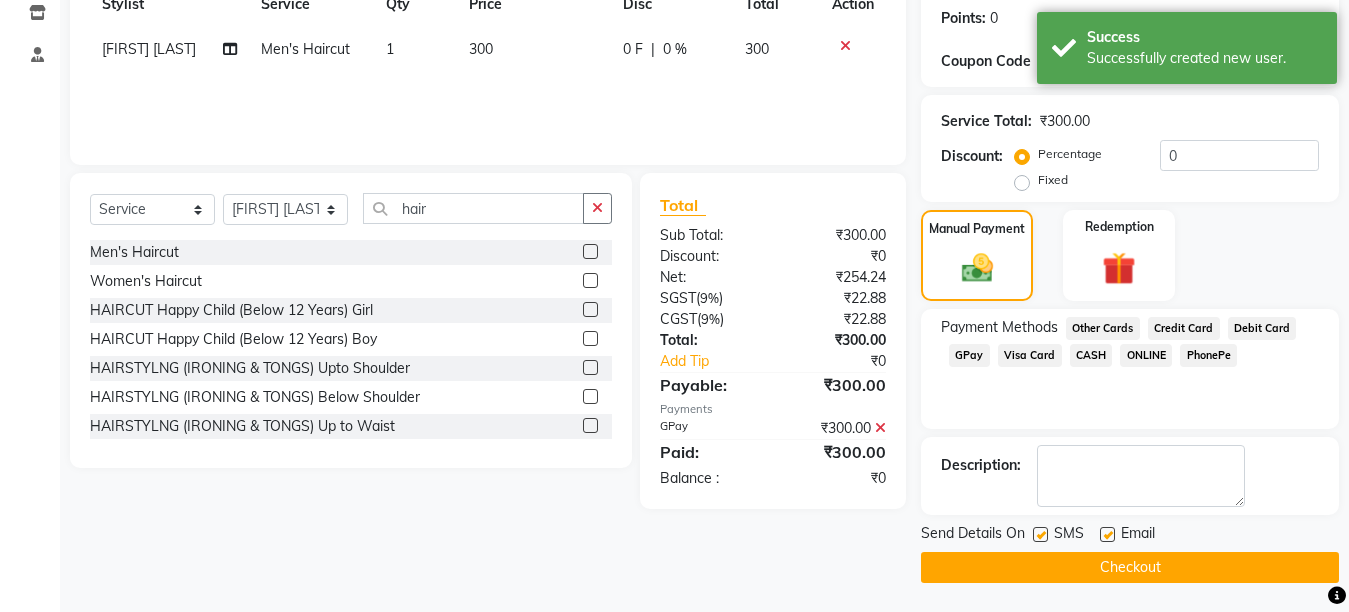 scroll, scrollTop: 304, scrollLeft: 0, axis: vertical 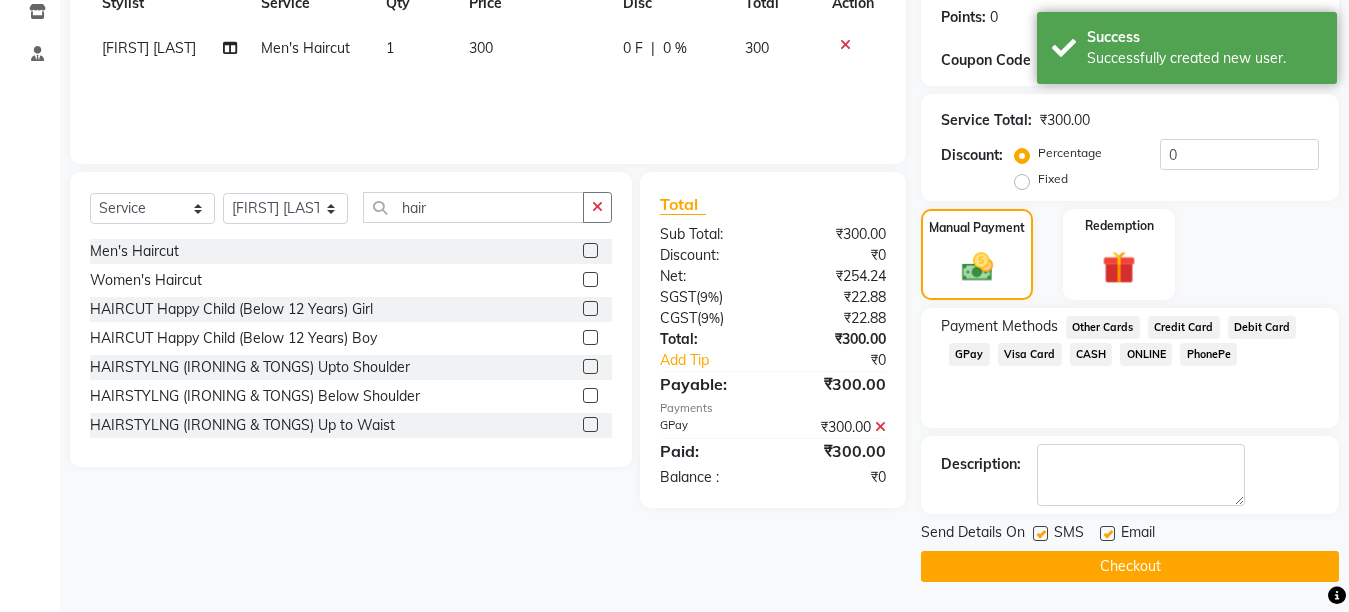 click on "Checkout" 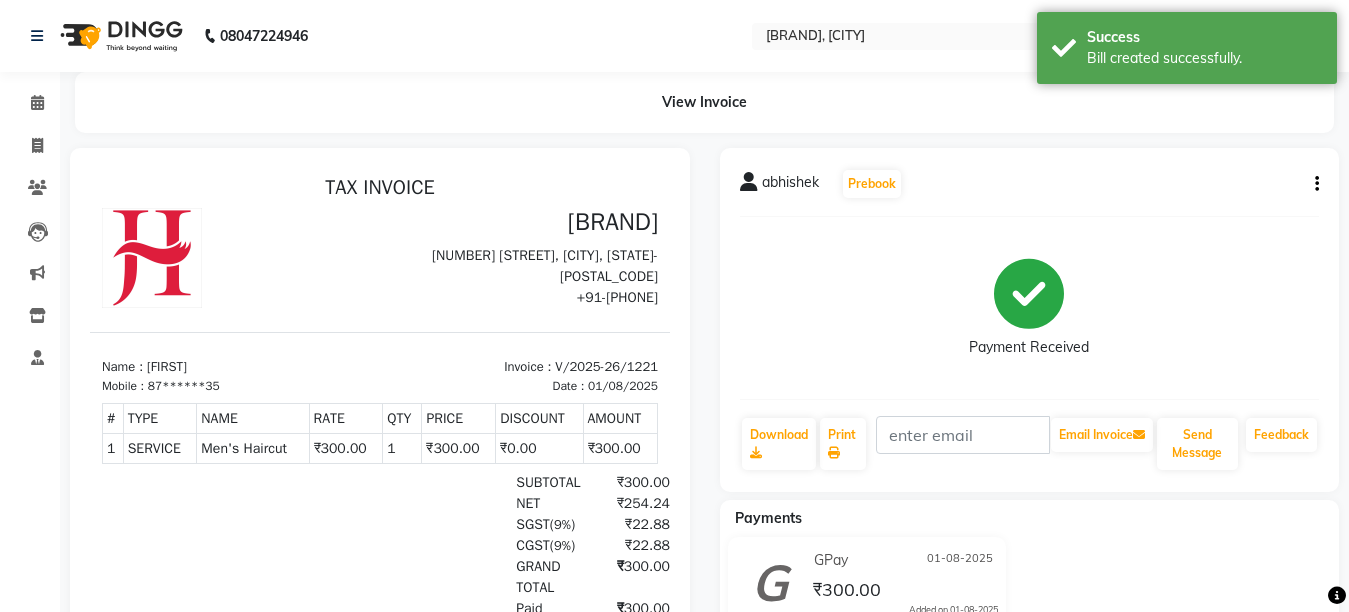 scroll, scrollTop: 0, scrollLeft: 0, axis: both 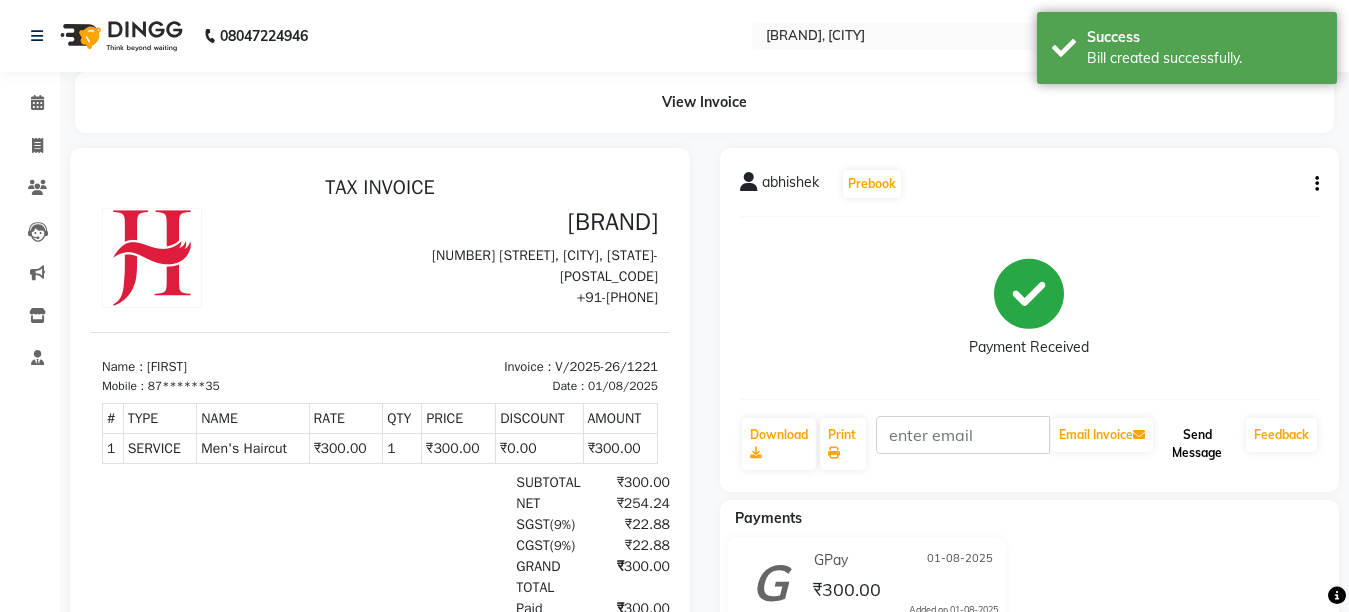 click on "Send Message" 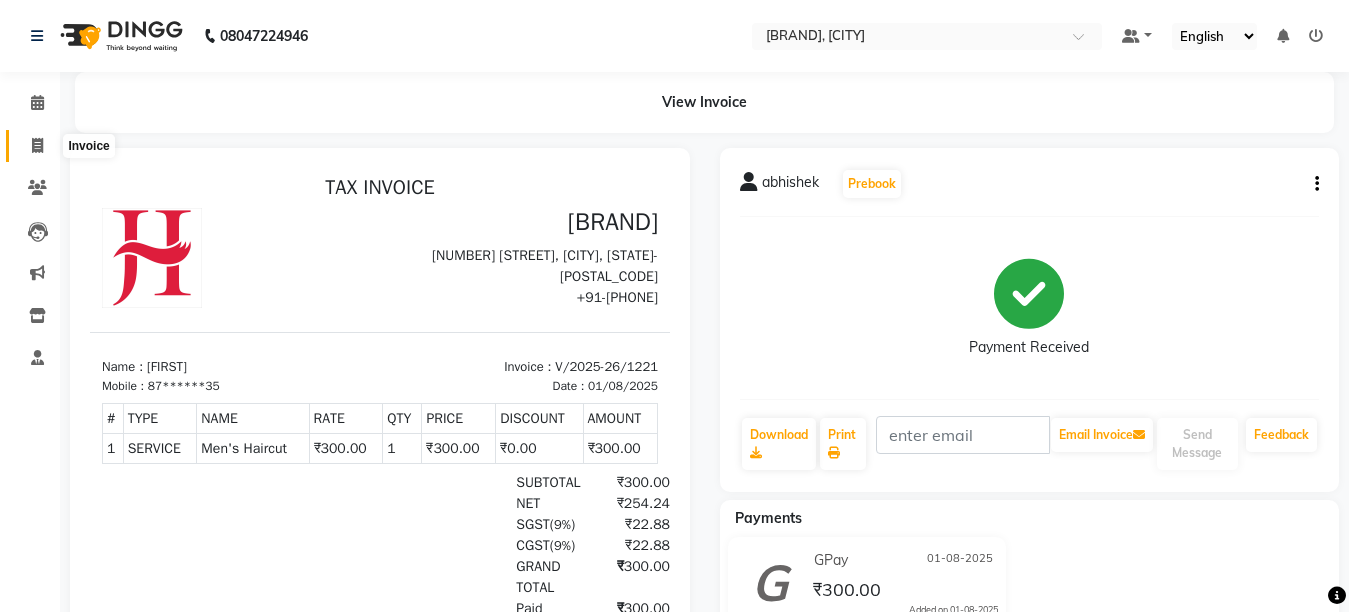 click 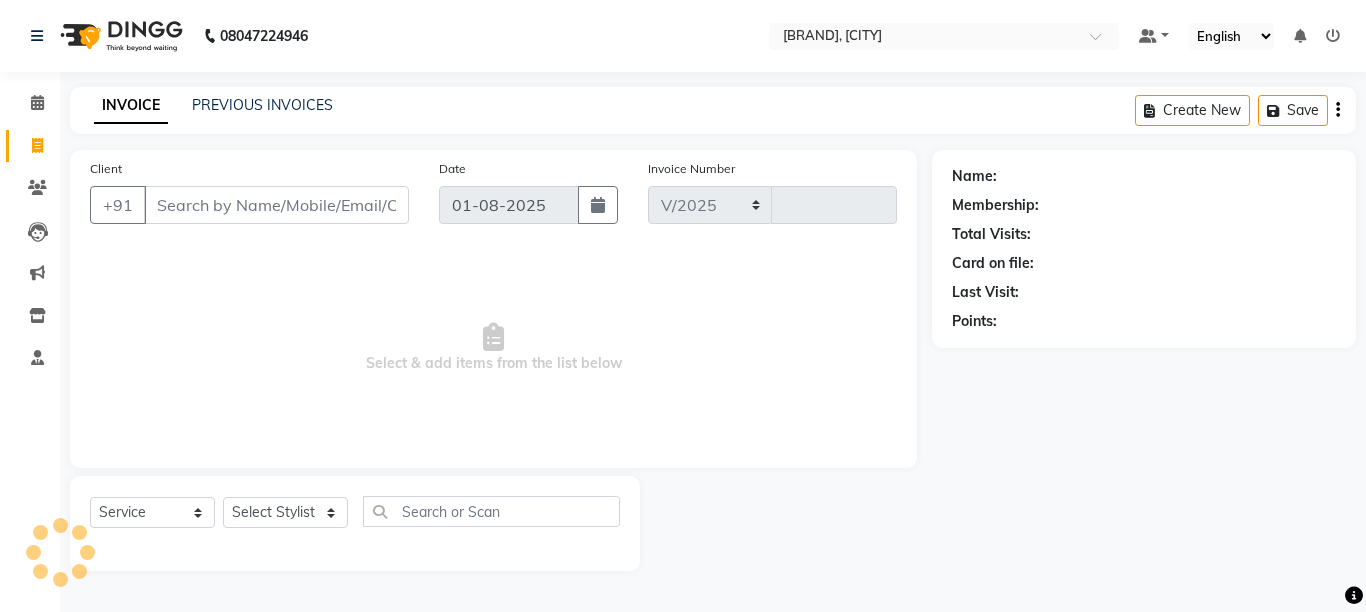 select on "6967" 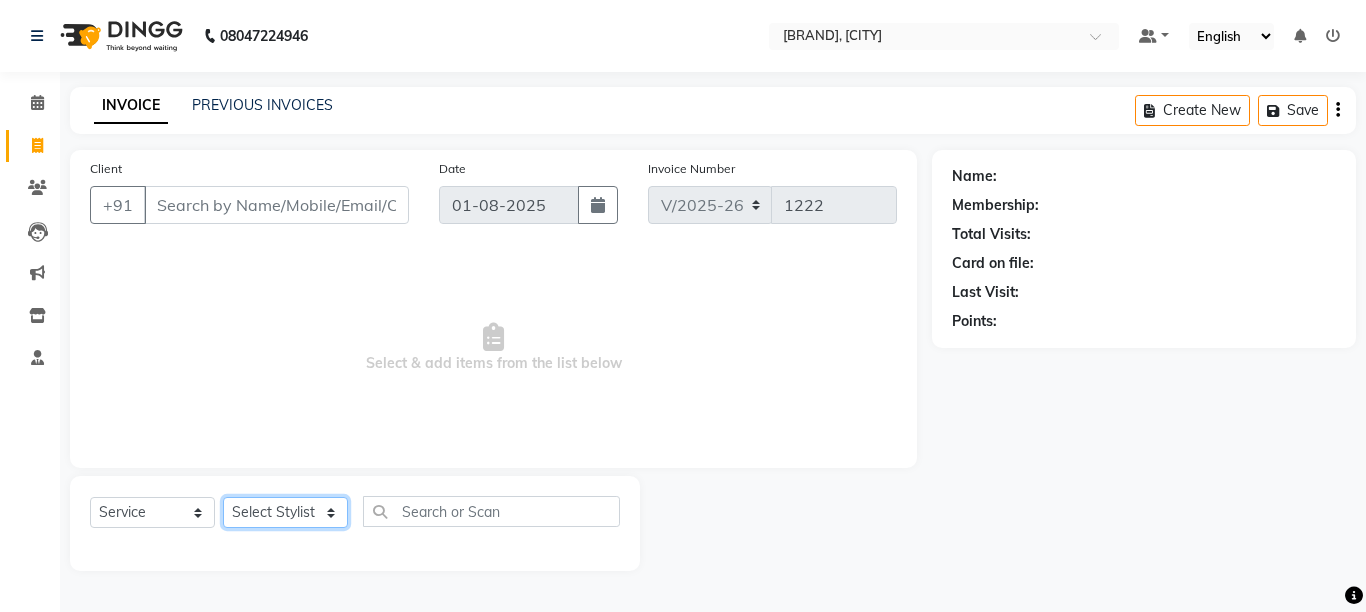 click on "Select Stylist [FIRST] [LAST] [FIRST] [LAST] [FIRST] [LAST] [FIRST] [LAST]" 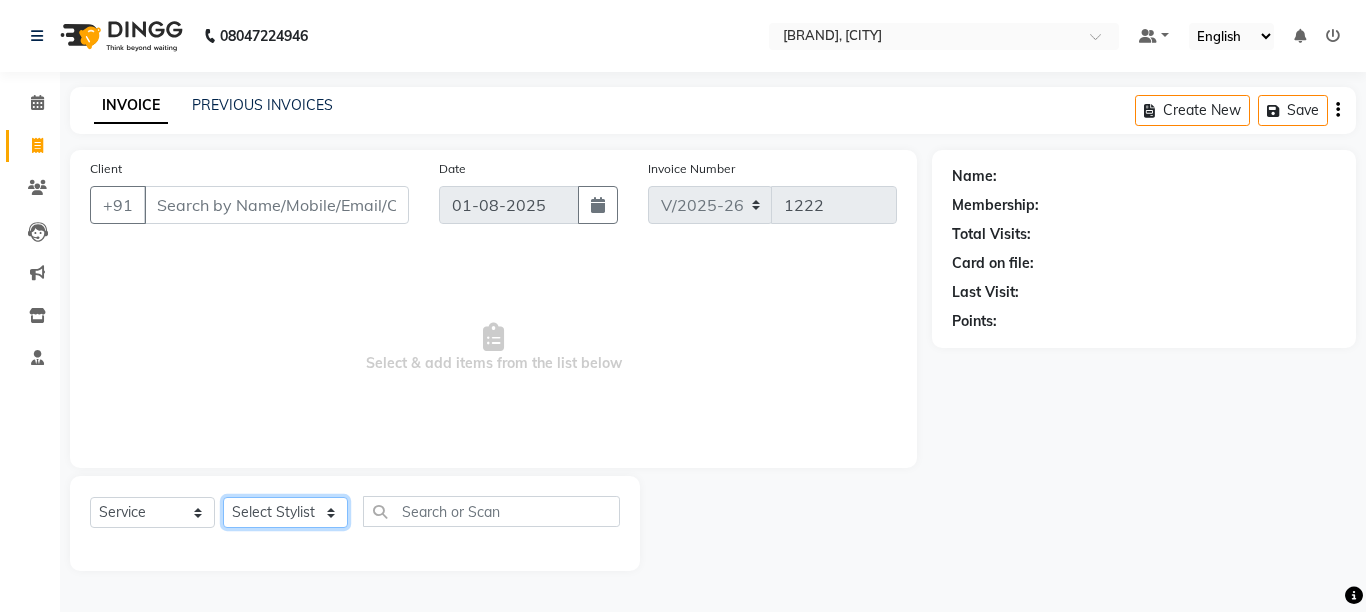 select on "61627" 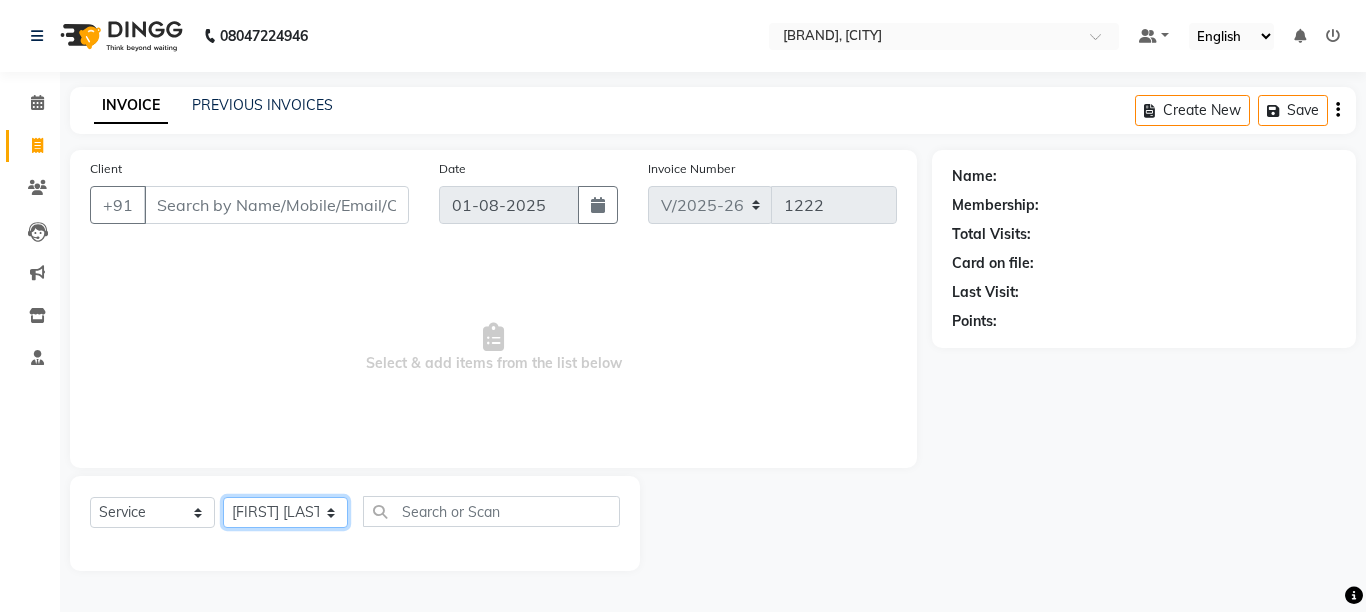 click on "Select Stylist [FIRST] [LAST] [FIRST] [LAST] [FIRST] [LAST] [FIRST] [LAST]" 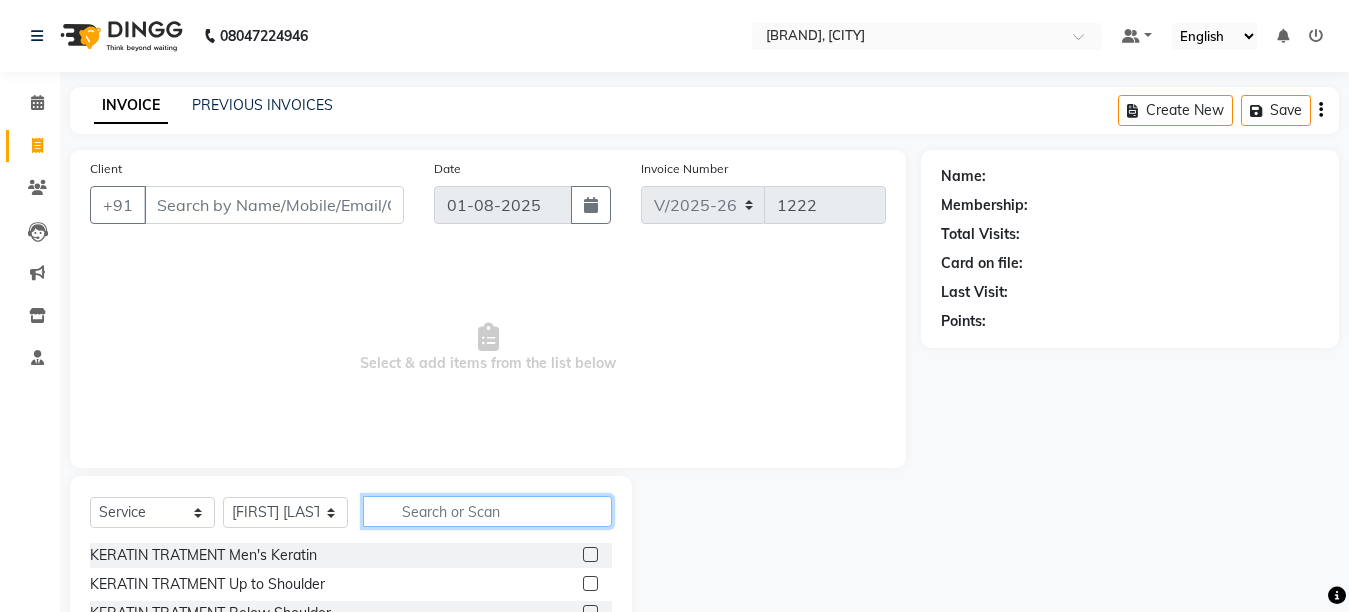 click 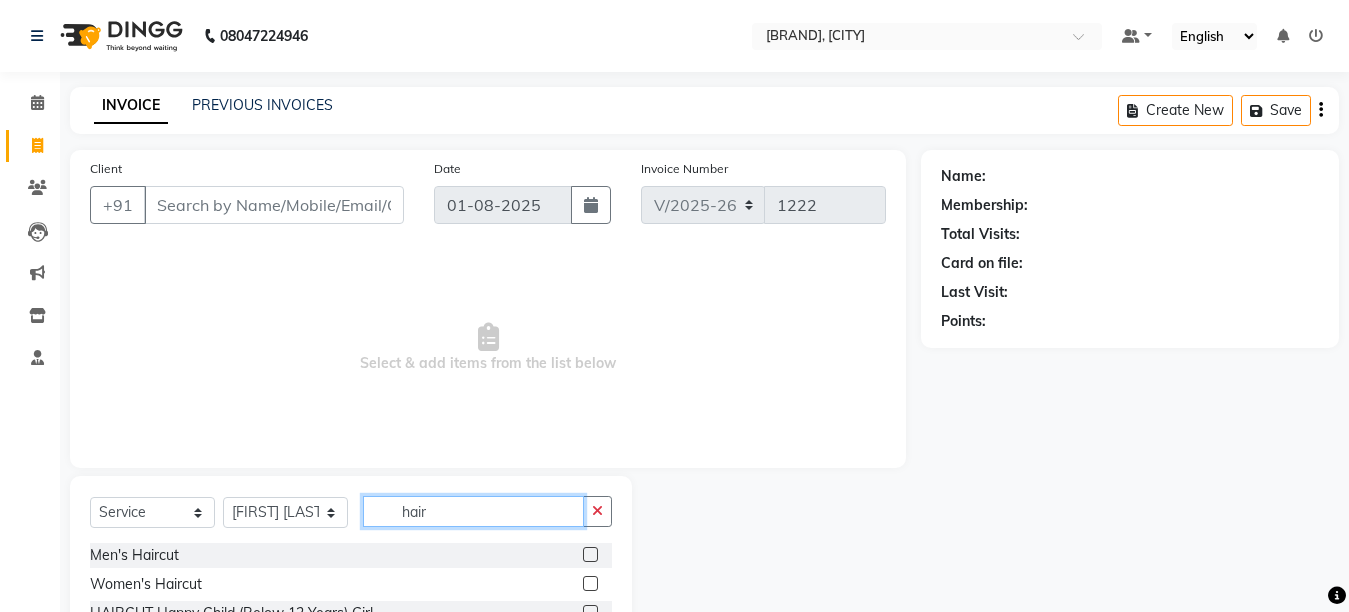 type on "hair" 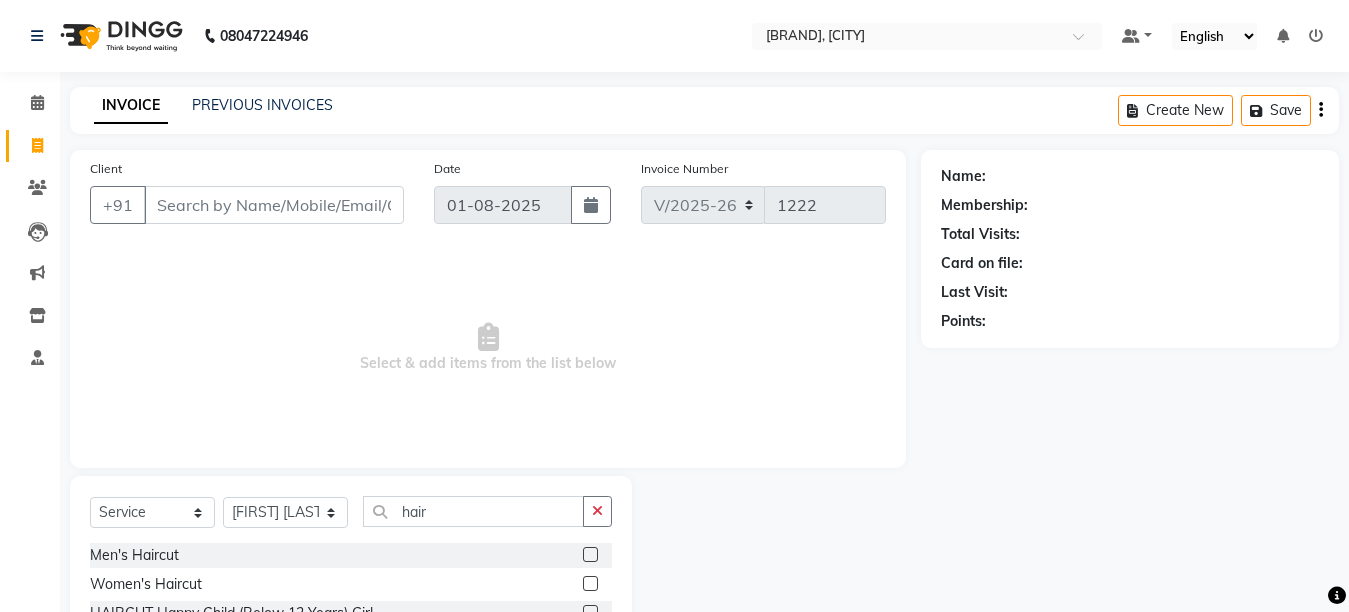click 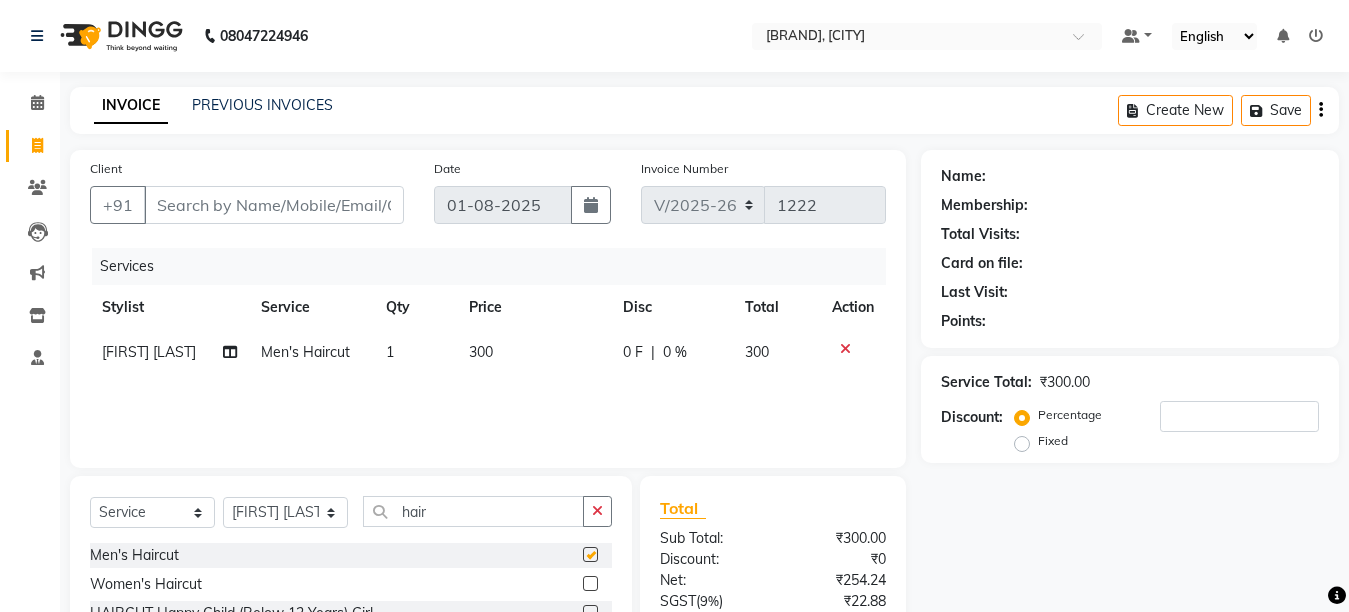 checkbox on "false" 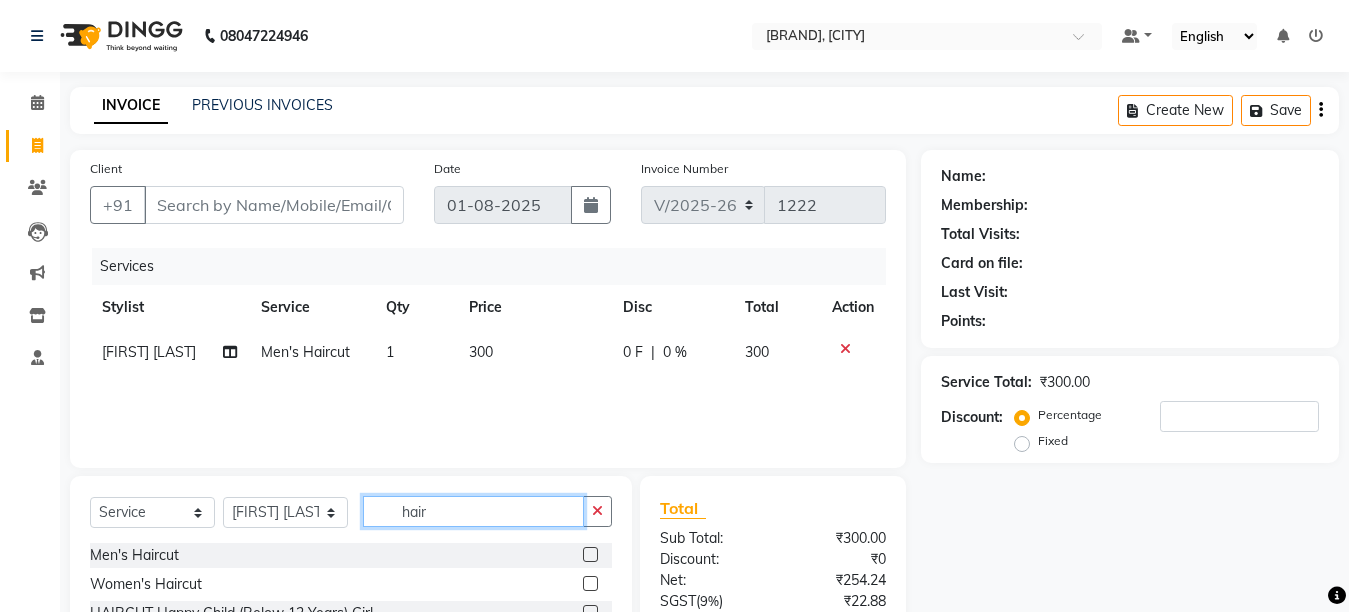click on "hair" 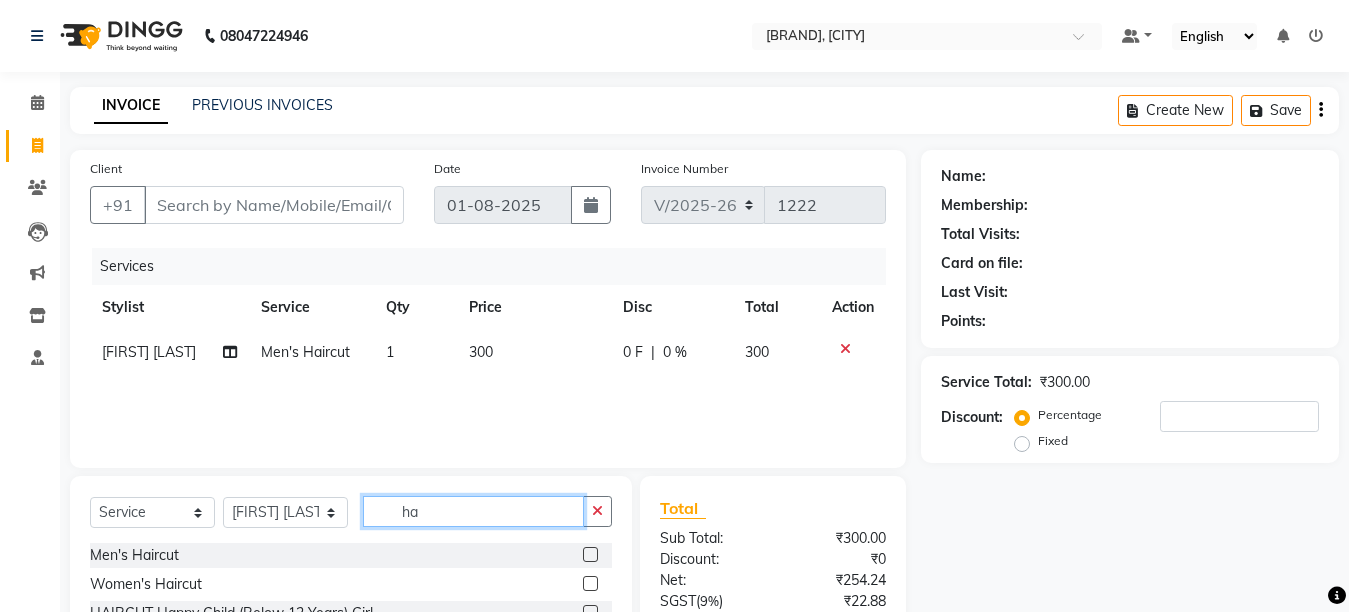 type on "h" 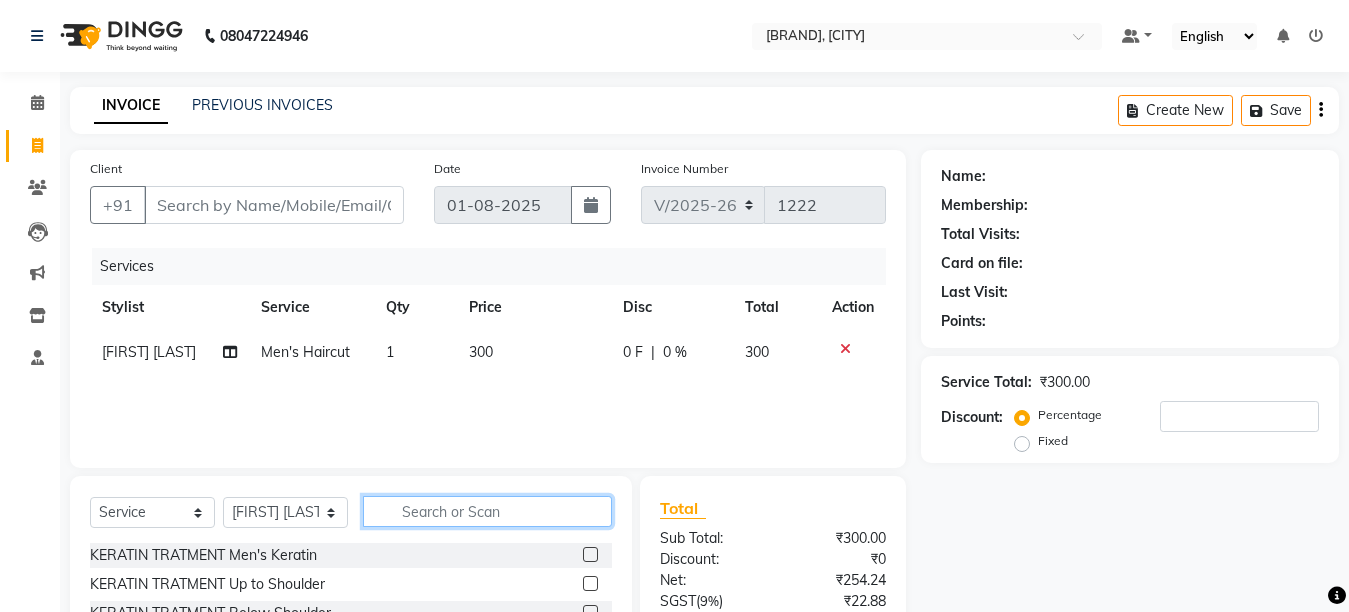 type on "s" 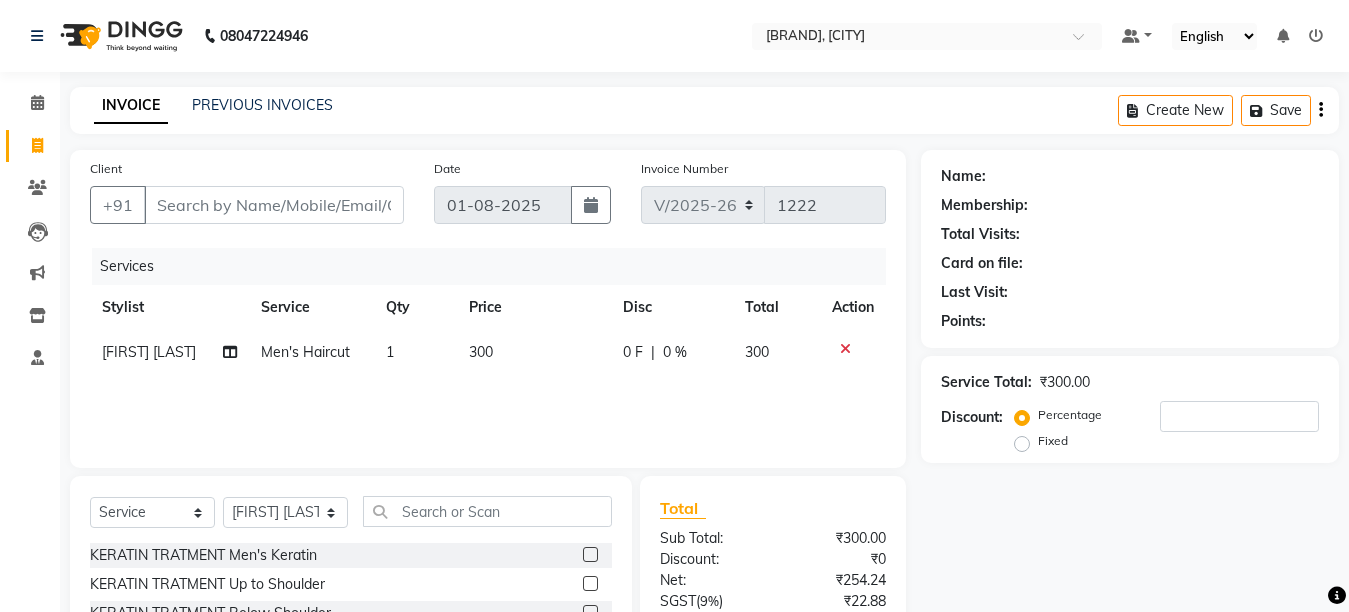 click 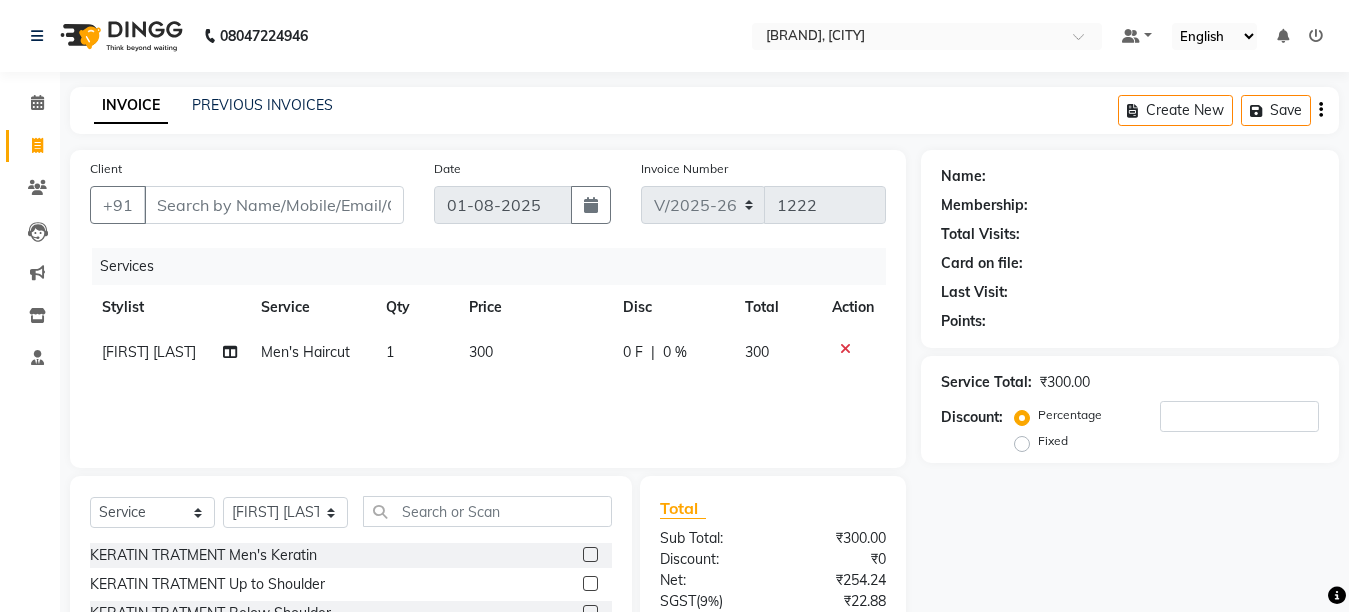 click 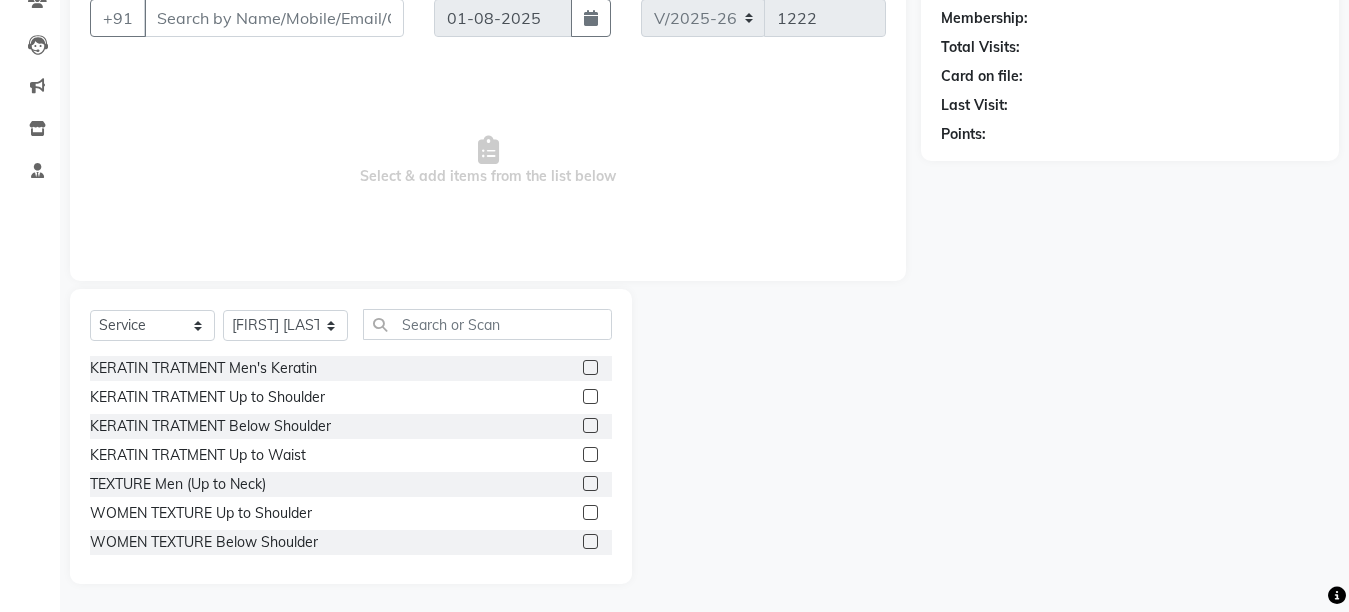 scroll, scrollTop: 189, scrollLeft: 0, axis: vertical 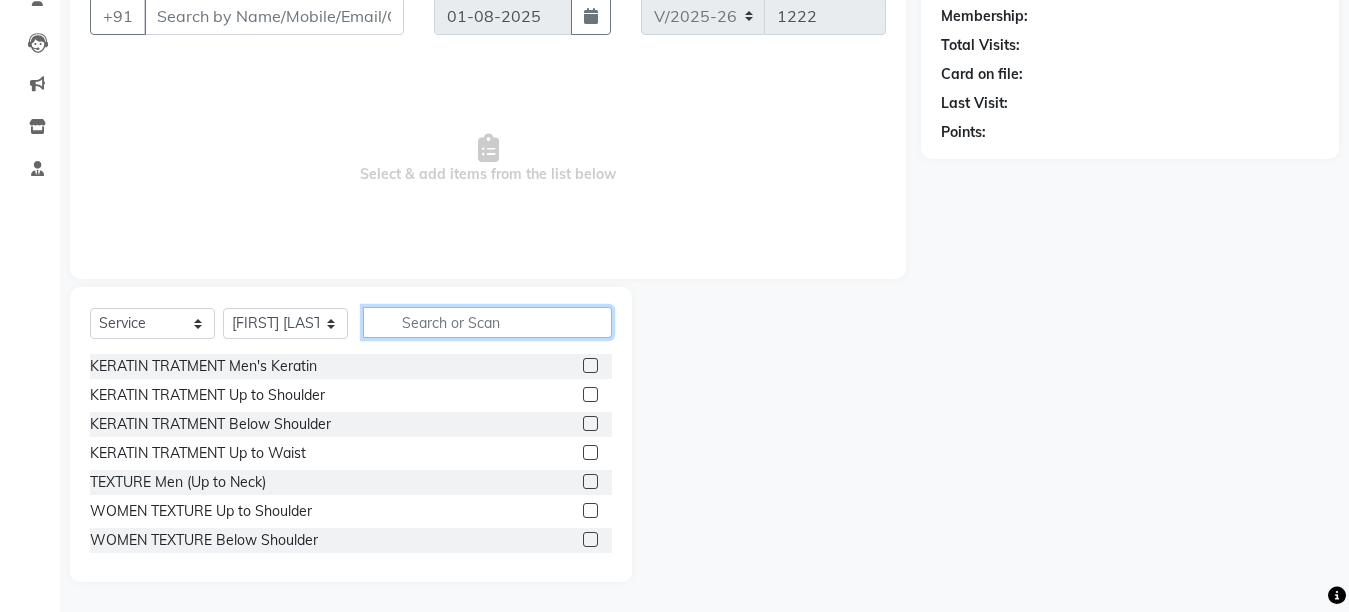 click 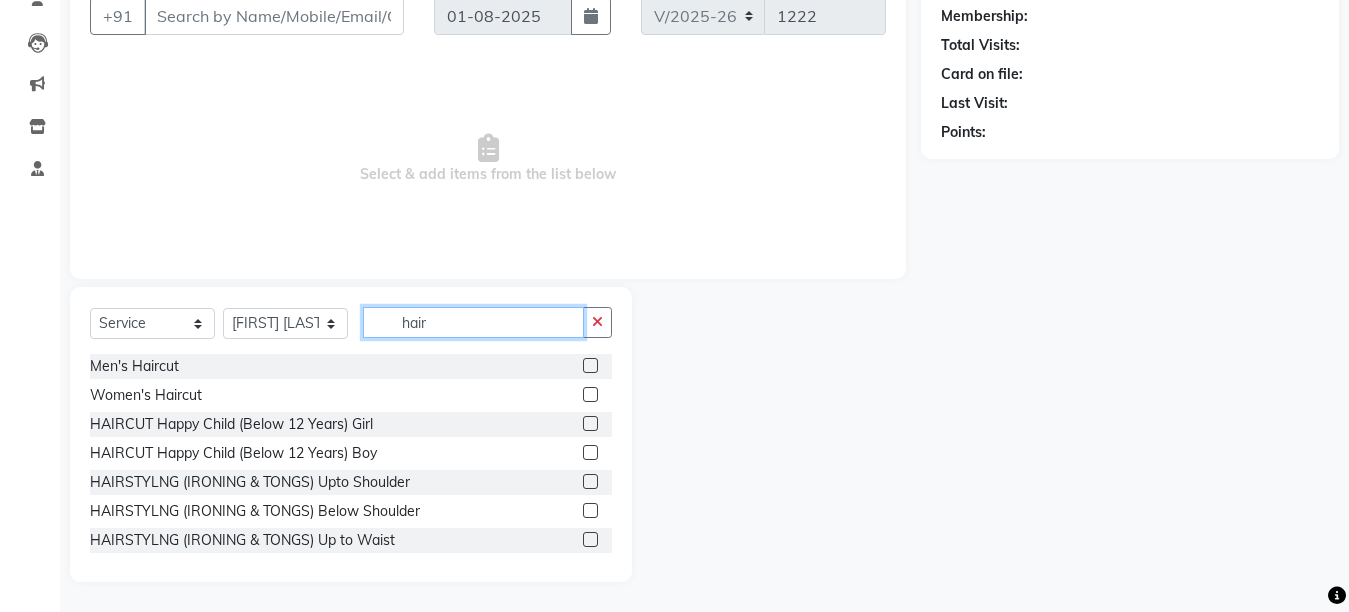 type on "hair" 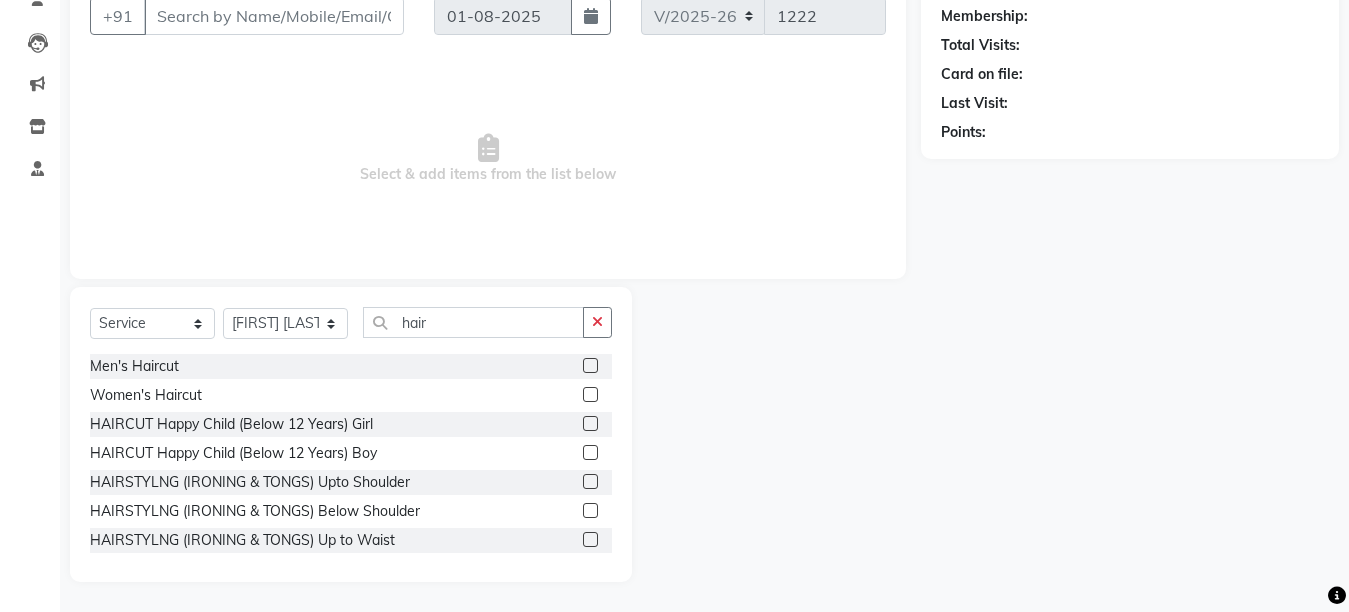 click 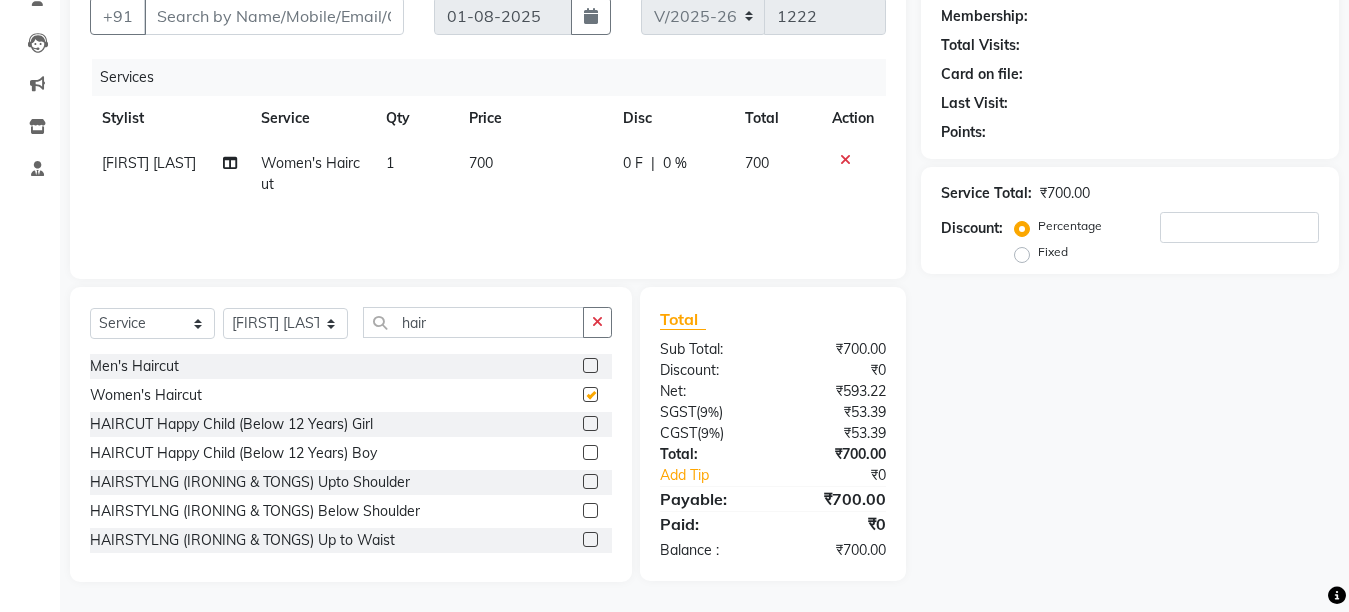 checkbox on "false" 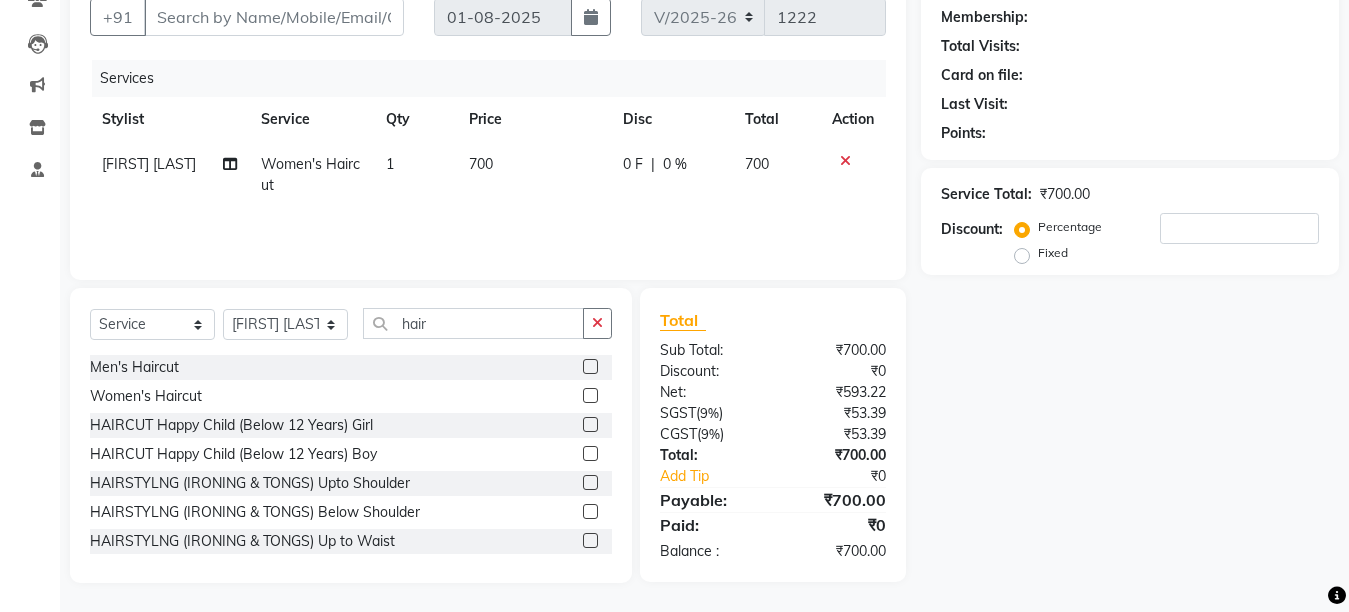 scroll, scrollTop: 0, scrollLeft: 0, axis: both 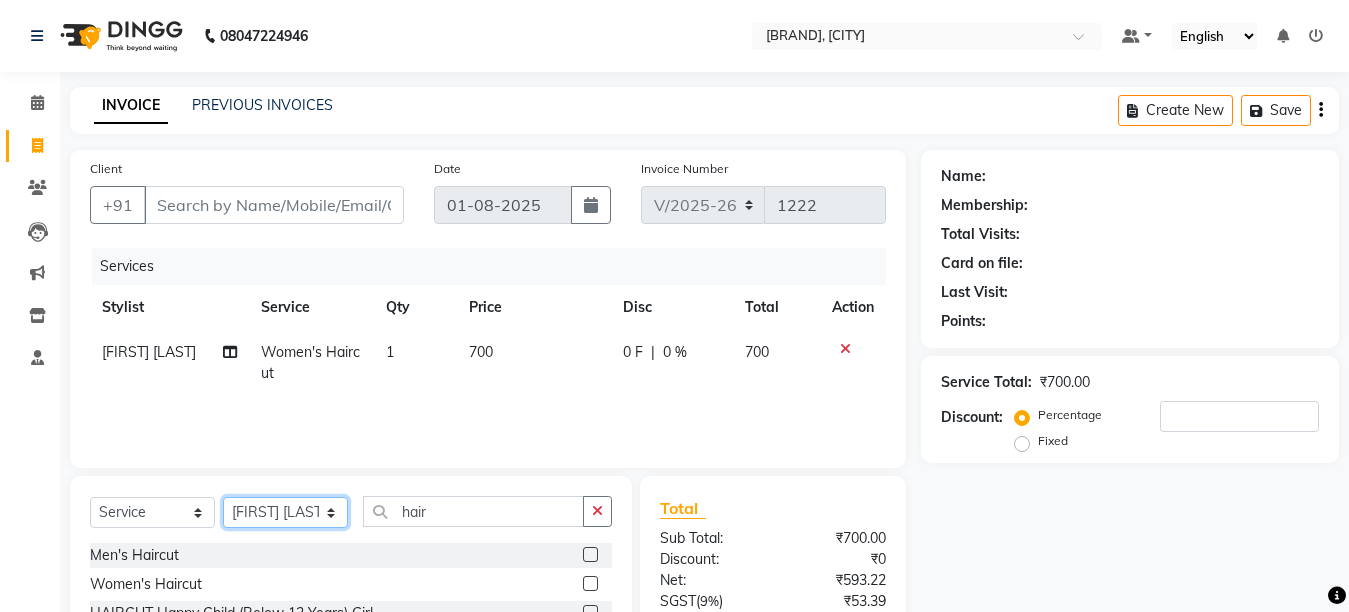 click on "Select Stylist [FIRST] [LAST] [FIRST] [LAST] [FIRST] [LAST] [FIRST] [LAST]" 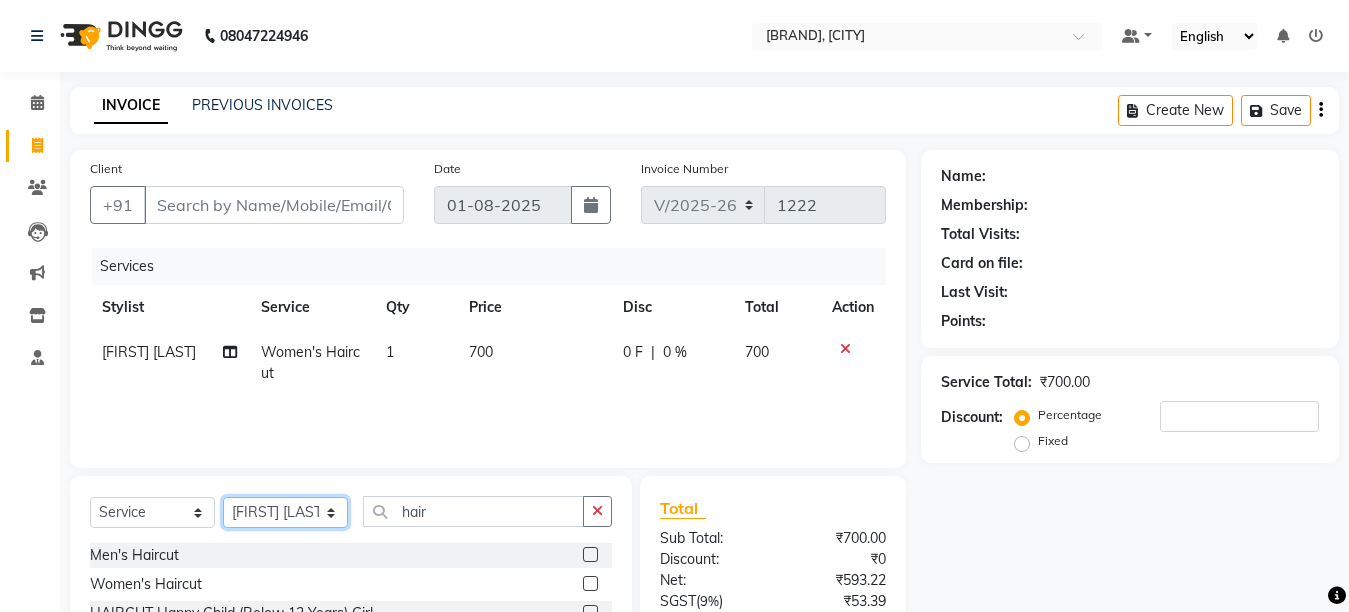 select on "[NUMBER]" 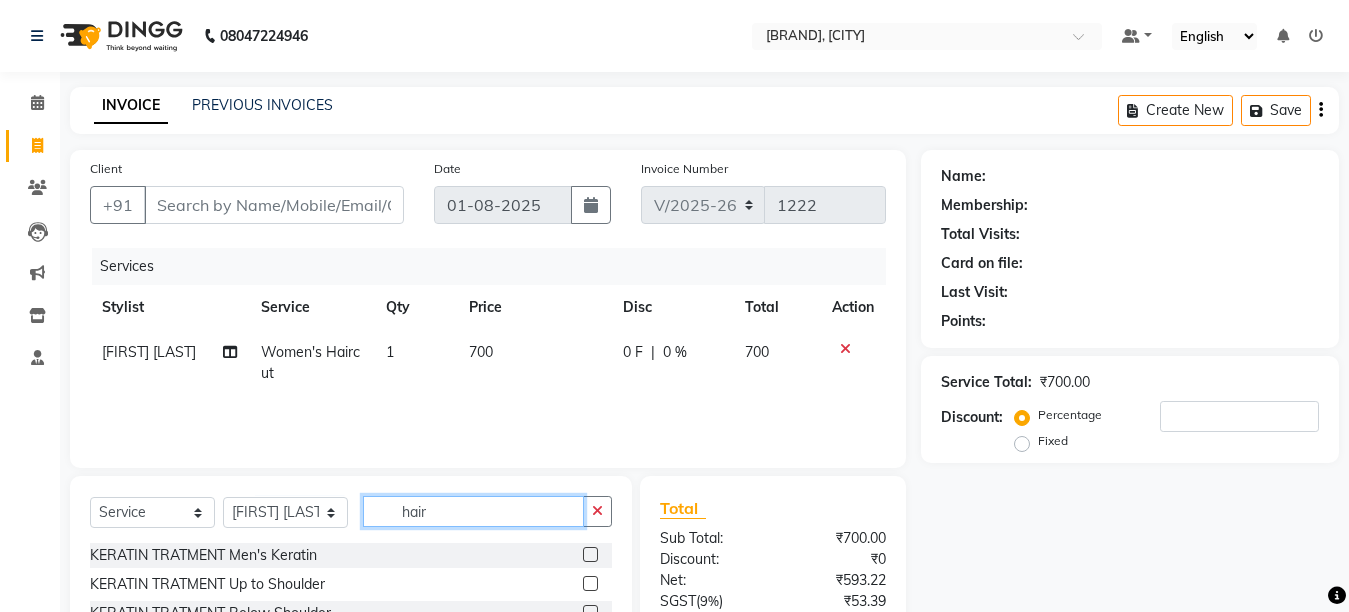 click on "hair" 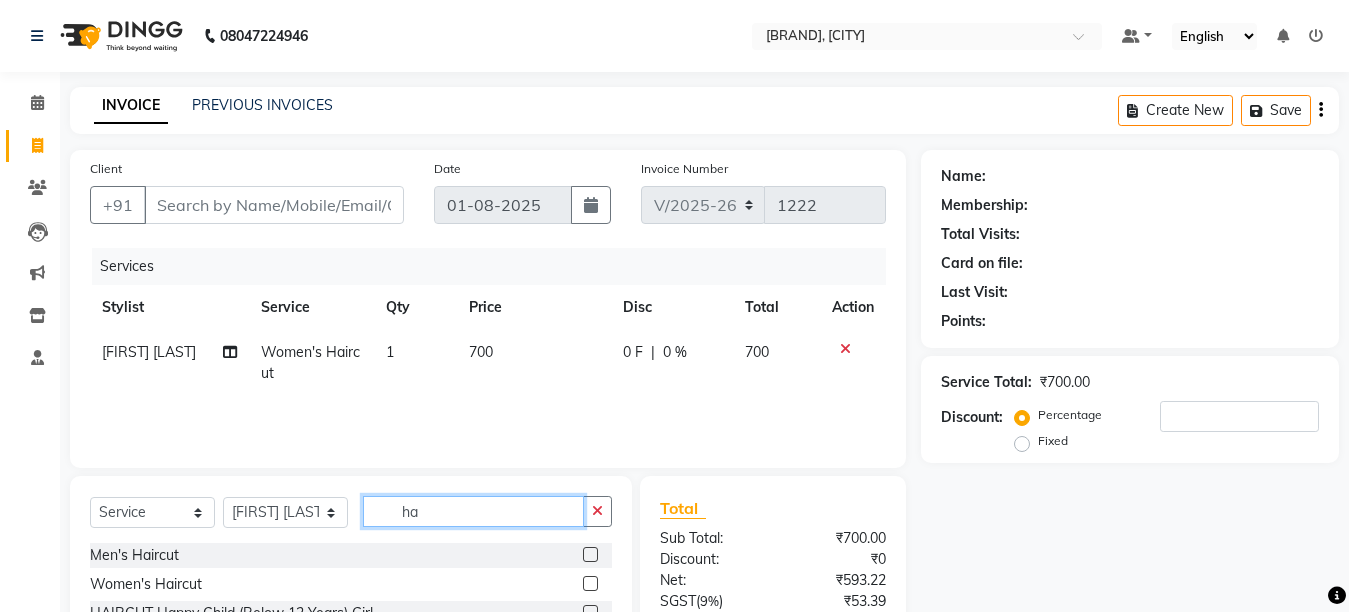 type on "h" 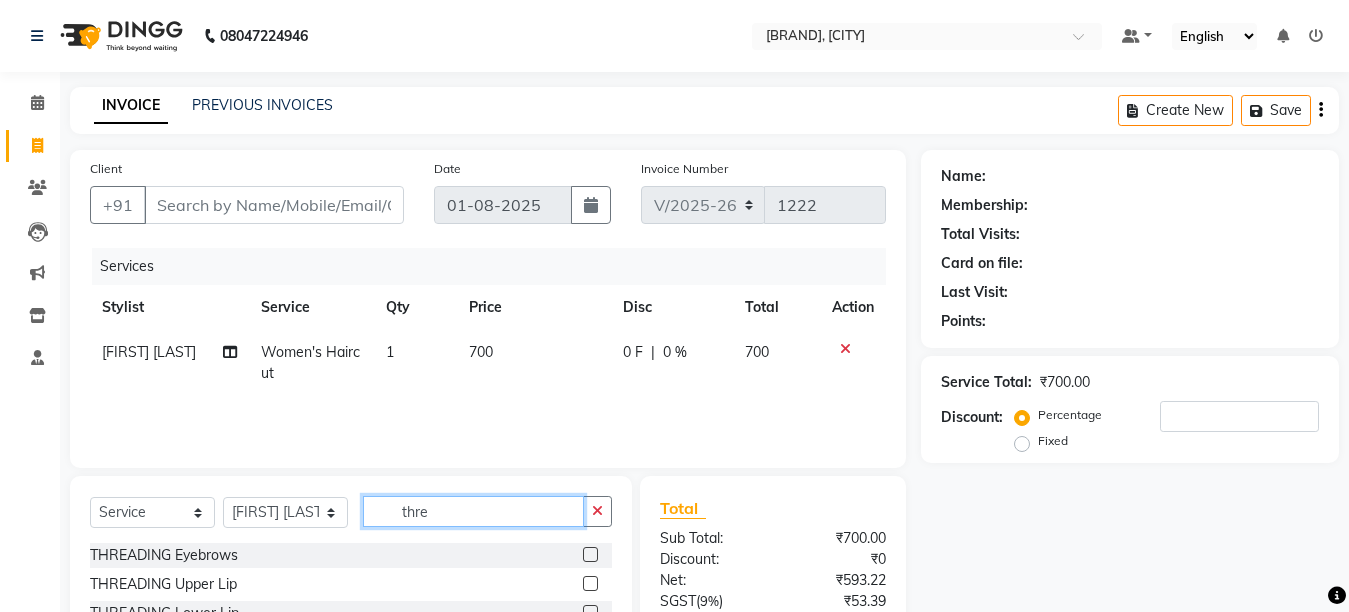 type on "thre" 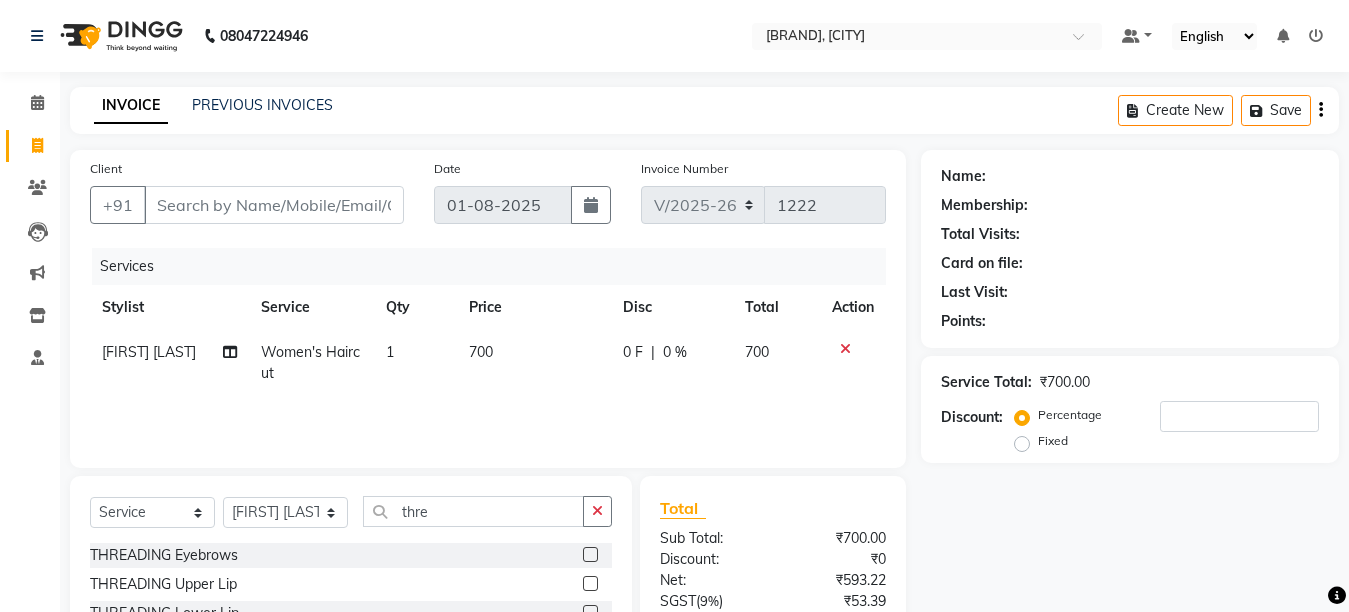 click 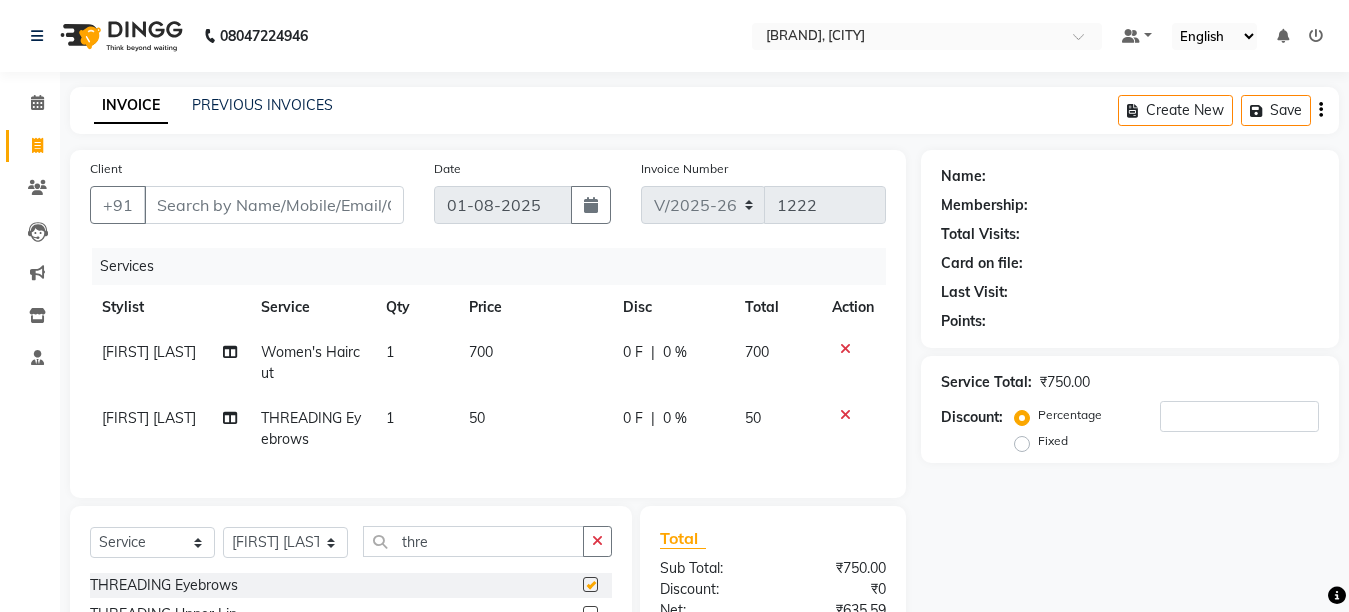 scroll, scrollTop: 236, scrollLeft: 0, axis: vertical 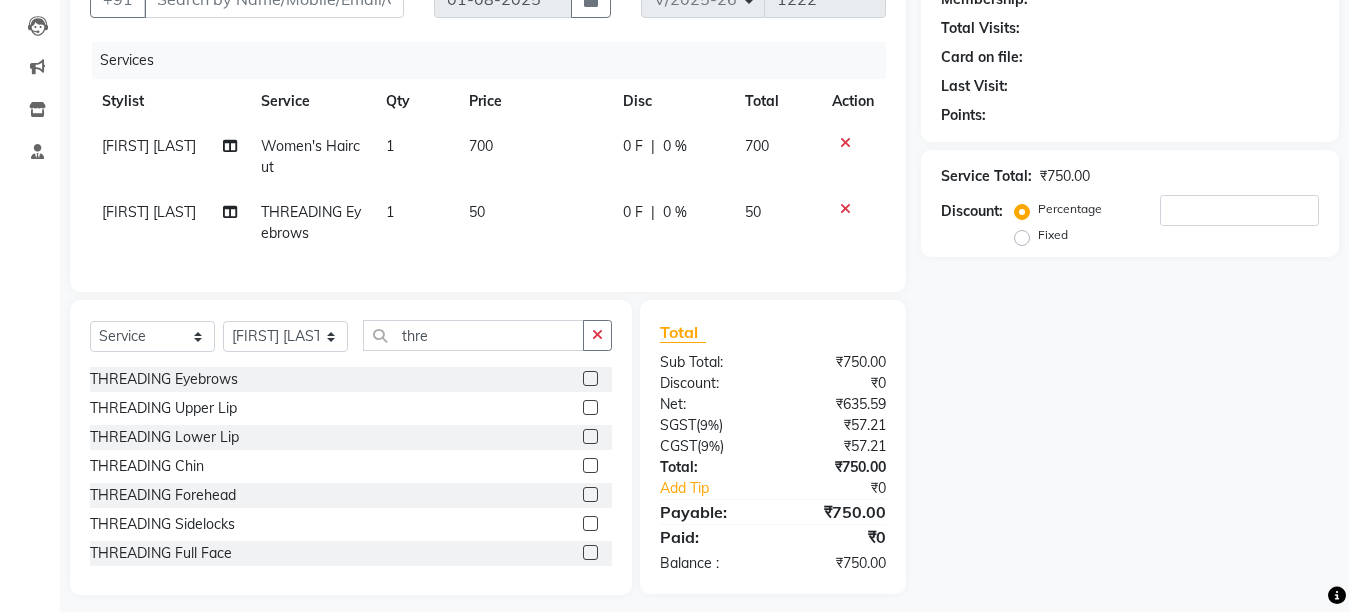 checkbox on "false" 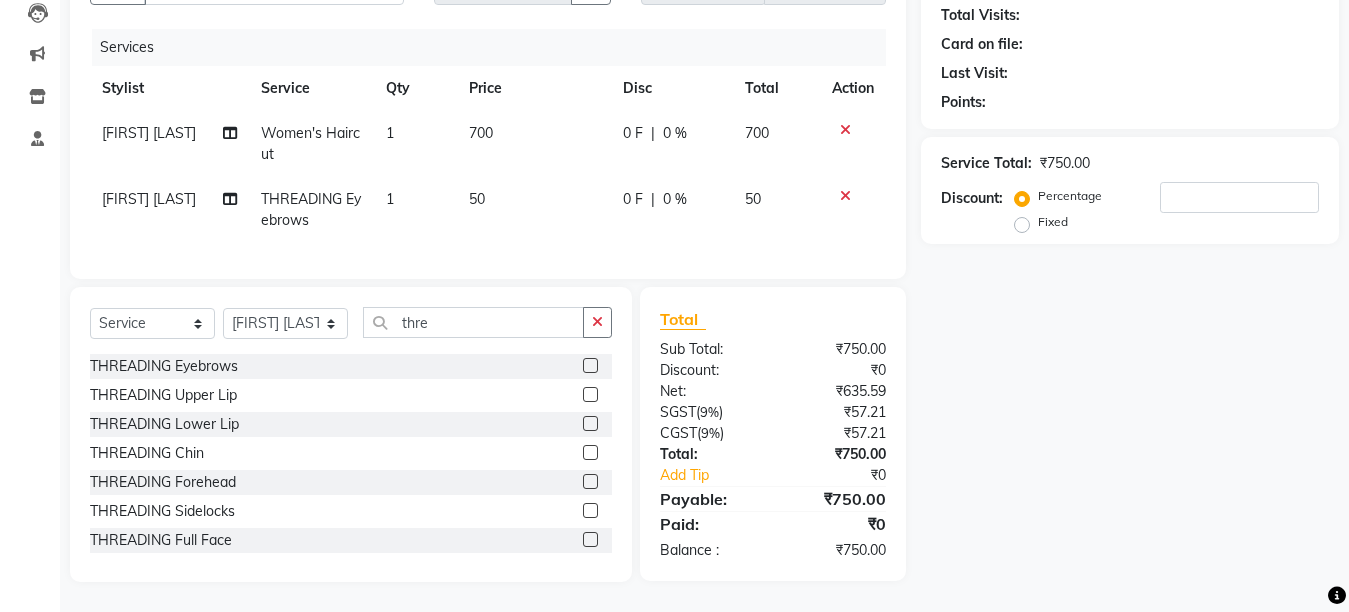 click 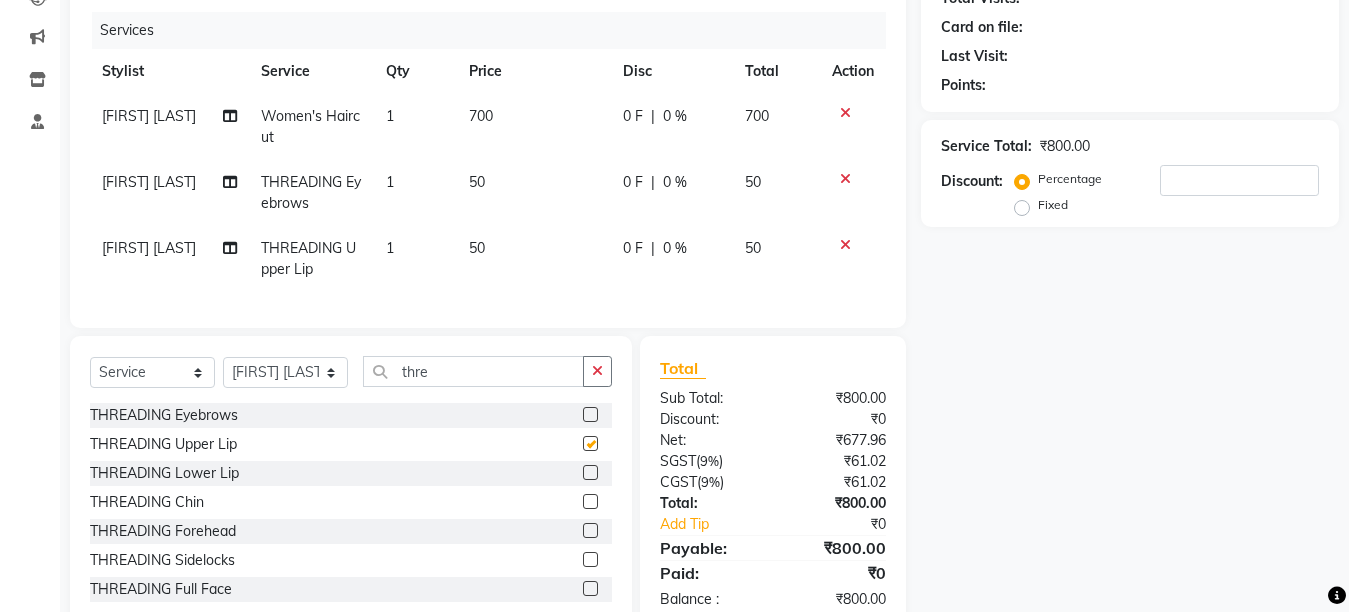 checkbox on "false" 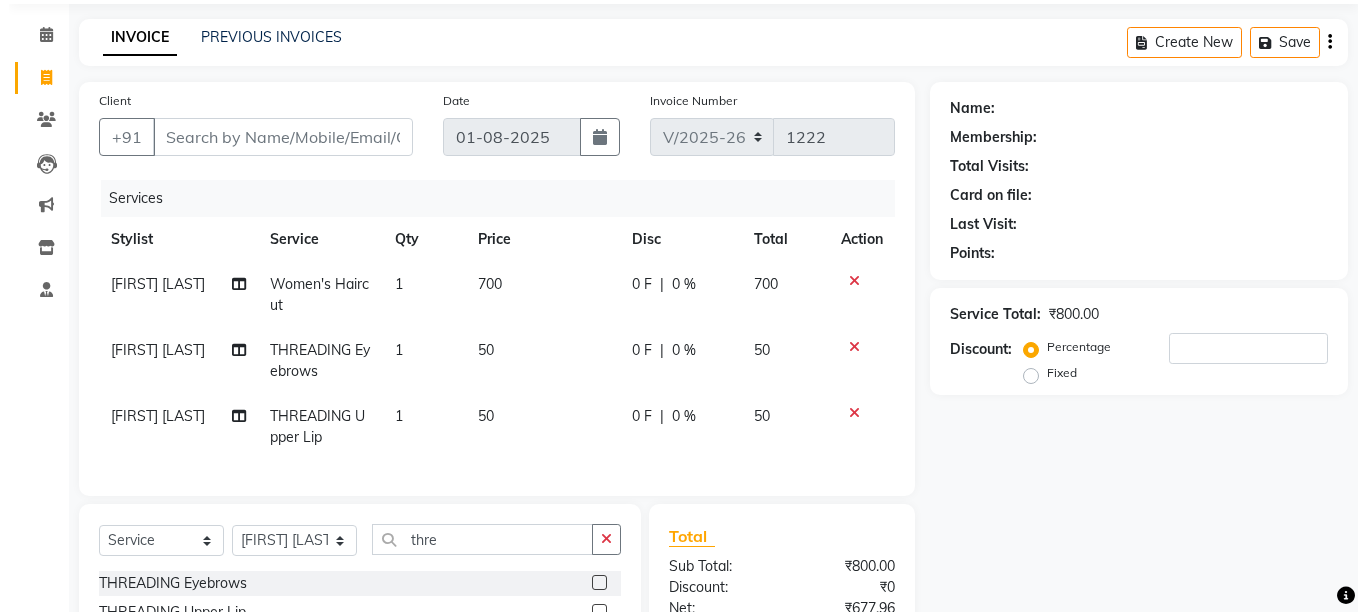 scroll, scrollTop: 0, scrollLeft: 0, axis: both 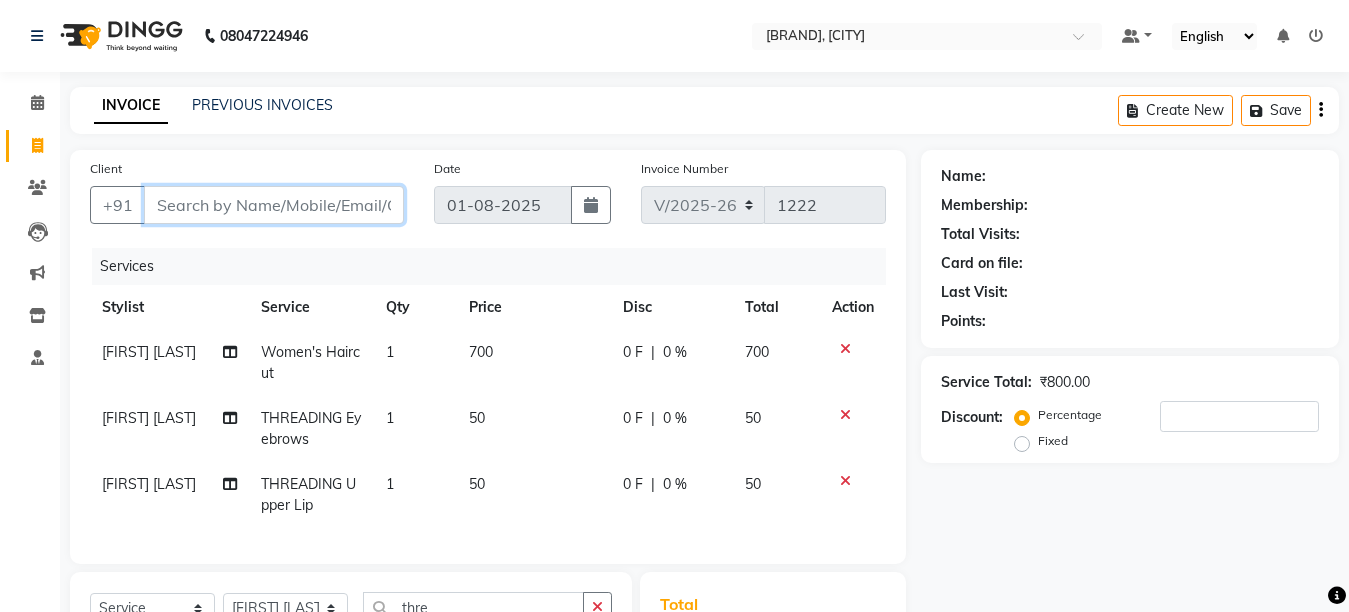 click on "Client" at bounding box center (274, 205) 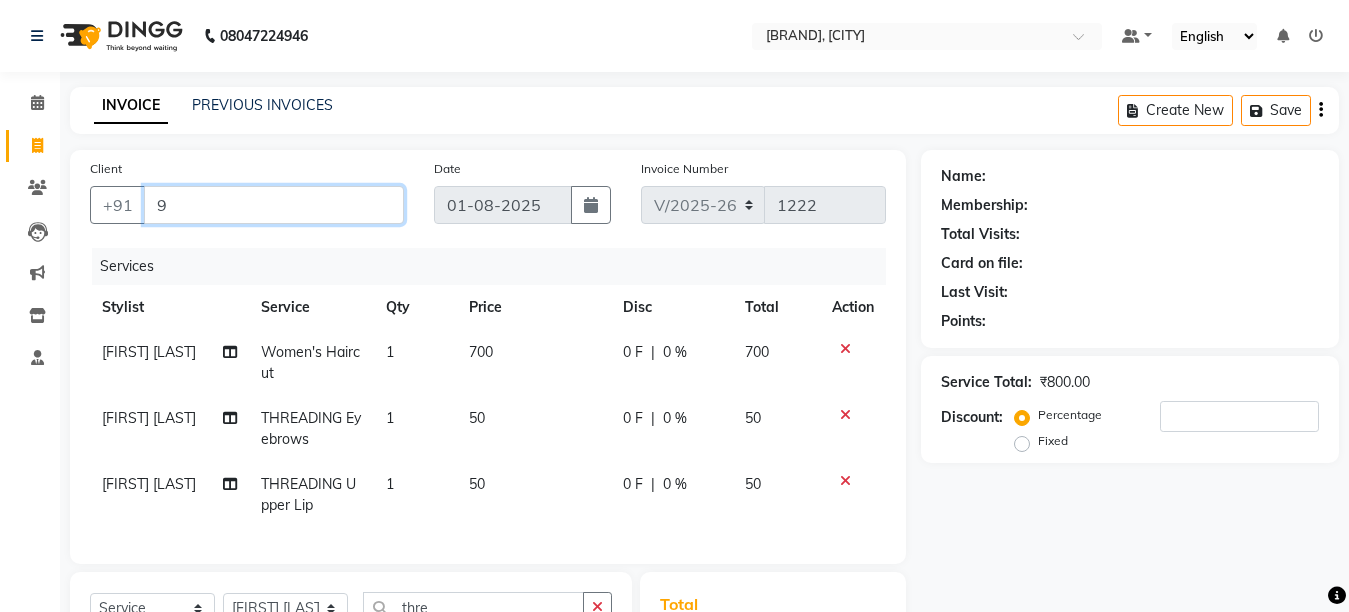type on "0" 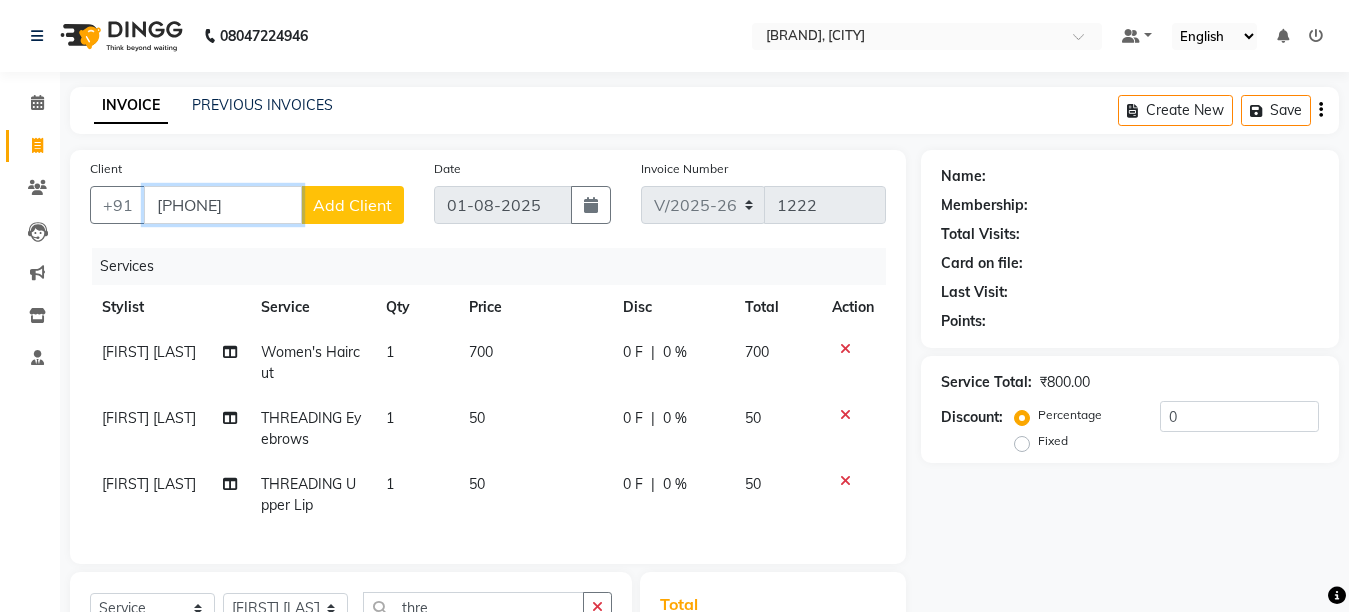 type on "[PHONE]" 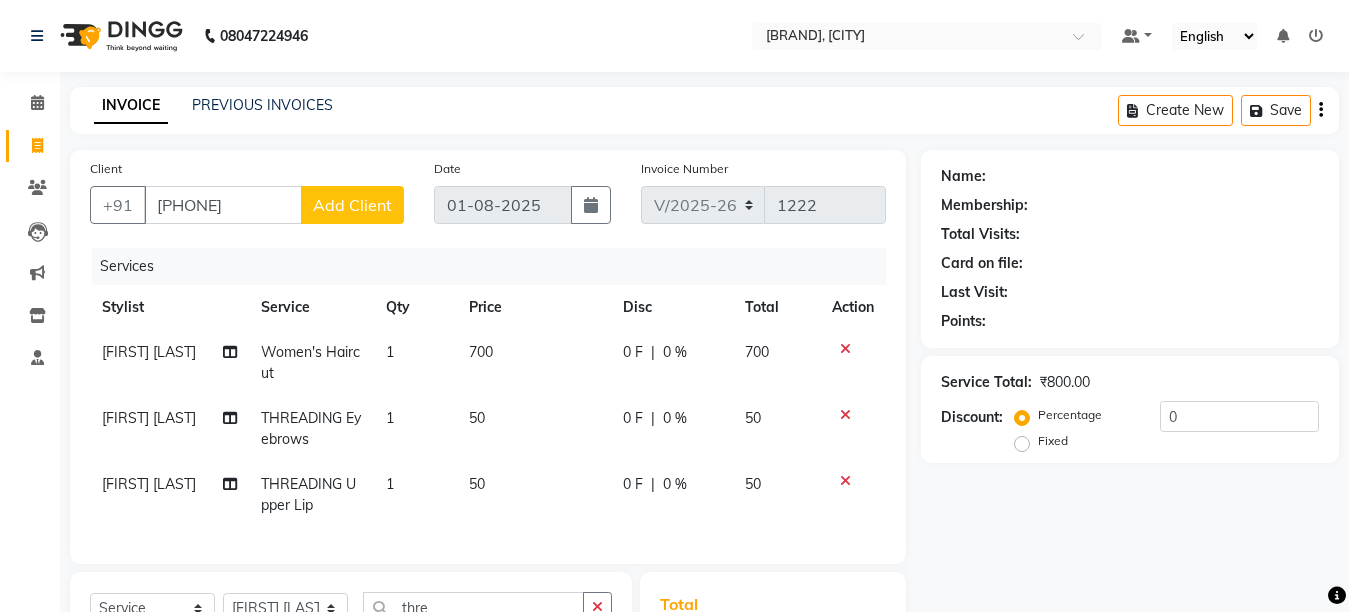 click on "Add Client" 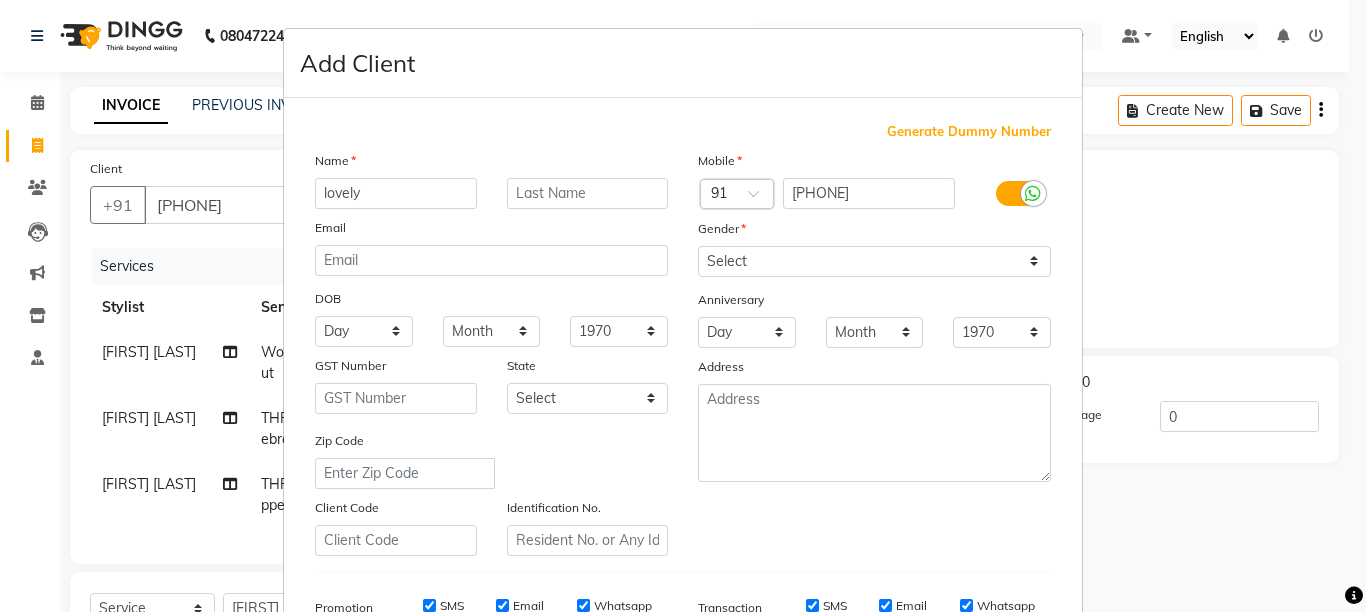 type on "lovely" 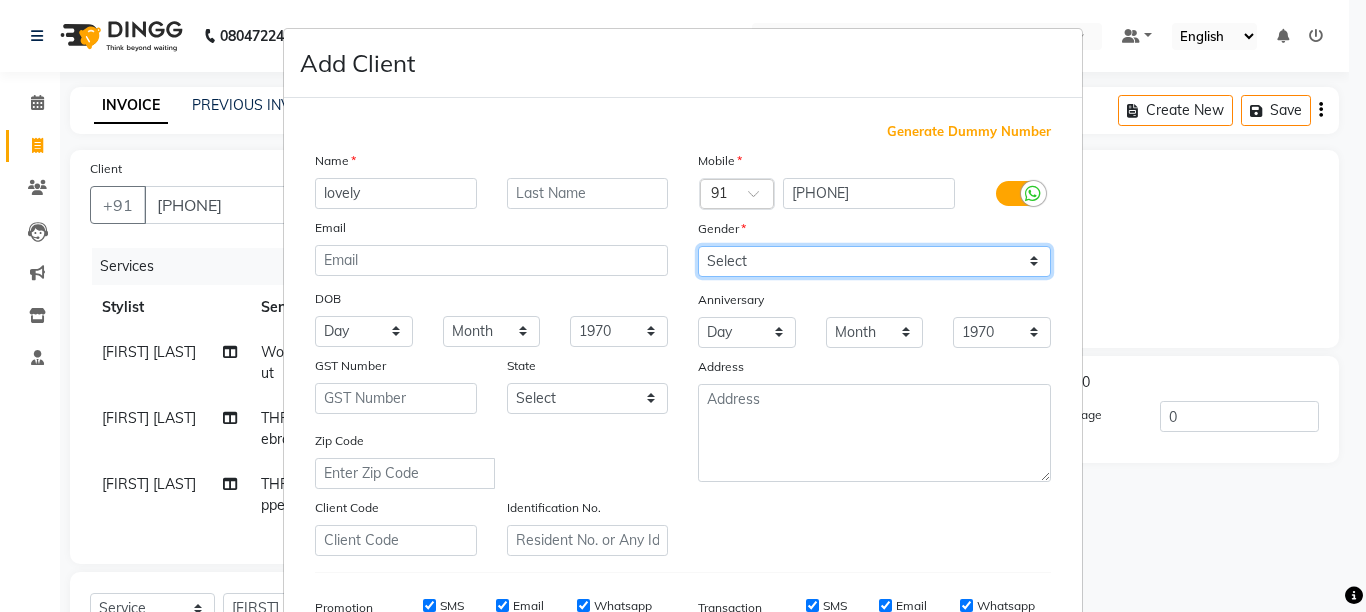 click on "Select Male Female Other Prefer Not To Say" at bounding box center [874, 261] 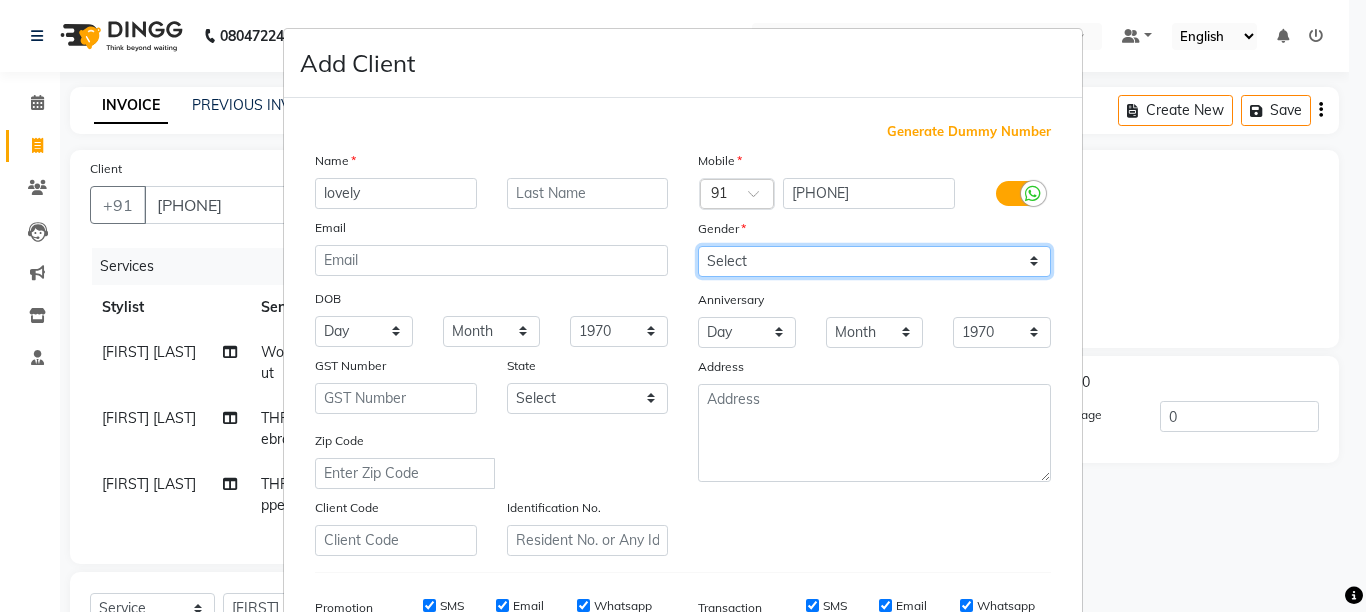 select on "female" 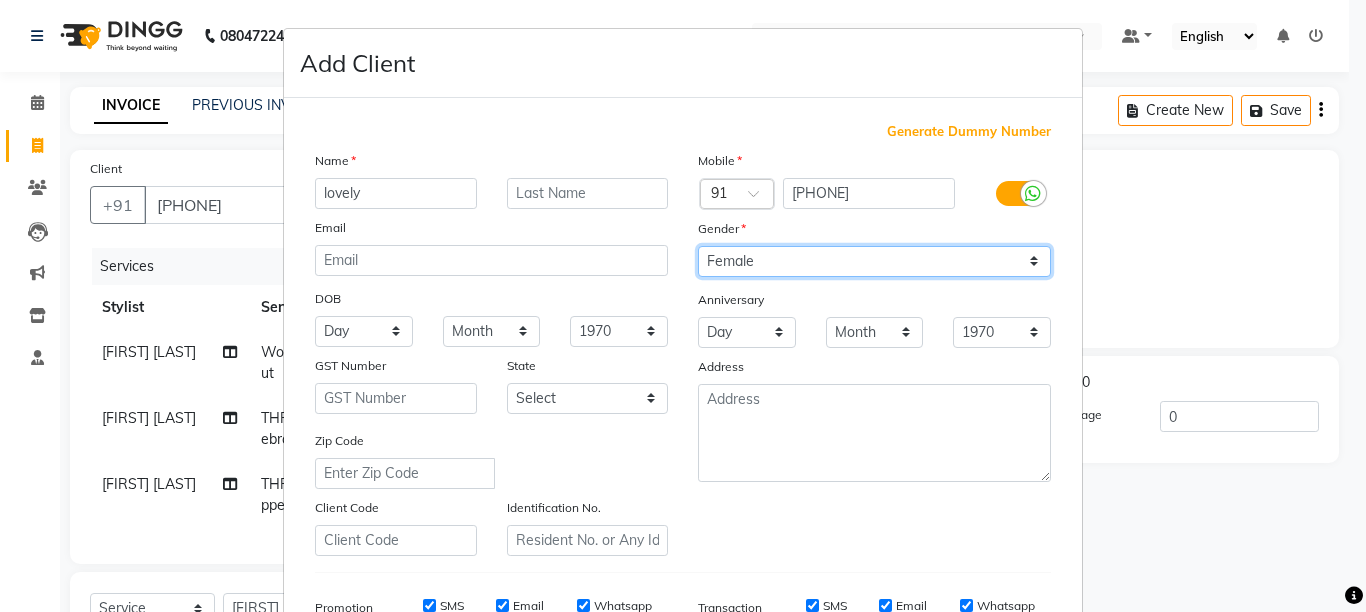click on "Select Male Female Other Prefer Not To Say" at bounding box center [874, 261] 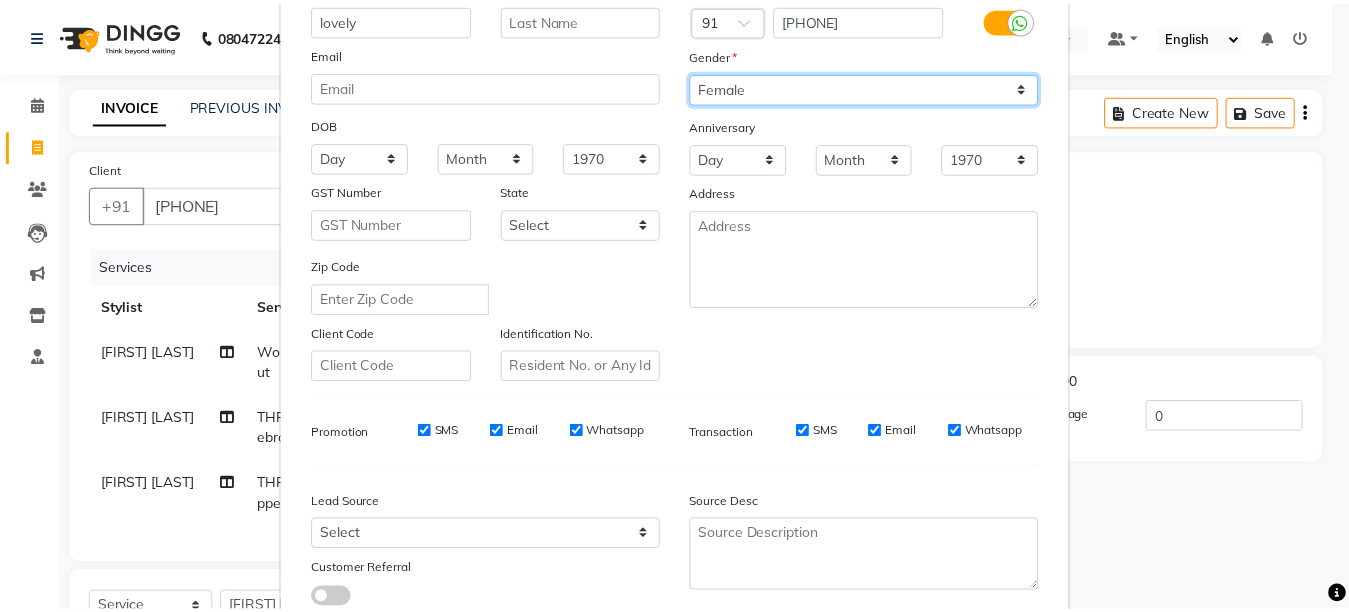 scroll, scrollTop: 311, scrollLeft: 0, axis: vertical 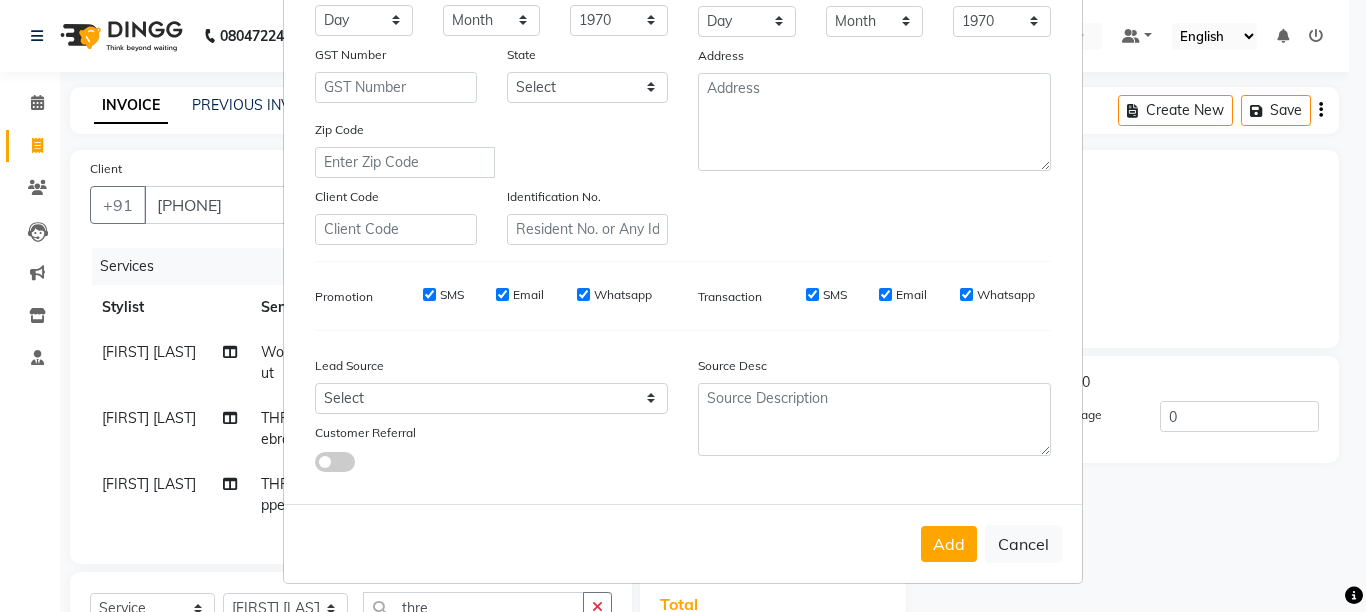 drag, startPoint x: 939, startPoint y: 540, endPoint x: 939, endPoint y: 520, distance: 20 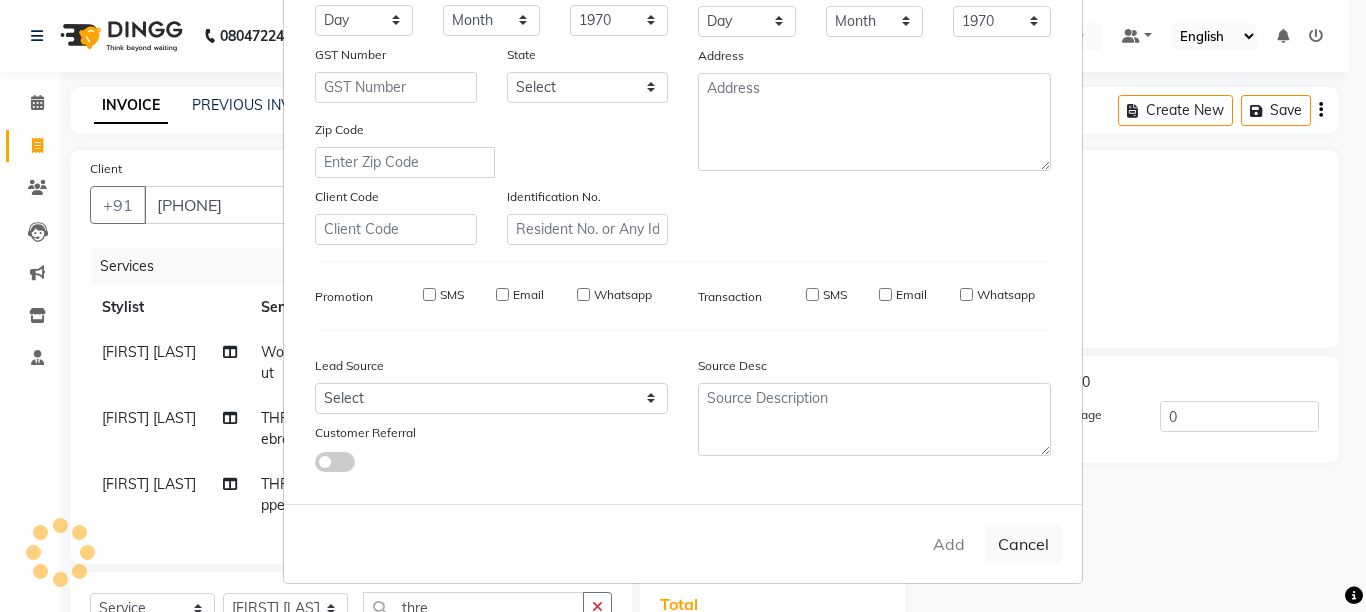 type on "95******16" 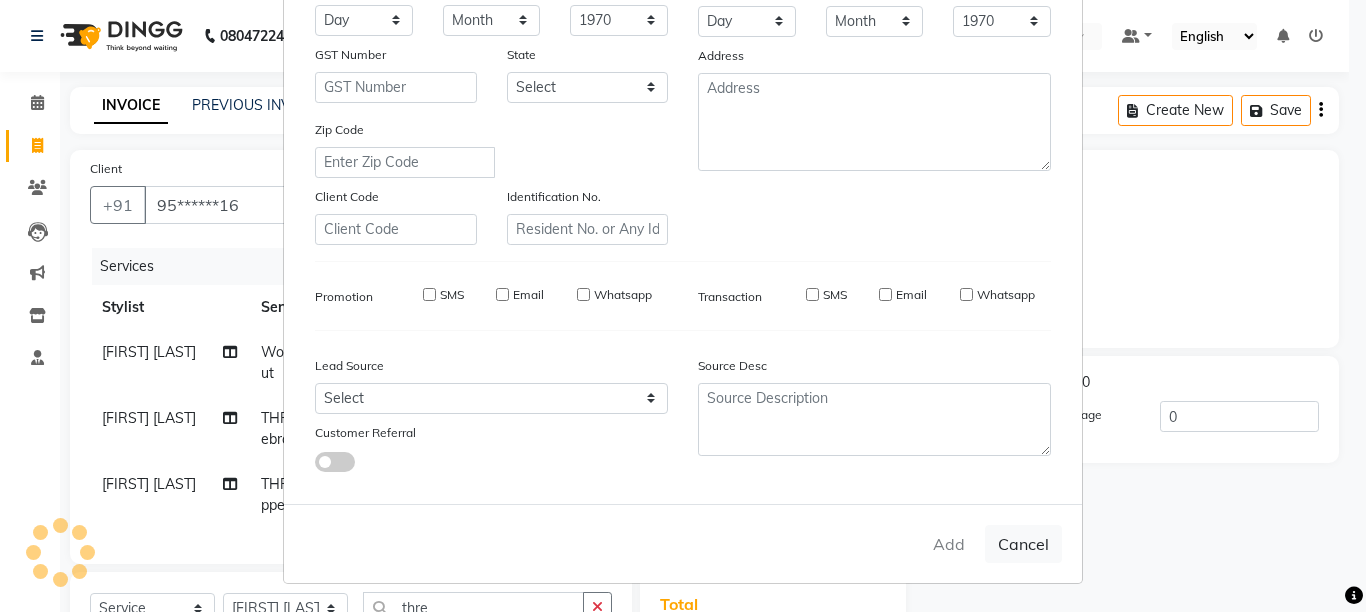 select 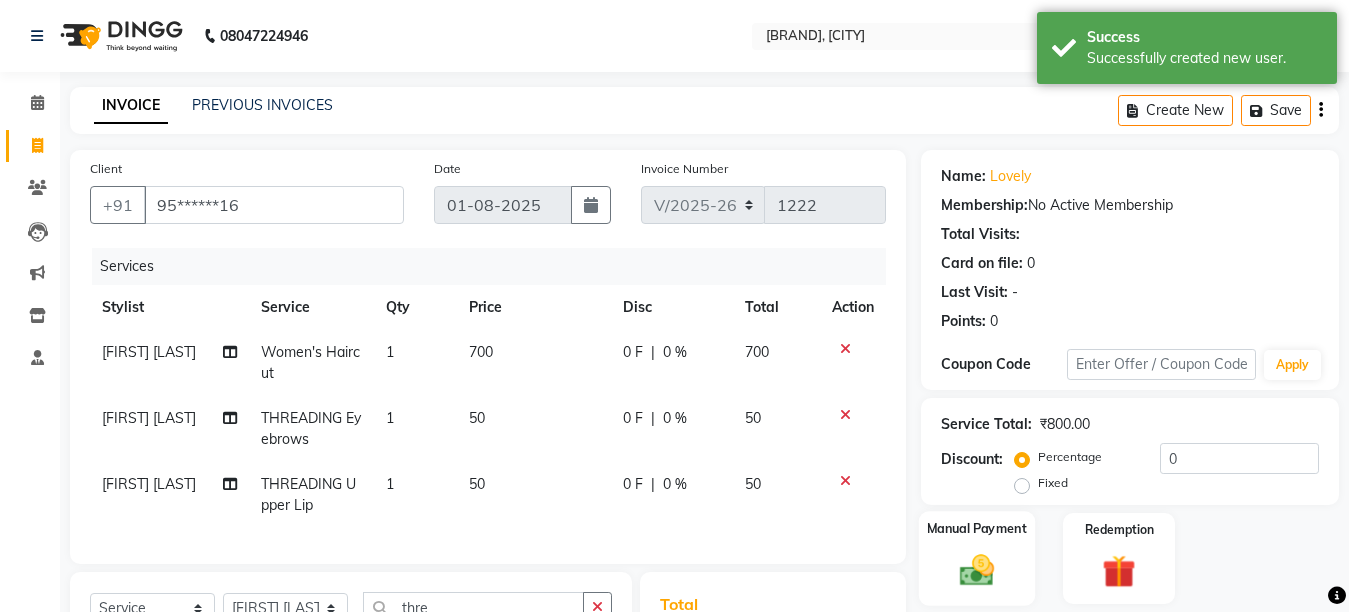click 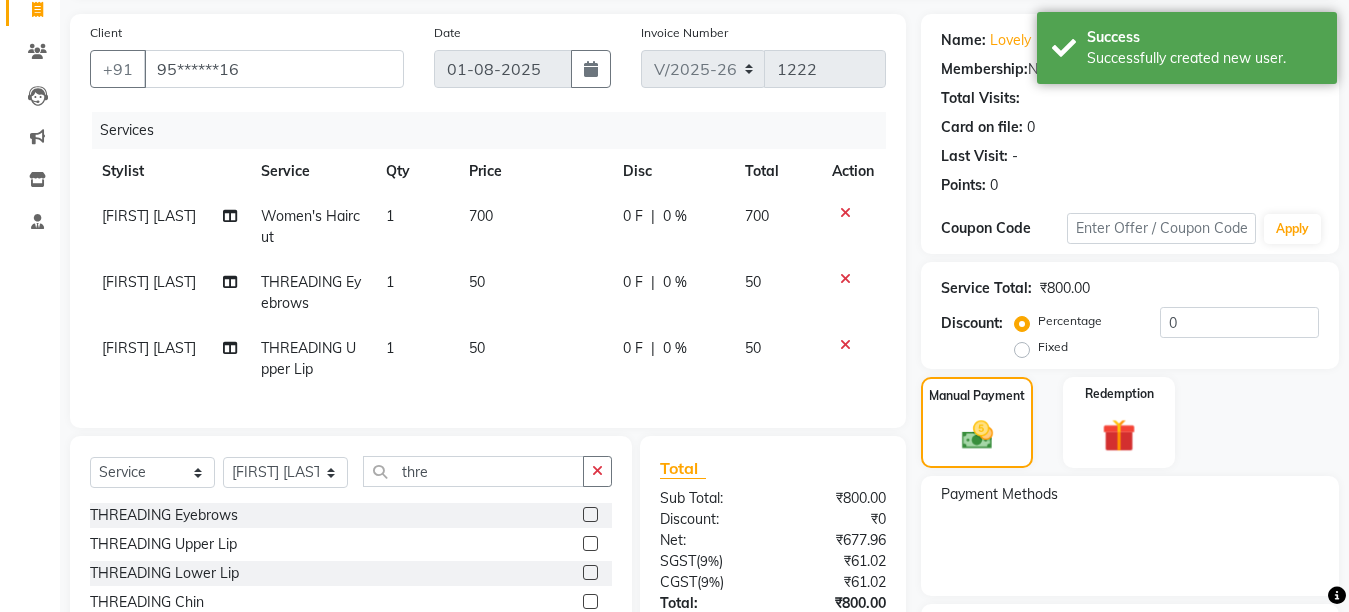 scroll, scrollTop: 302, scrollLeft: 0, axis: vertical 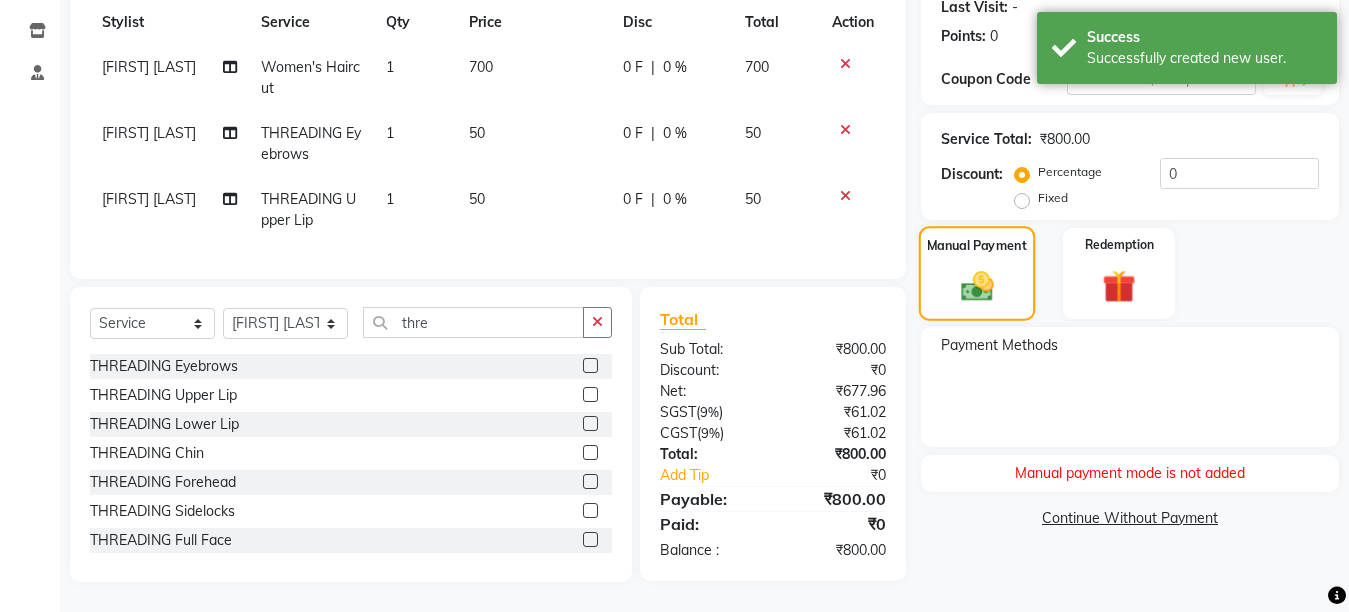 click 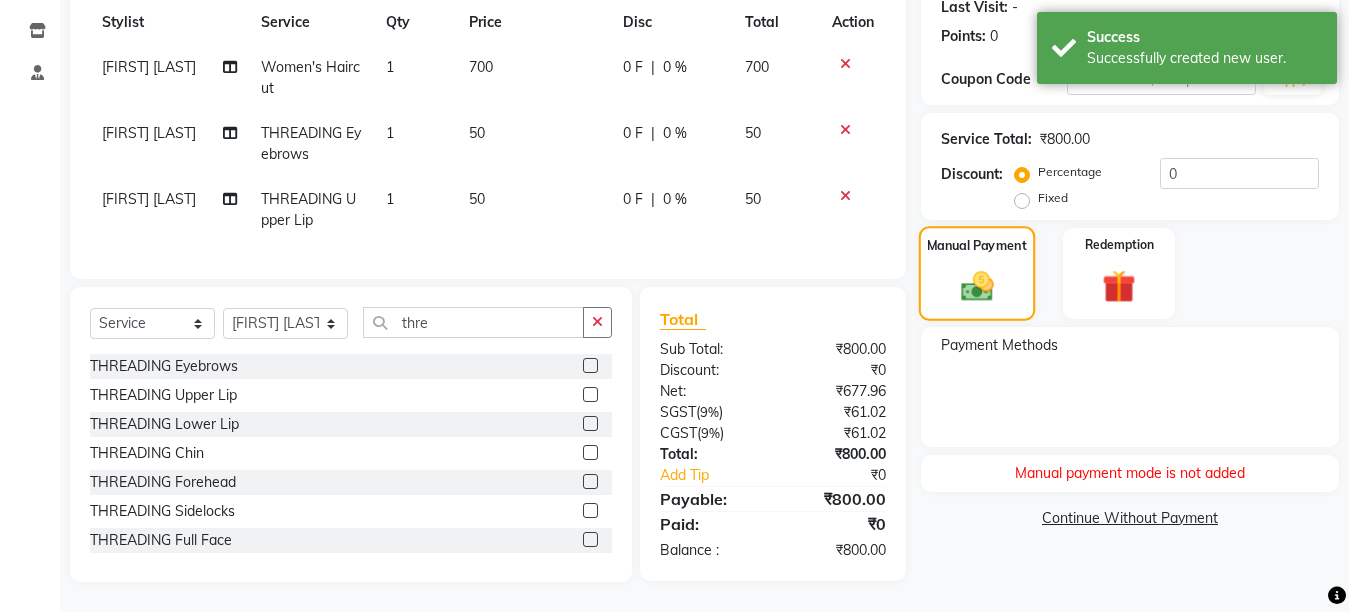 click 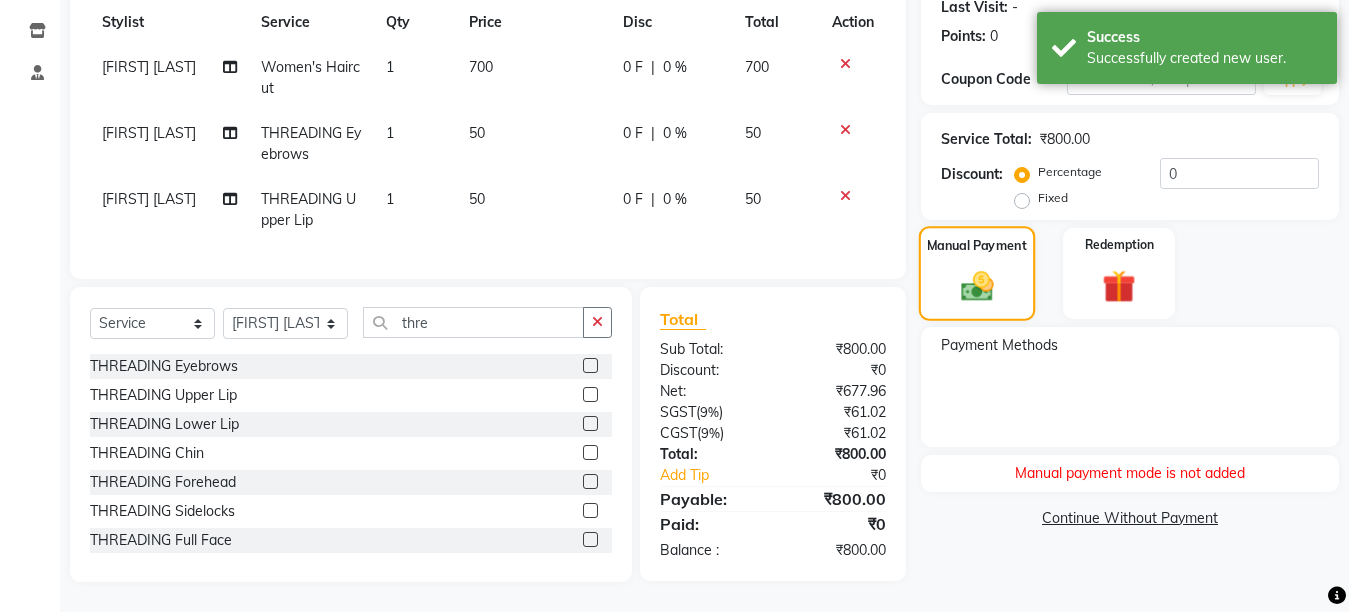 click 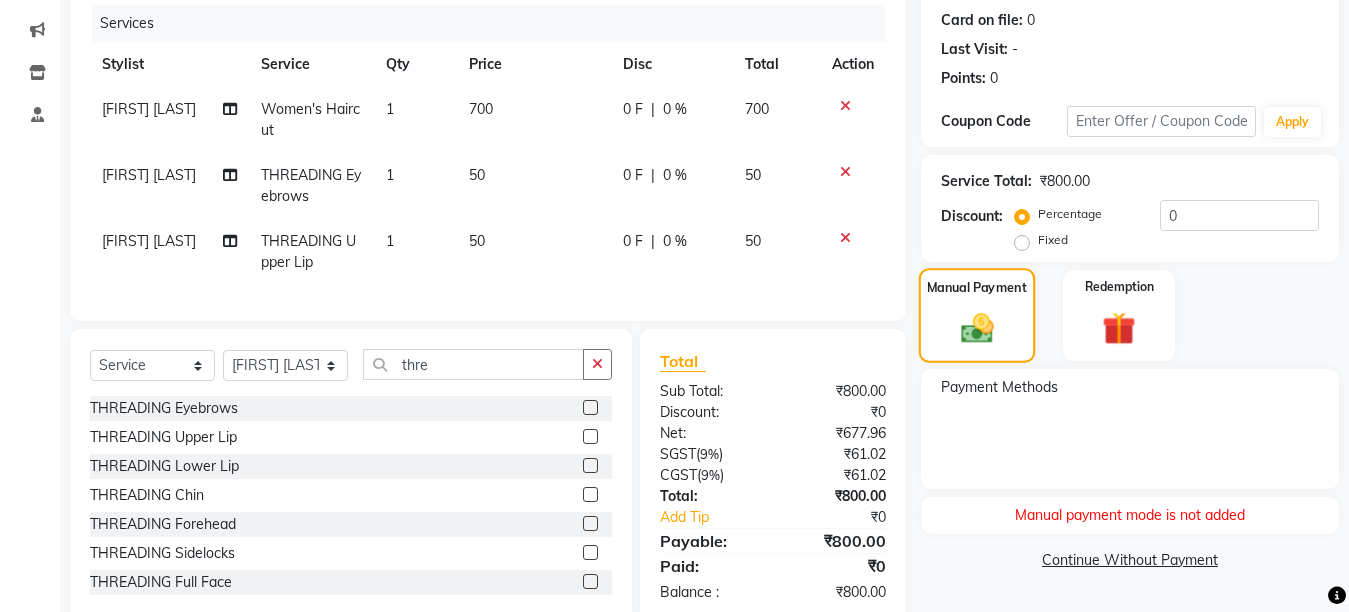 scroll, scrollTop: 302, scrollLeft: 0, axis: vertical 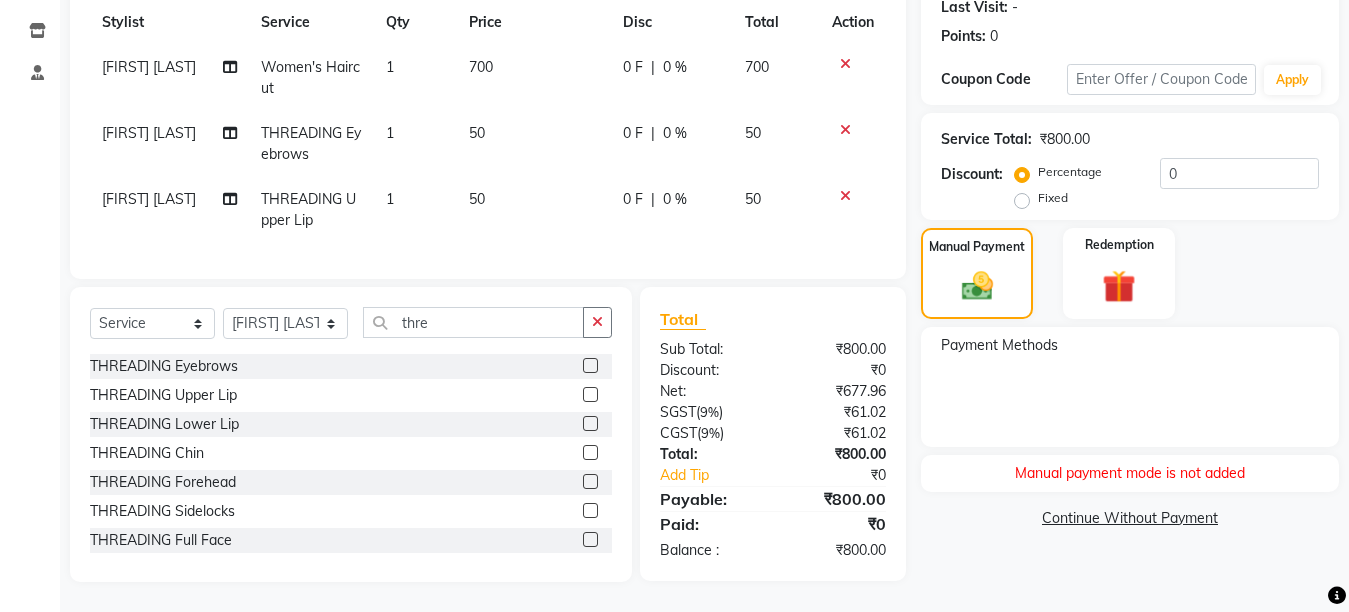 click on "Payment Methods" 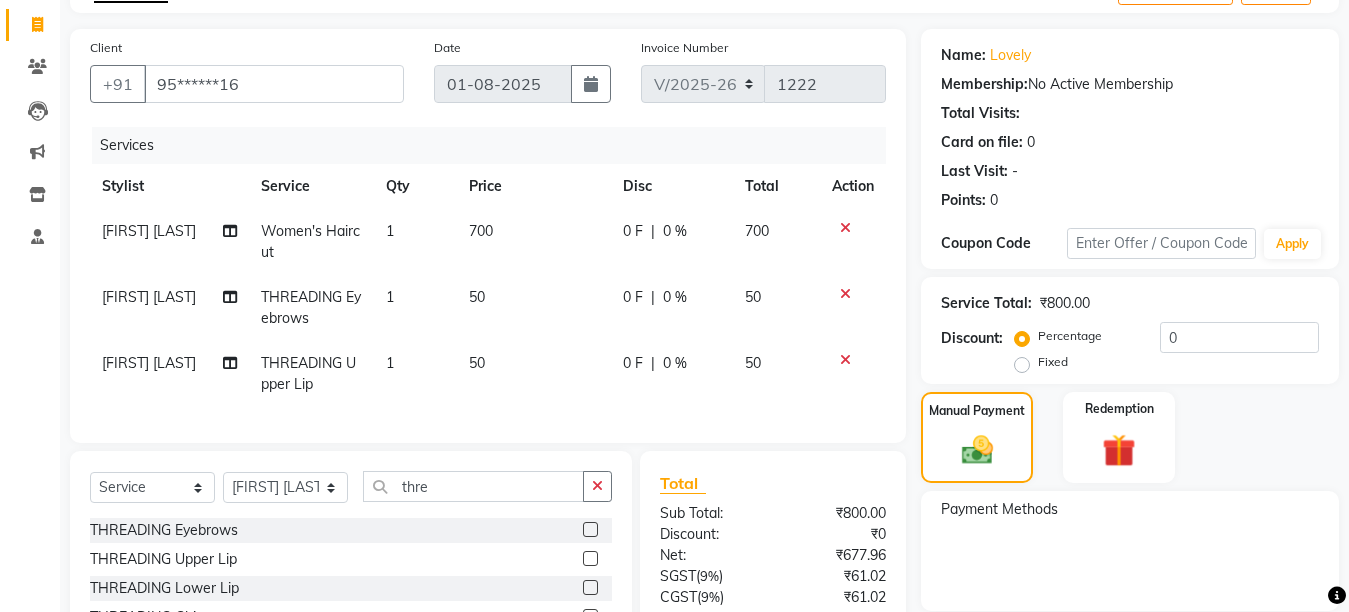 scroll, scrollTop: 2, scrollLeft: 0, axis: vertical 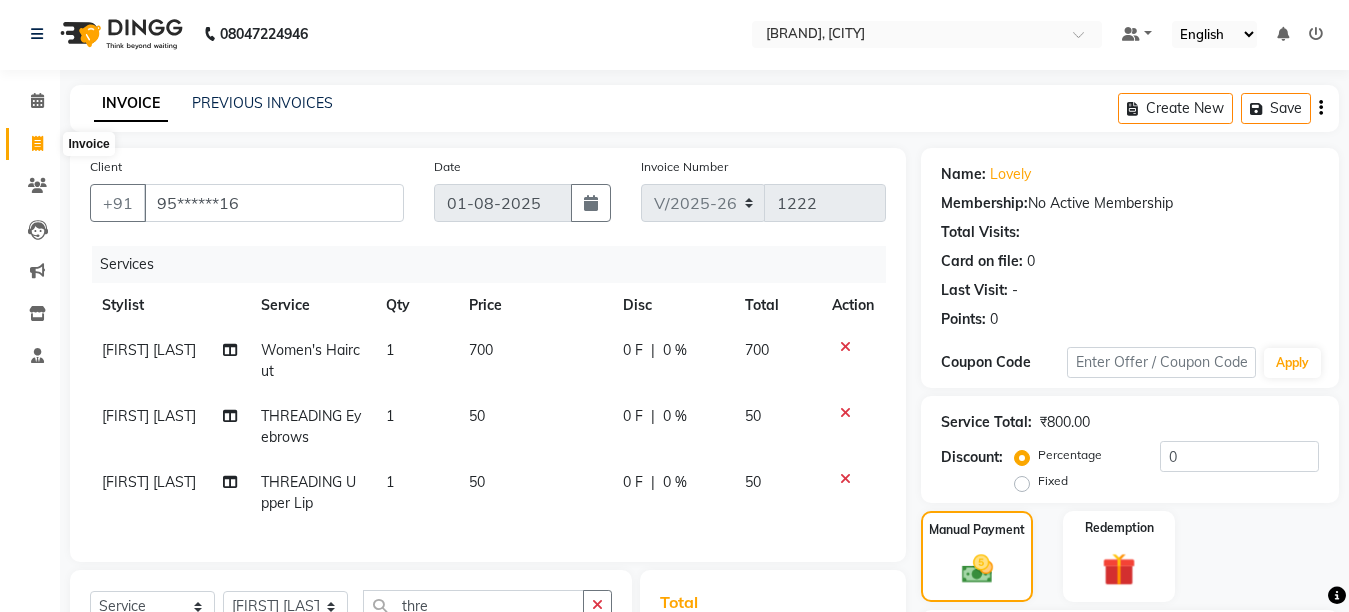 click 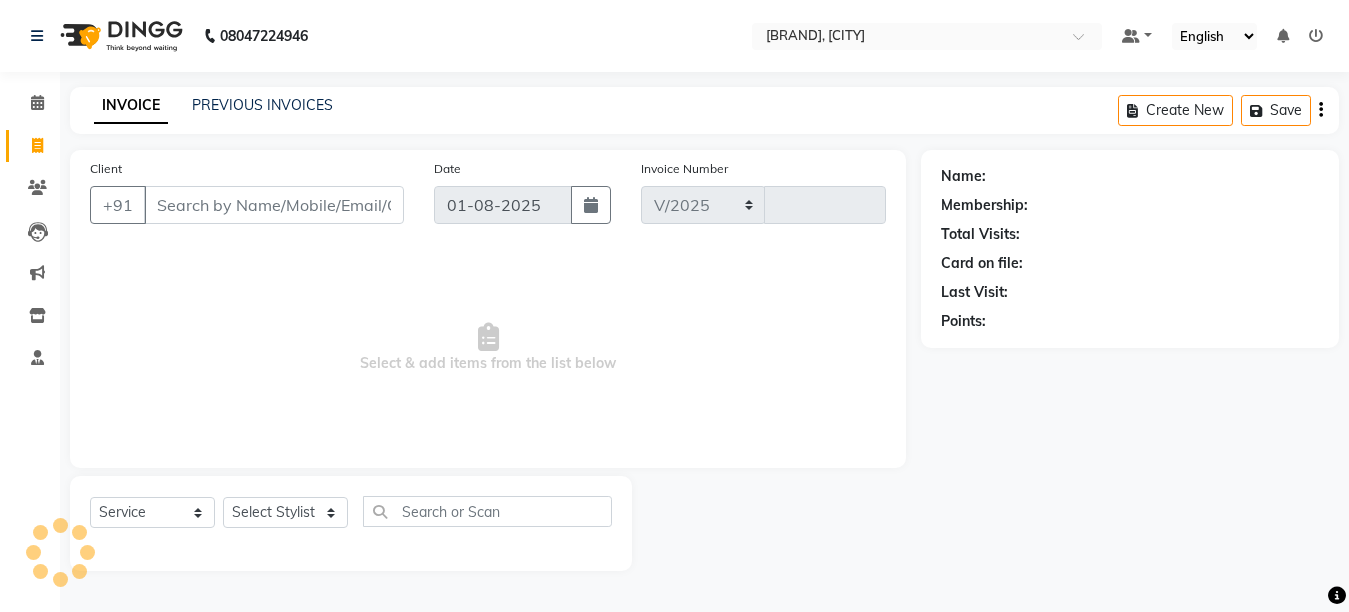 scroll, scrollTop: 0, scrollLeft: 0, axis: both 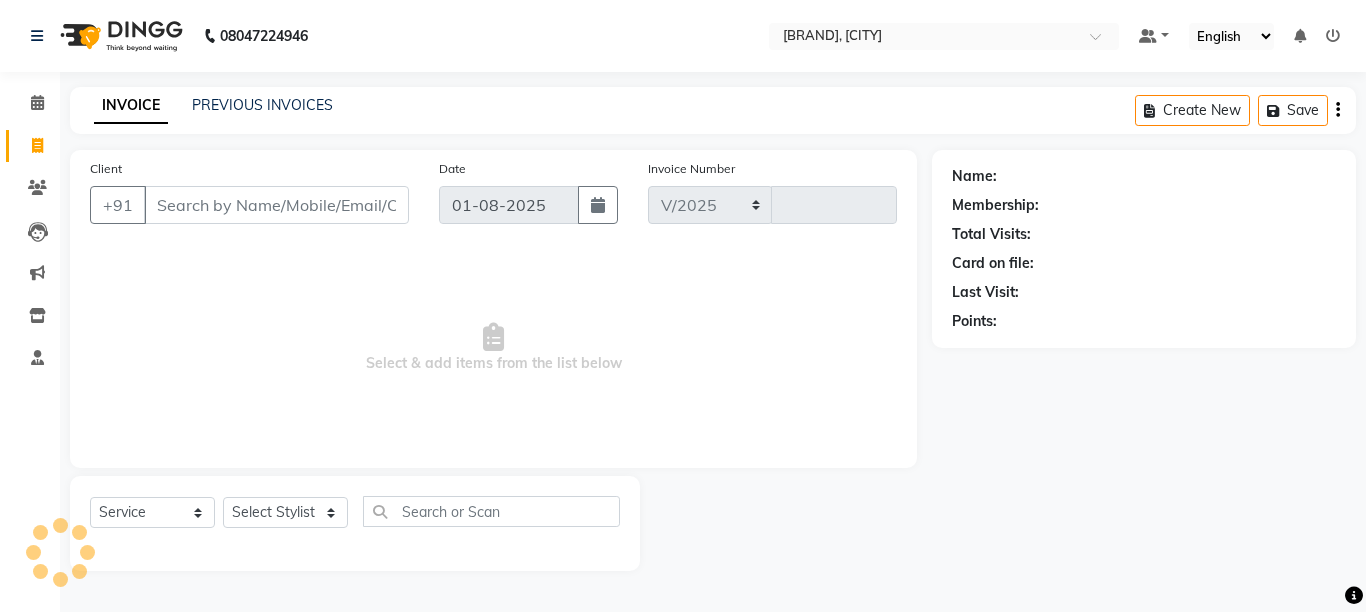 select on "6967" 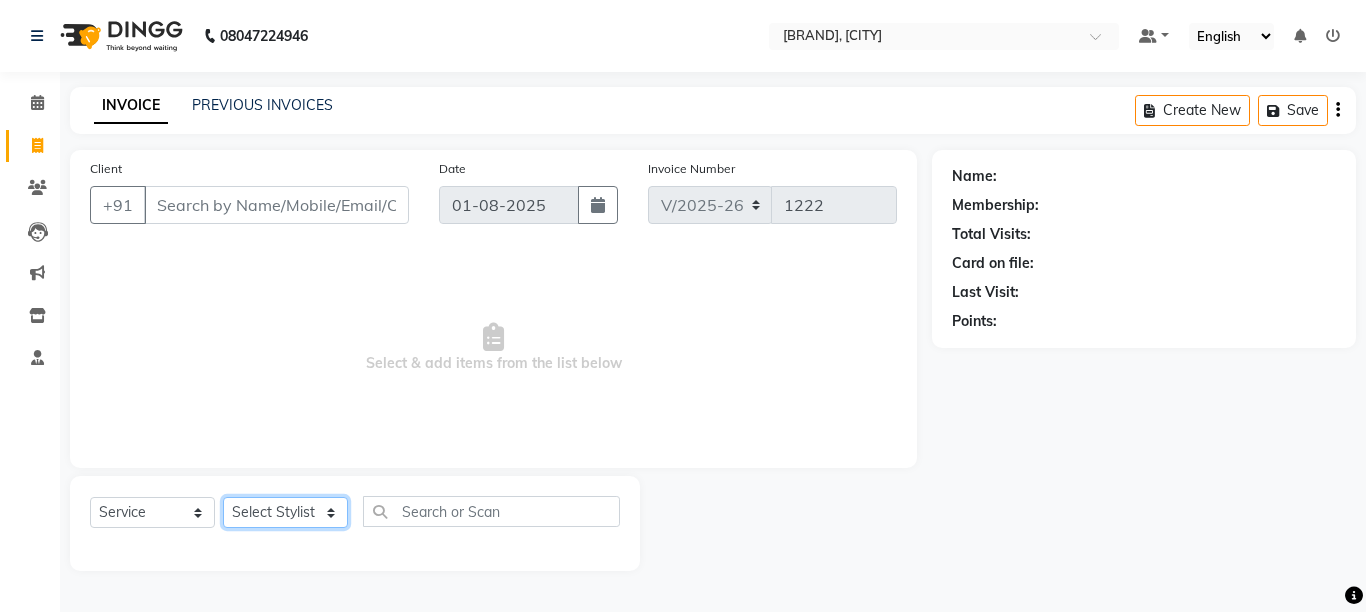 click on "Select Stylist [FIRST] [LAST] [FIRST] [LAST] [FIRST] [LAST] [FIRST] [LAST]" 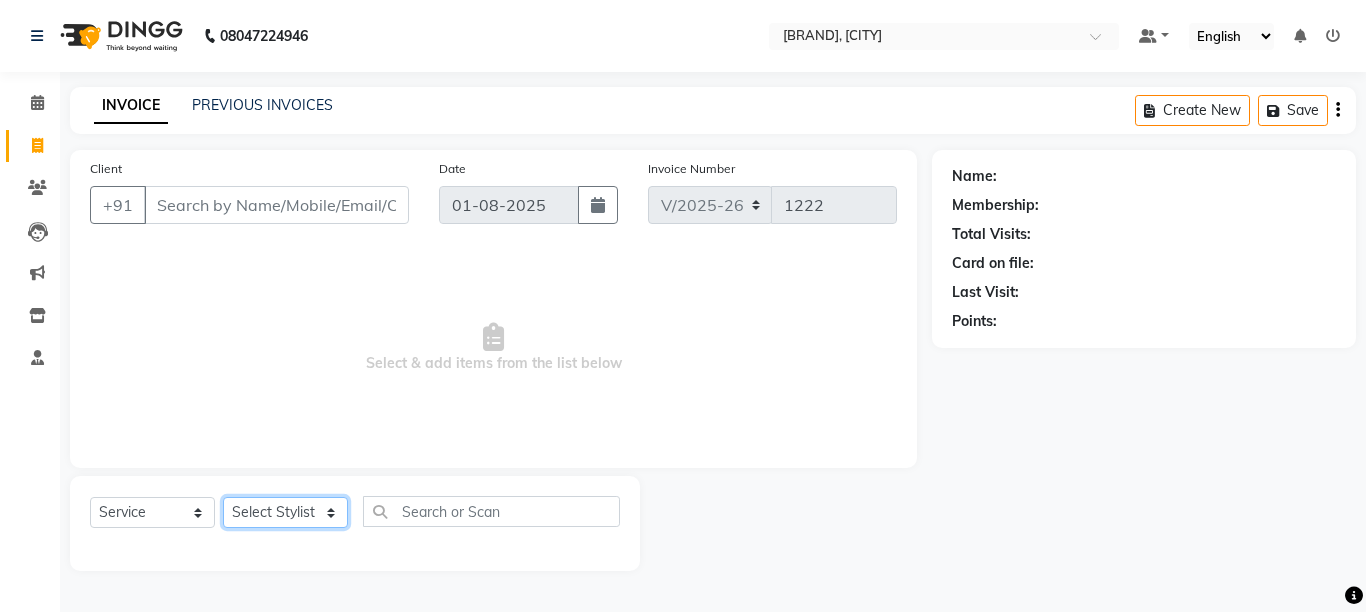 select on "61627" 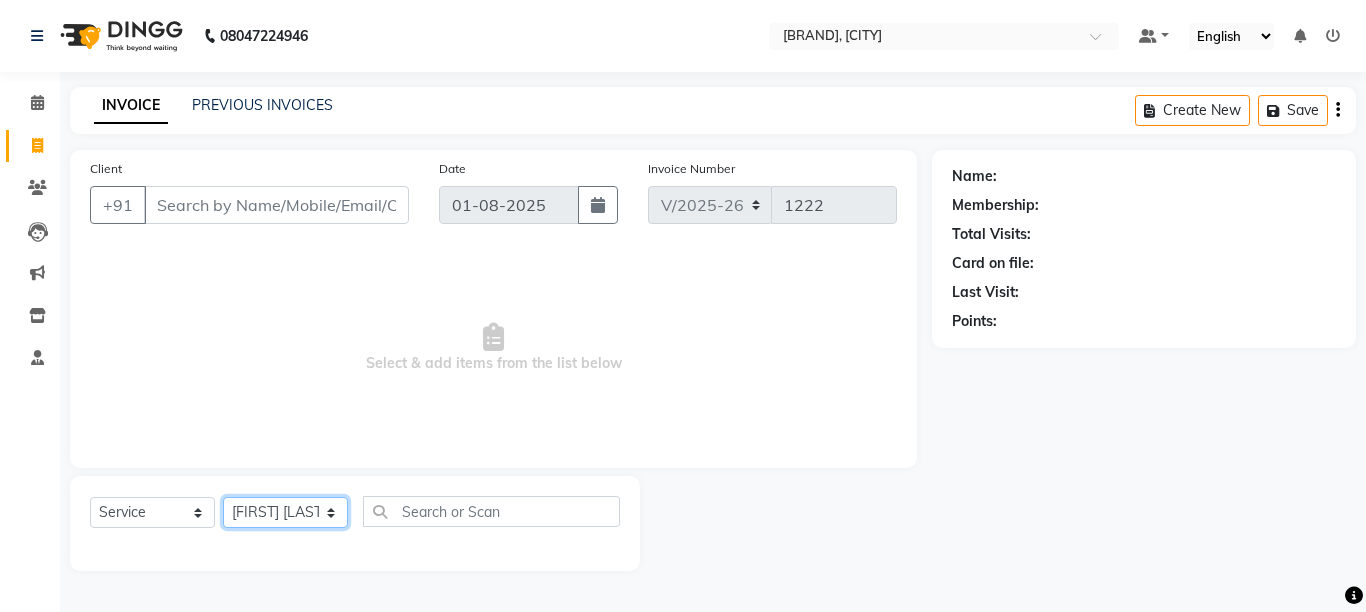 click on "Select Stylist [FIRST] [LAST] [FIRST] [LAST] [FIRST] [LAST] [FIRST] [LAST]" 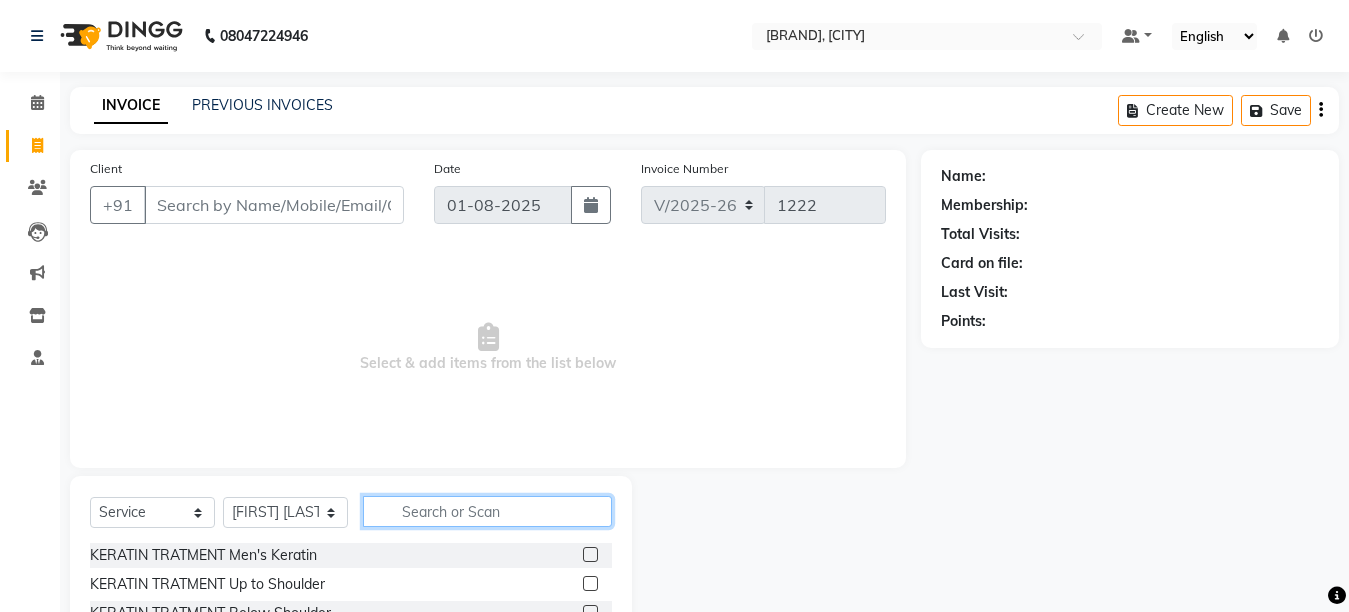 click 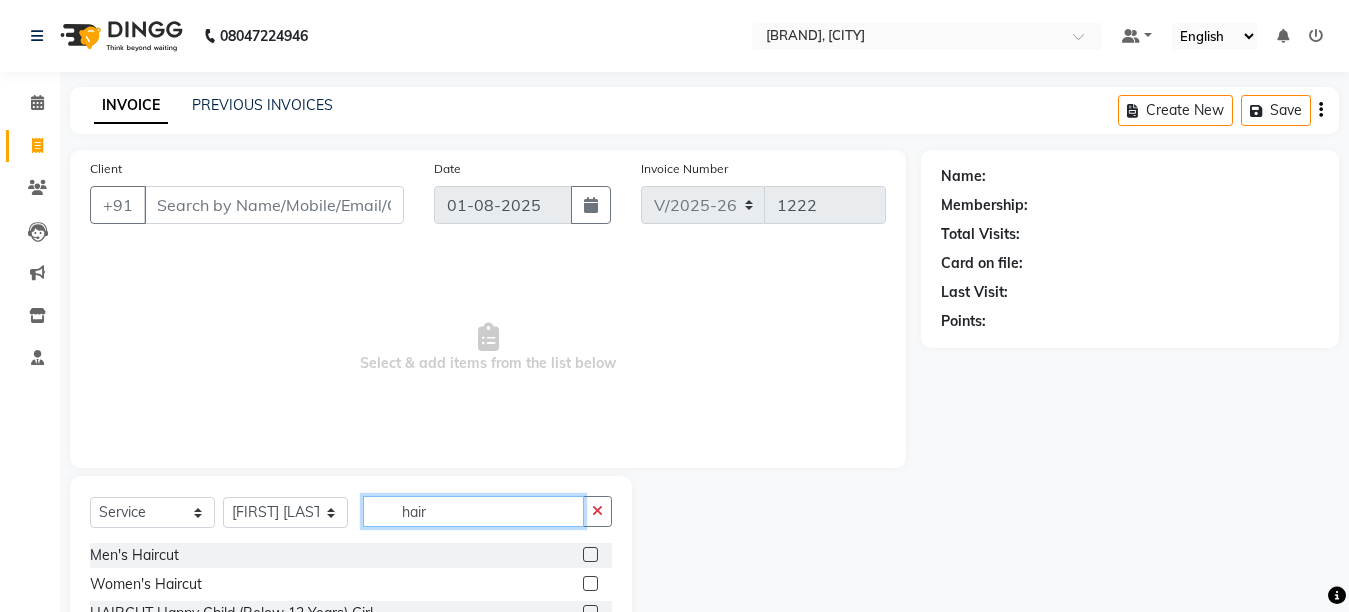 type on "hair" 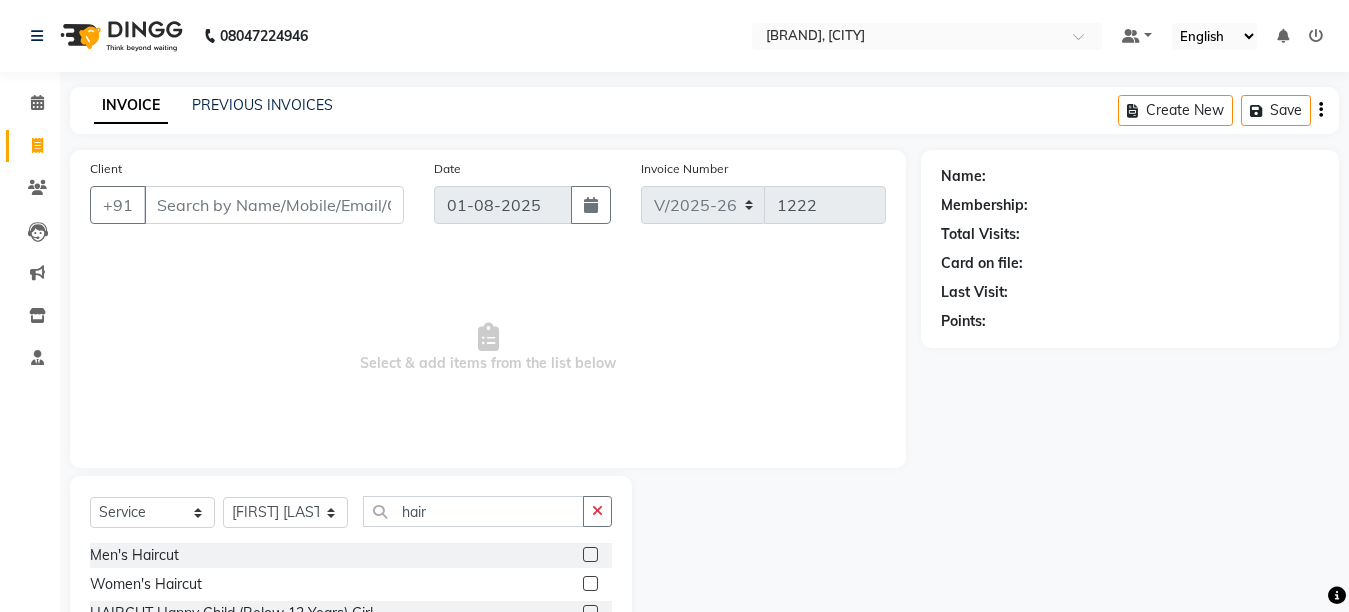 click 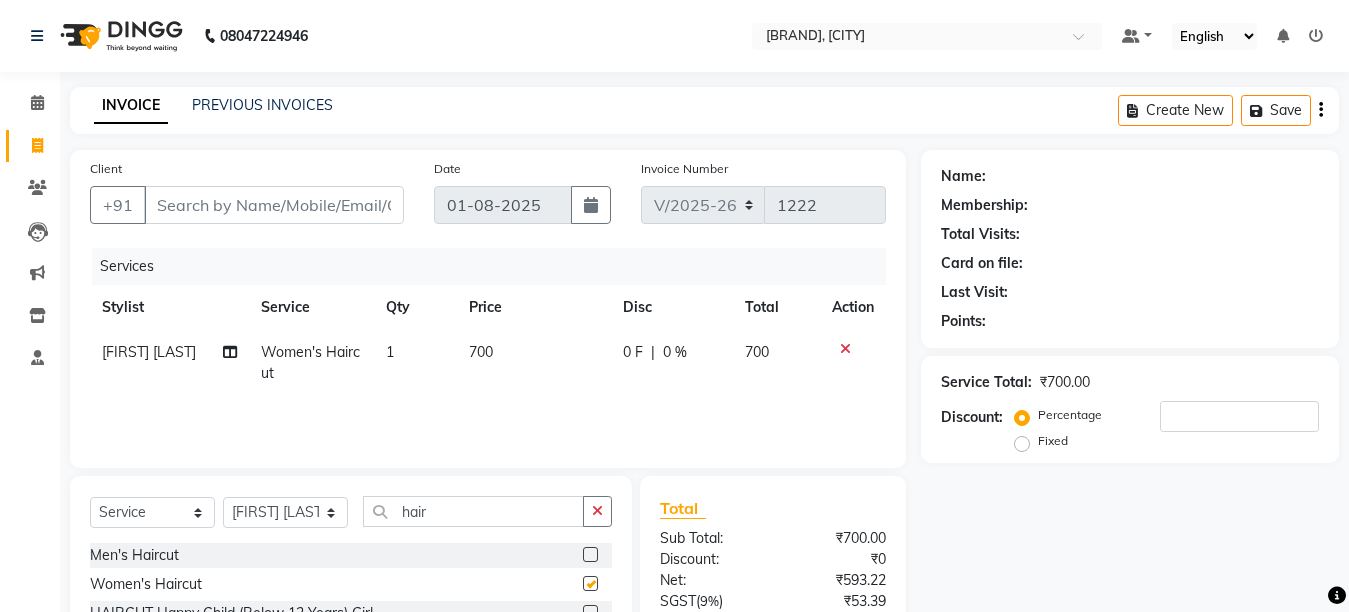 checkbox on "false" 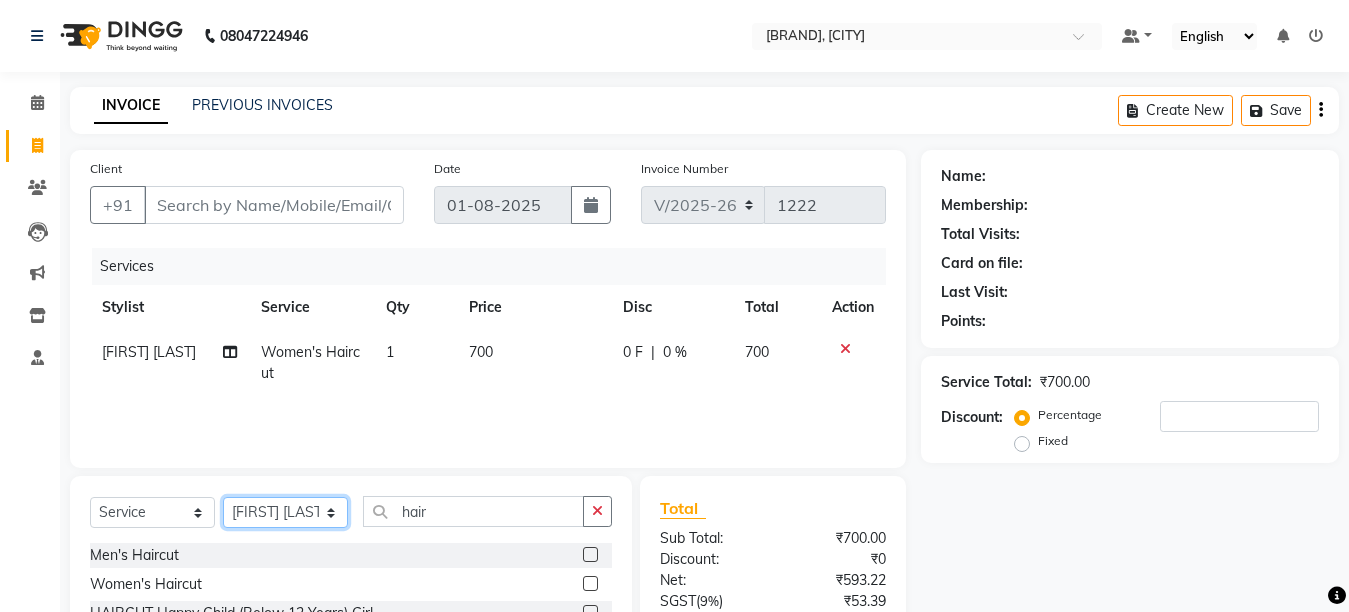 click on "Select Stylist [FIRST] [LAST] [FIRST] [LAST] [FIRST] [LAST] [FIRST] [LAST]" 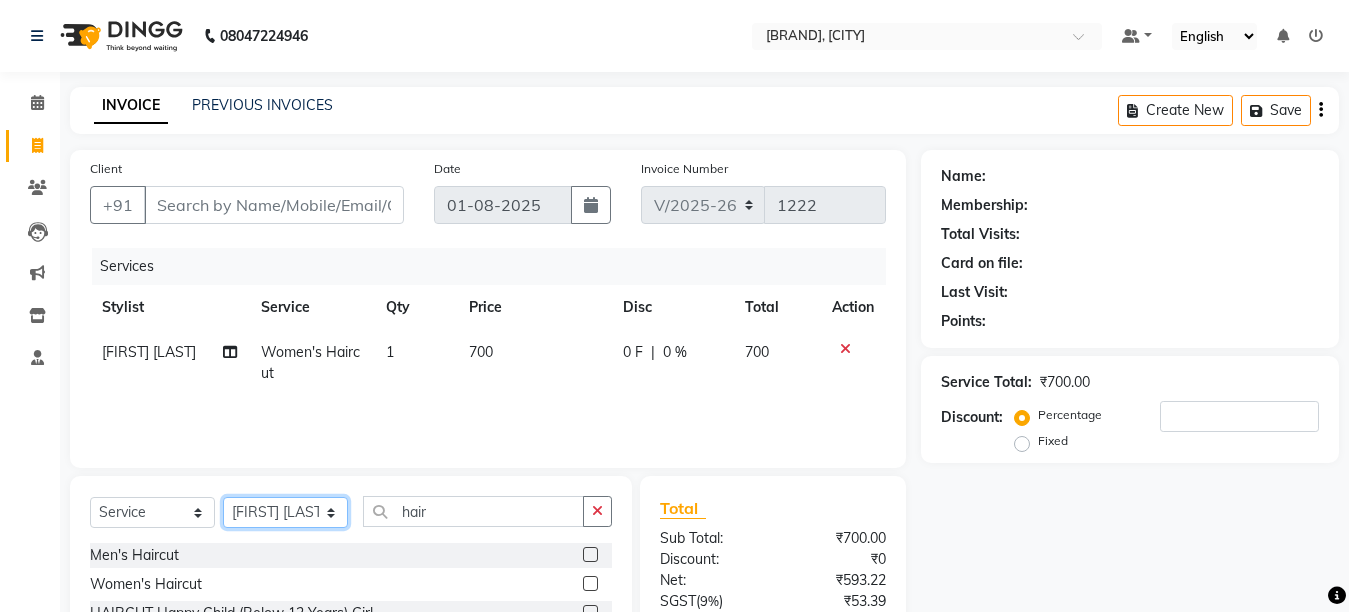 select on "[NUMBER]" 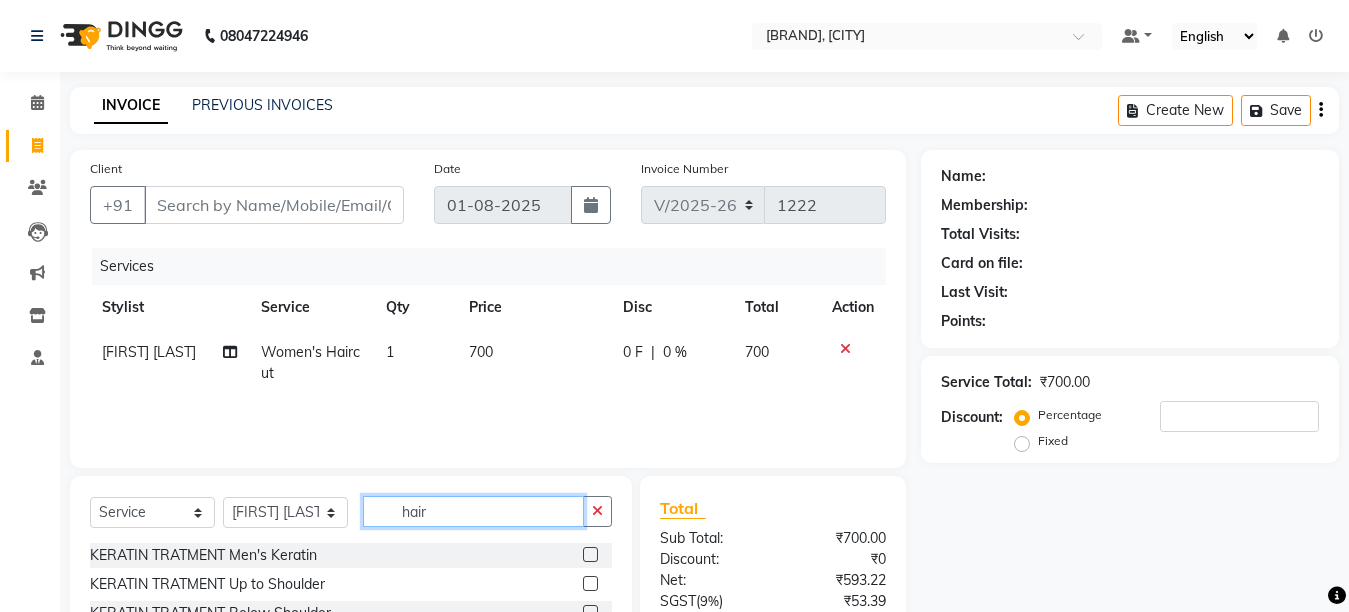 click on "hair" 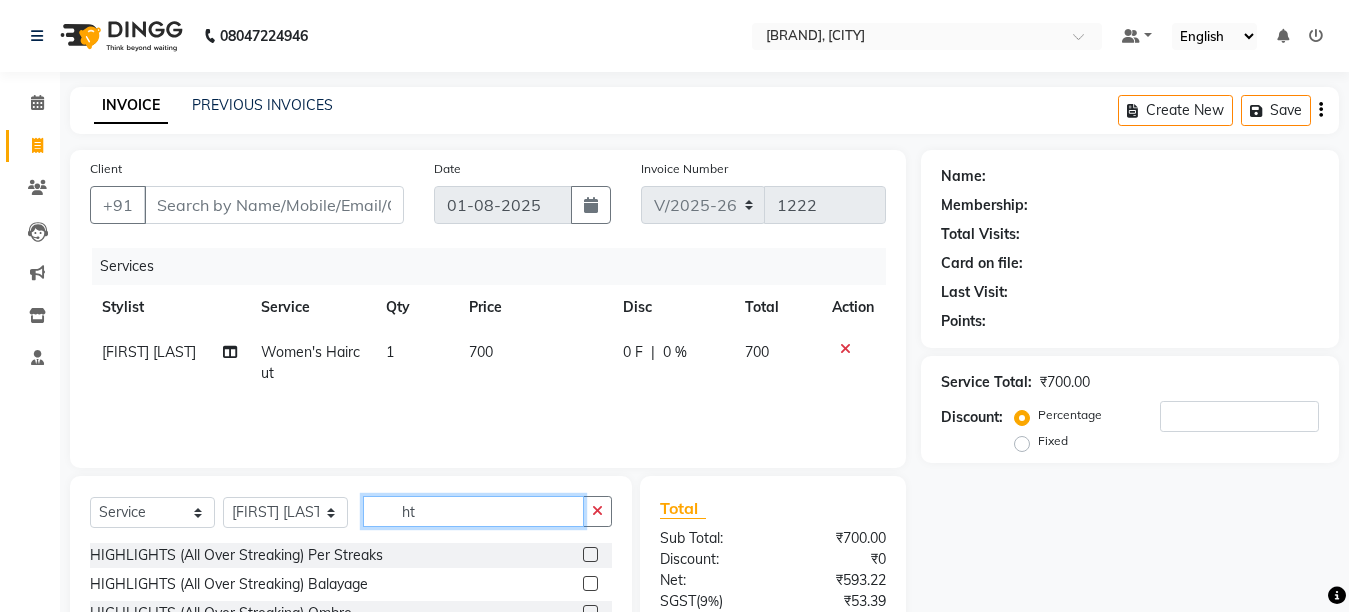 type on "h" 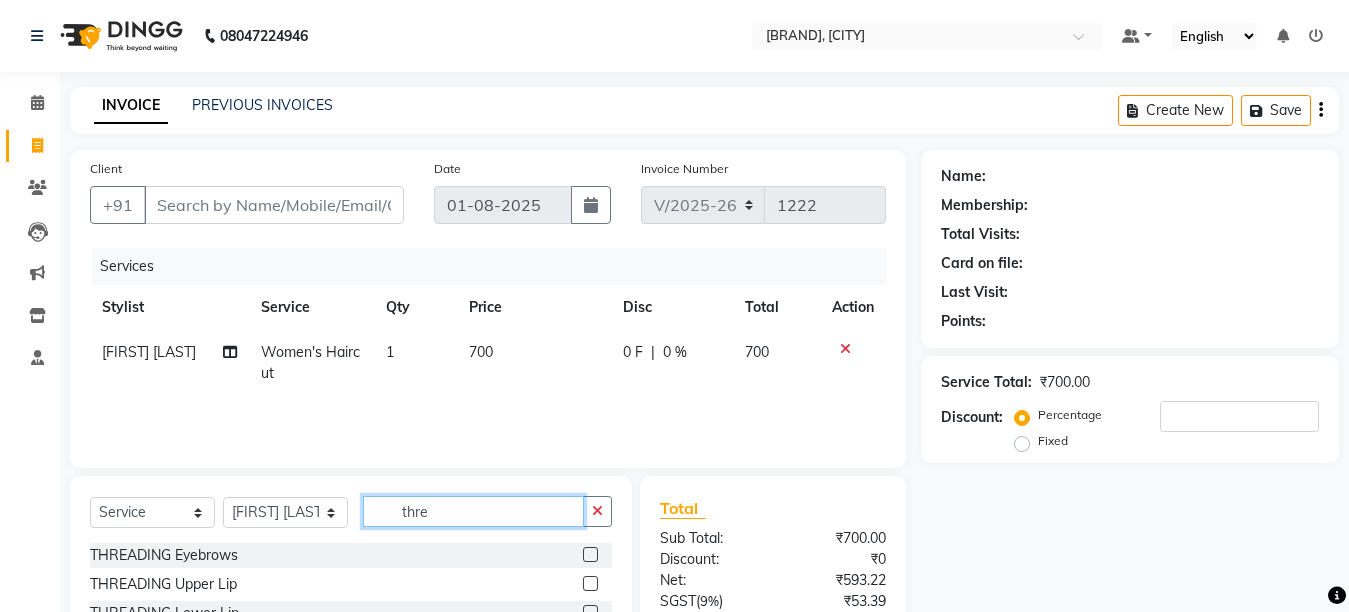 type on "thre" 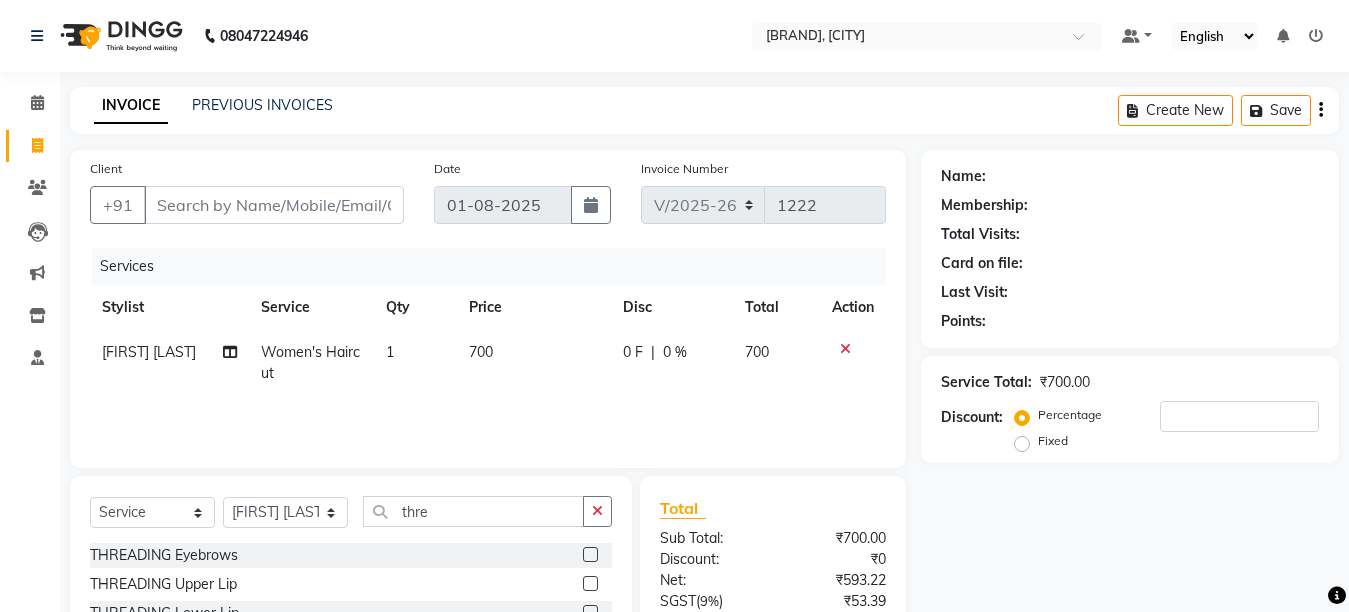 click 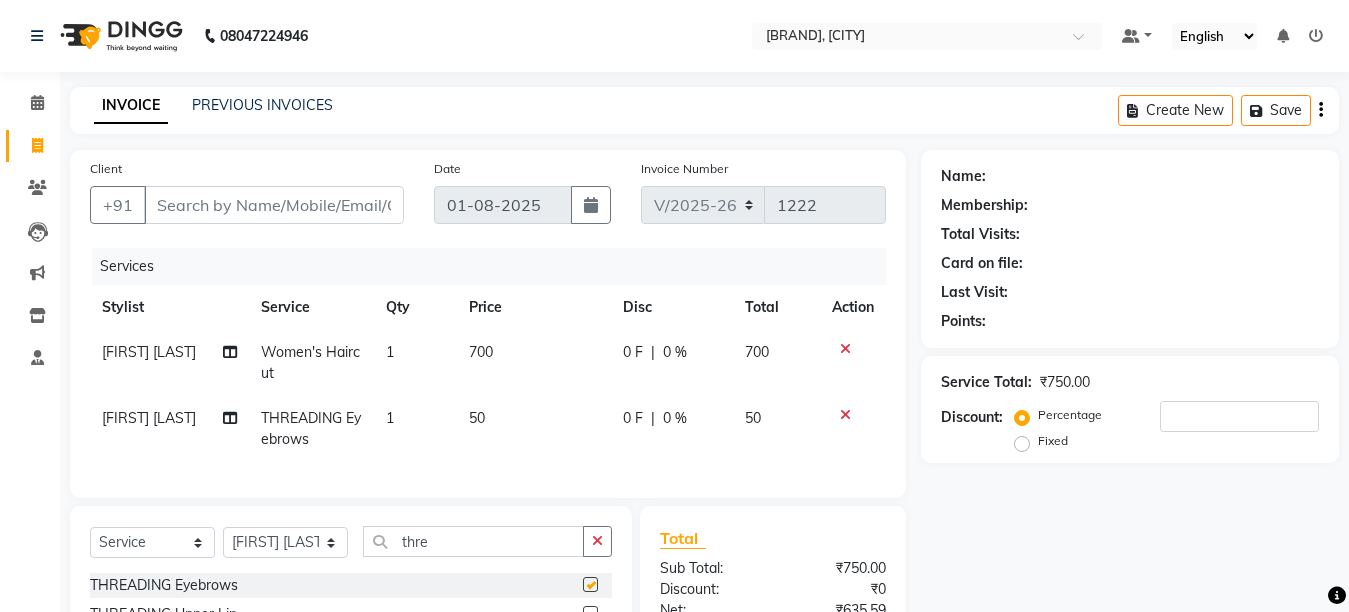 checkbox on "false" 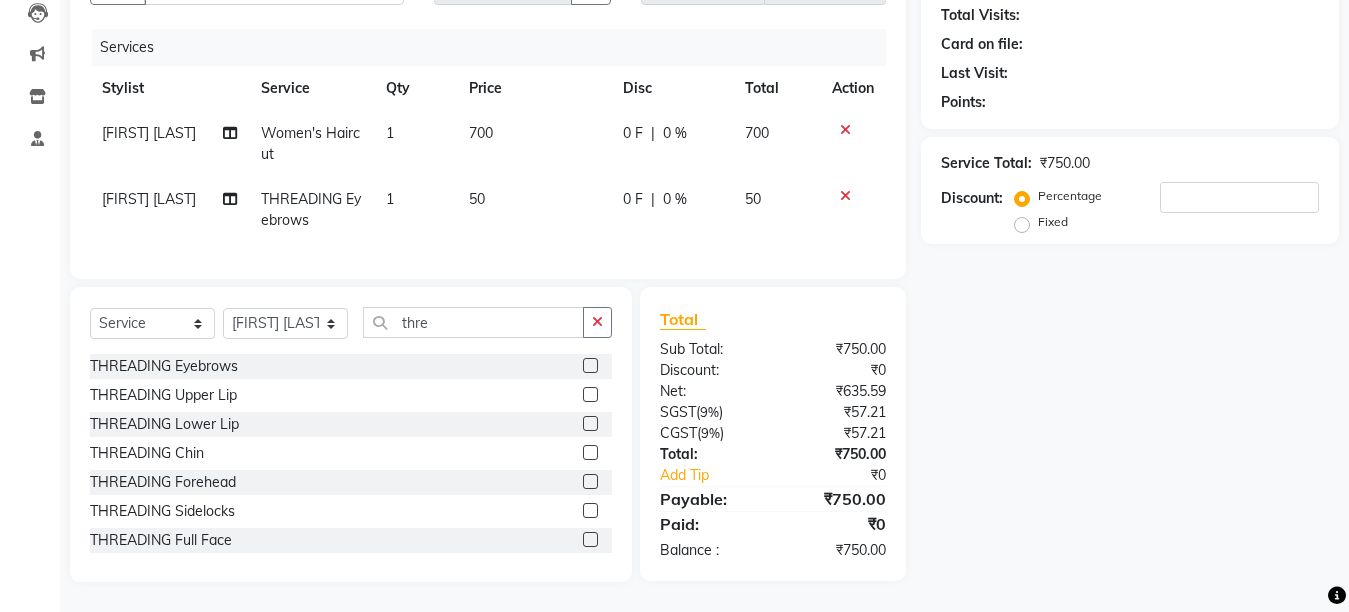 scroll, scrollTop: 236, scrollLeft: 0, axis: vertical 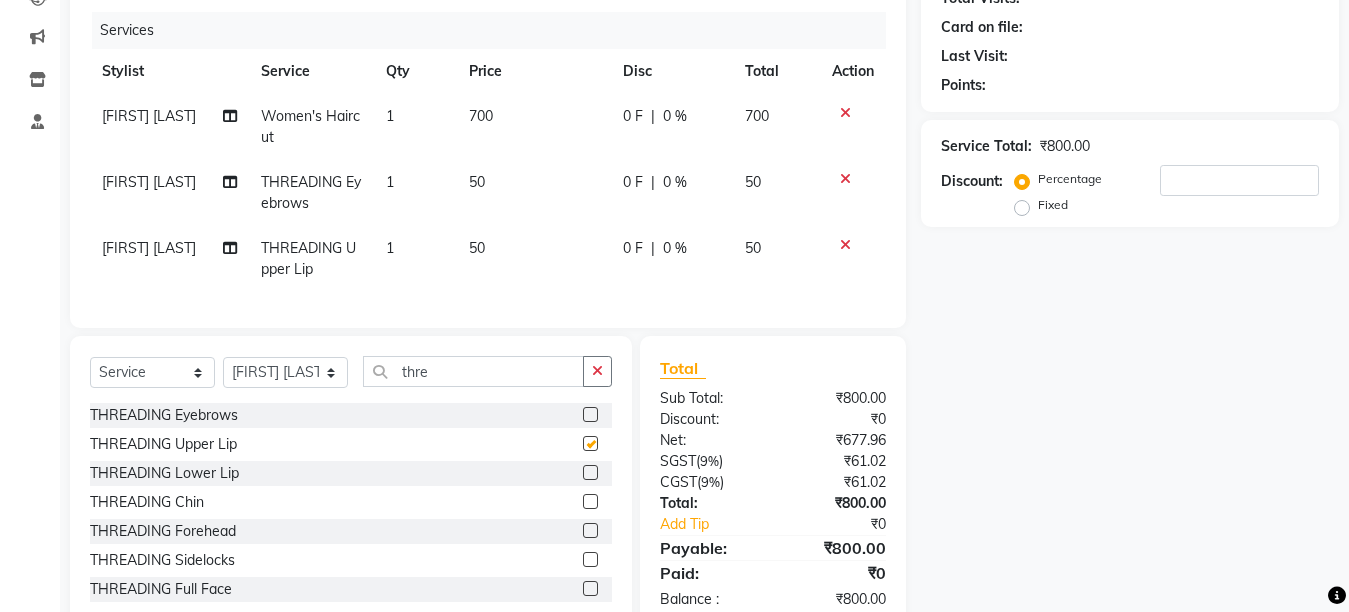 checkbox on "false" 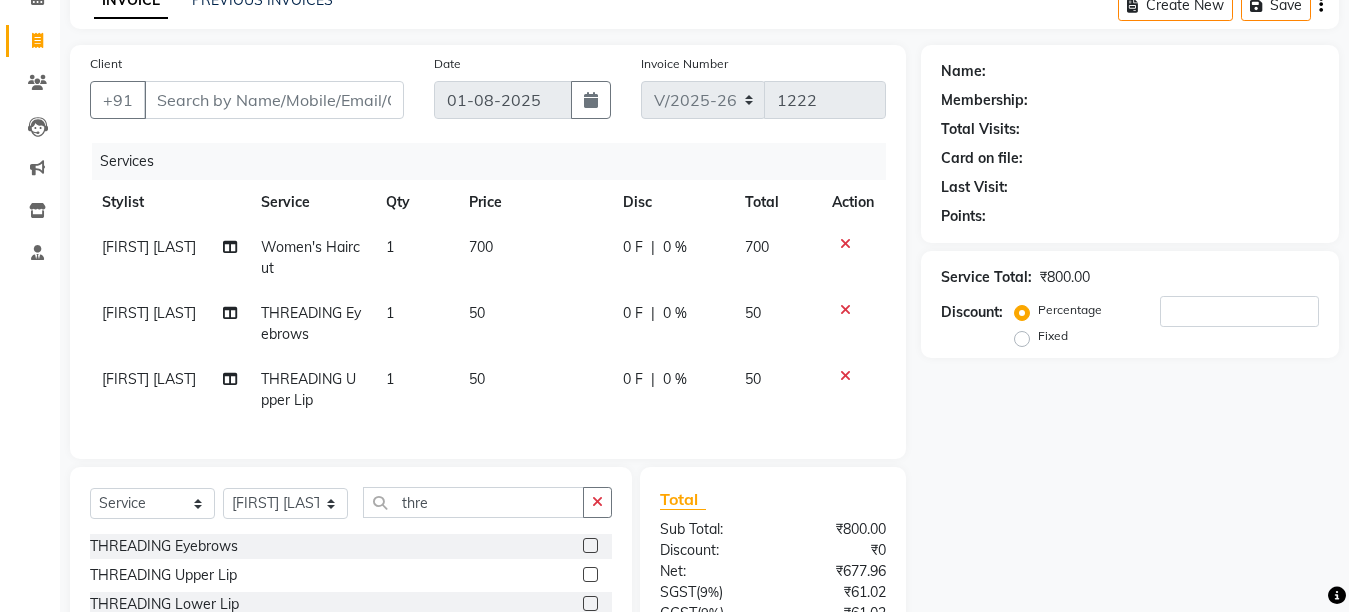 scroll, scrollTop: 0, scrollLeft: 0, axis: both 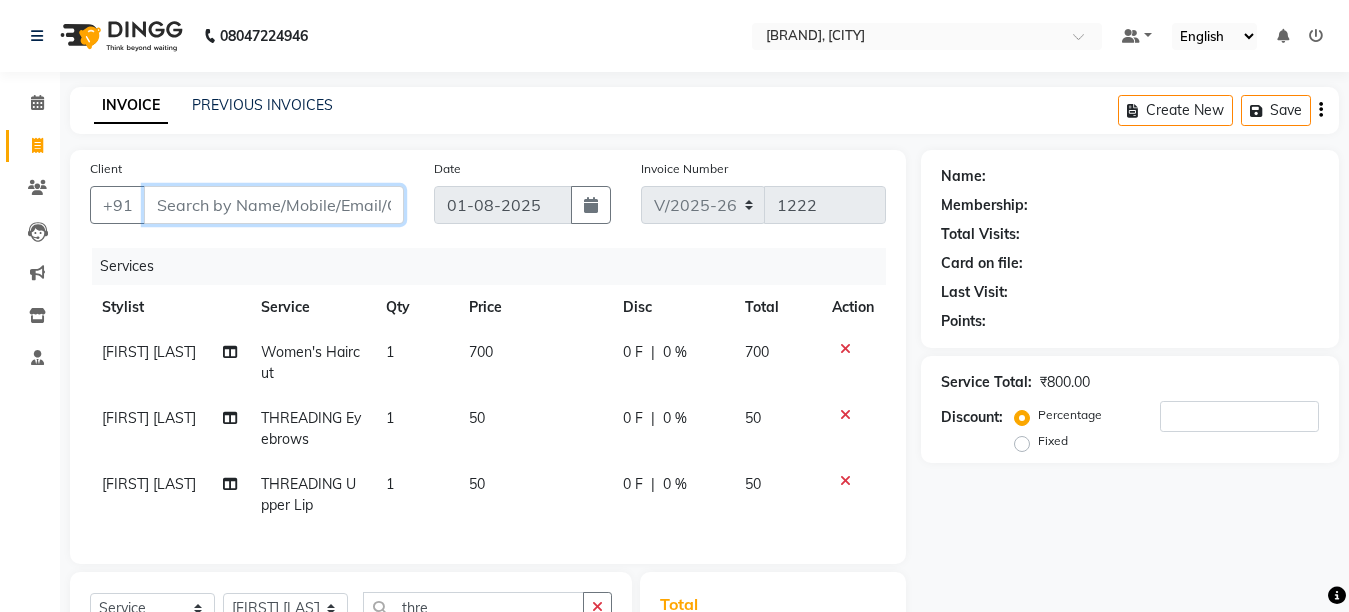click on "Client" at bounding box center (274, 205) 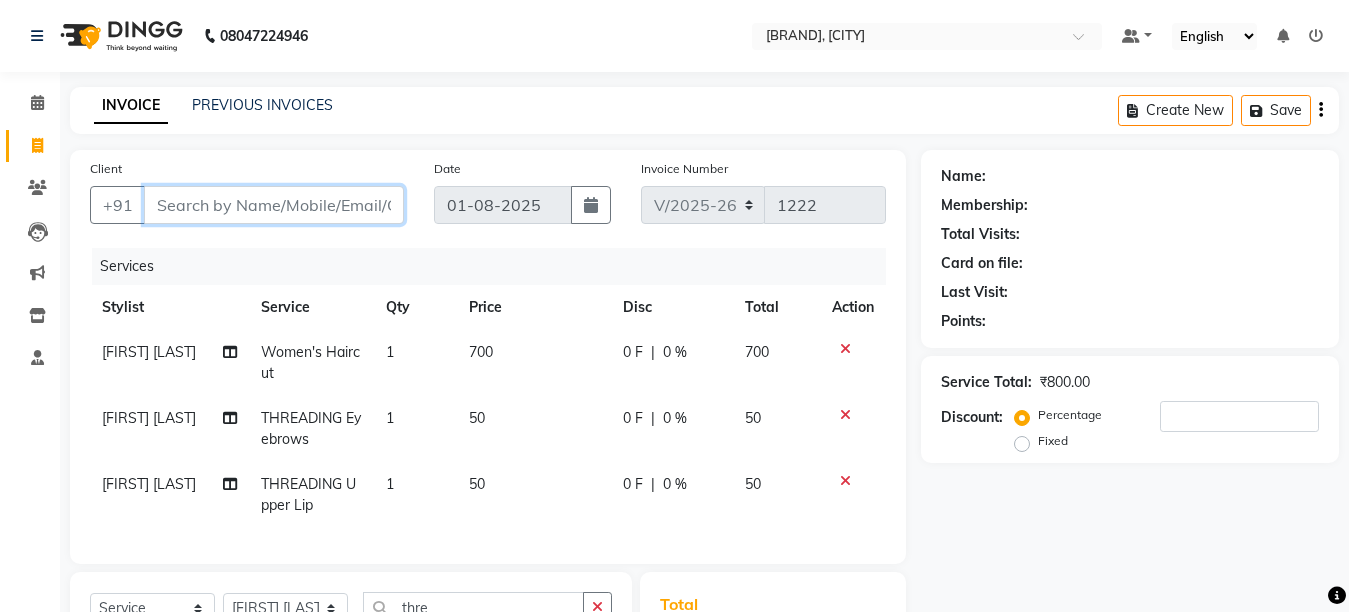 type on "9" 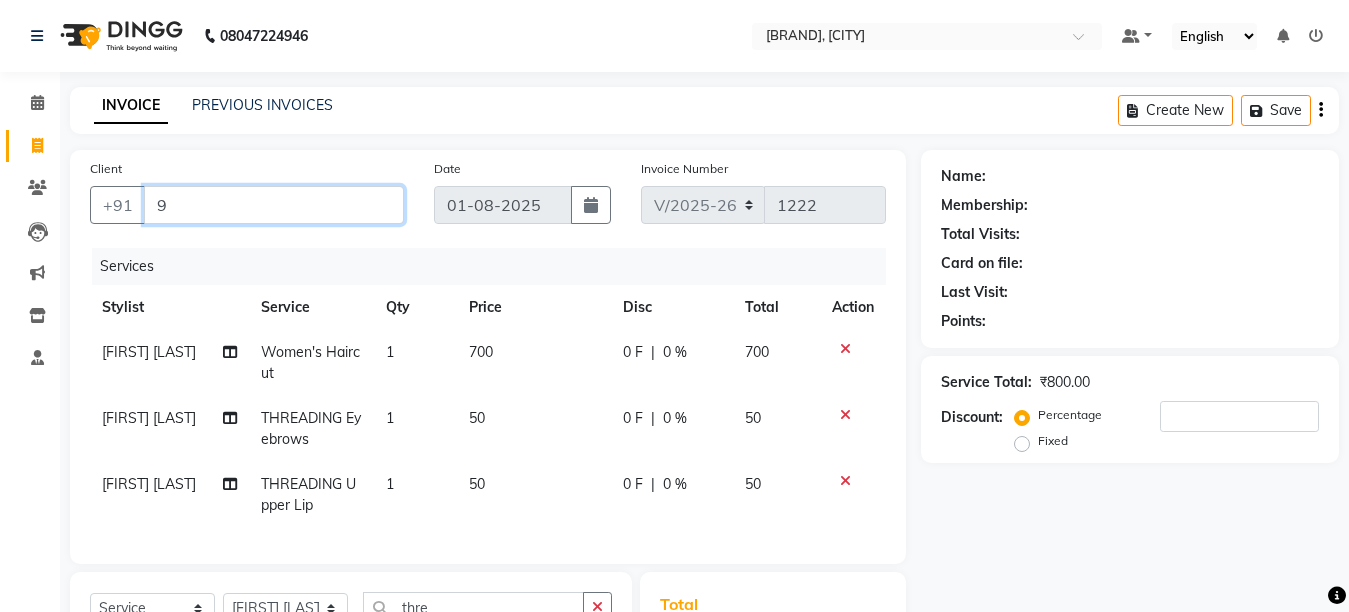 type on "0" 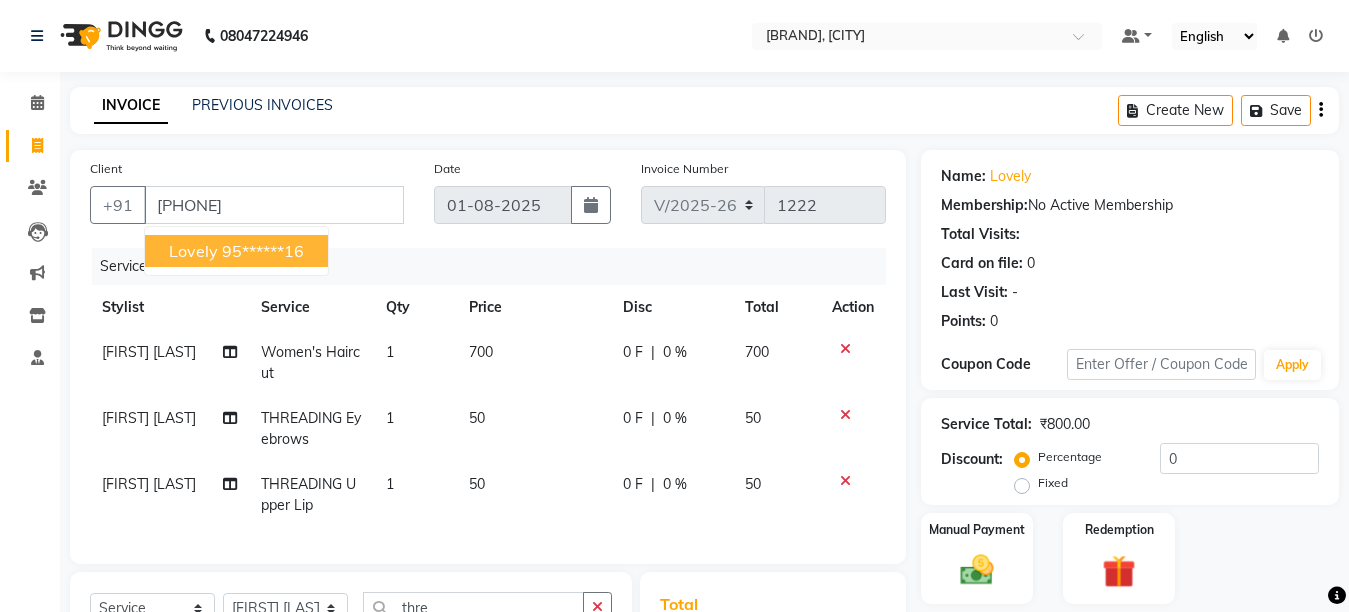 click on "95******16" at bounding box center [263, 251] 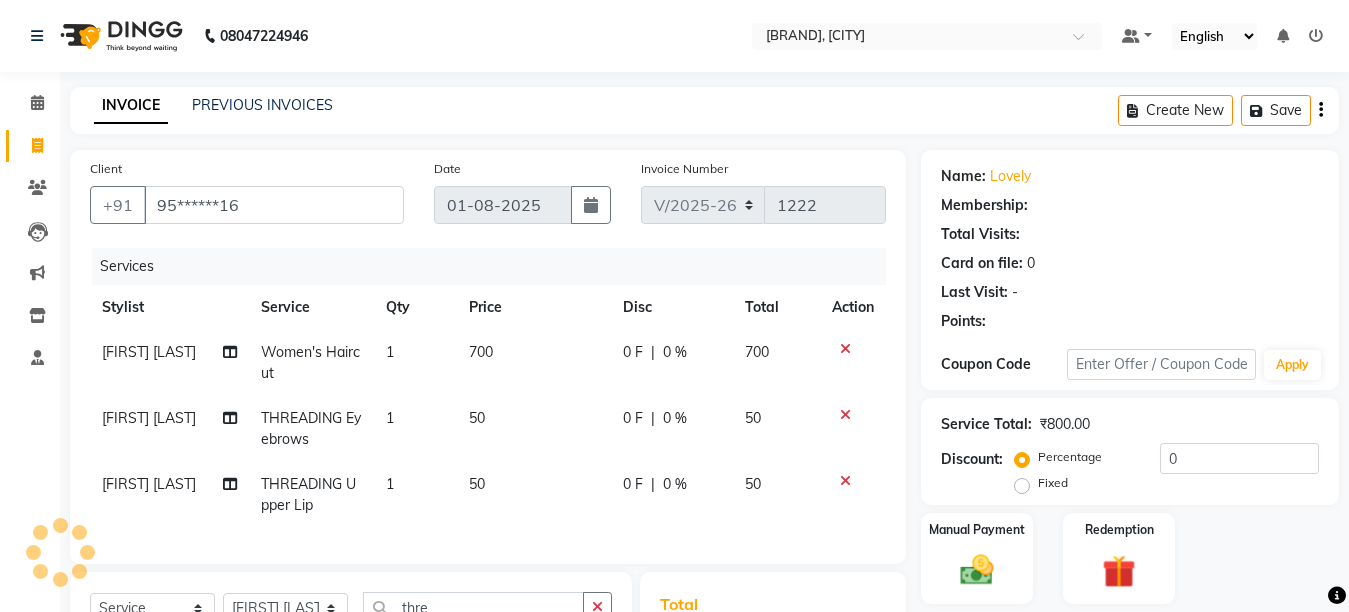 scroll, scrollTop: 302, scrollLeft: 0, axis: vertical 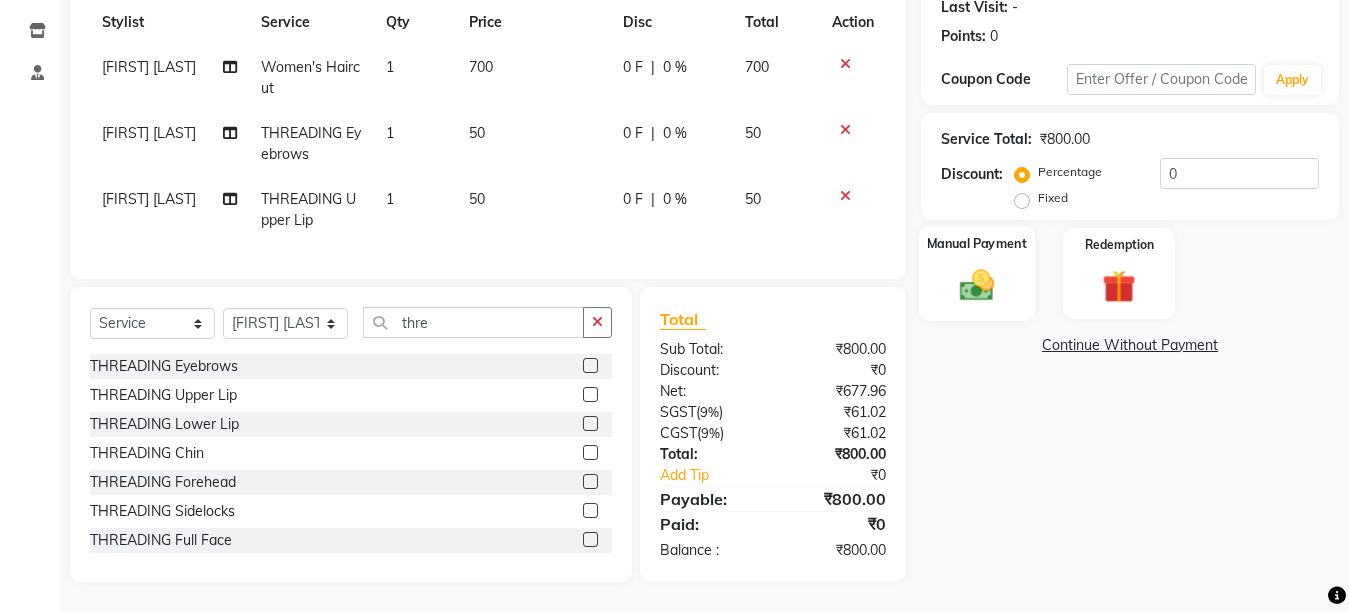 click 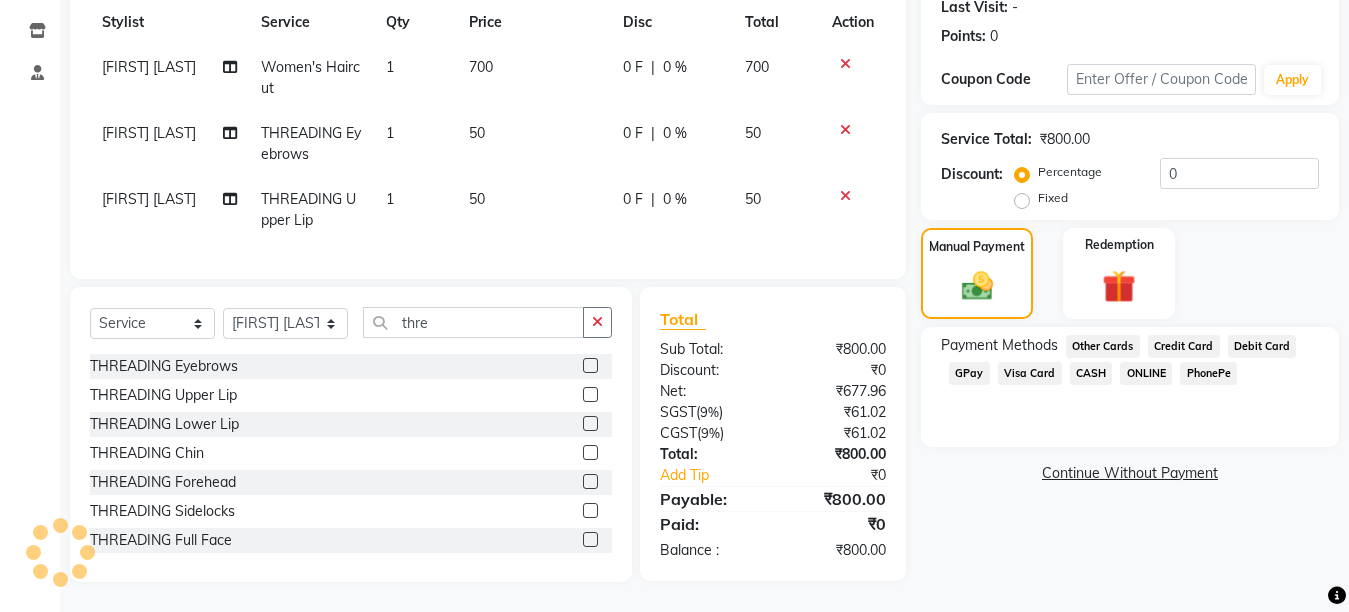 drag, startPoint x: 1079, startPoint y: 356, endPoint x: 1108, endPoint y: 487, distance: 134.17154 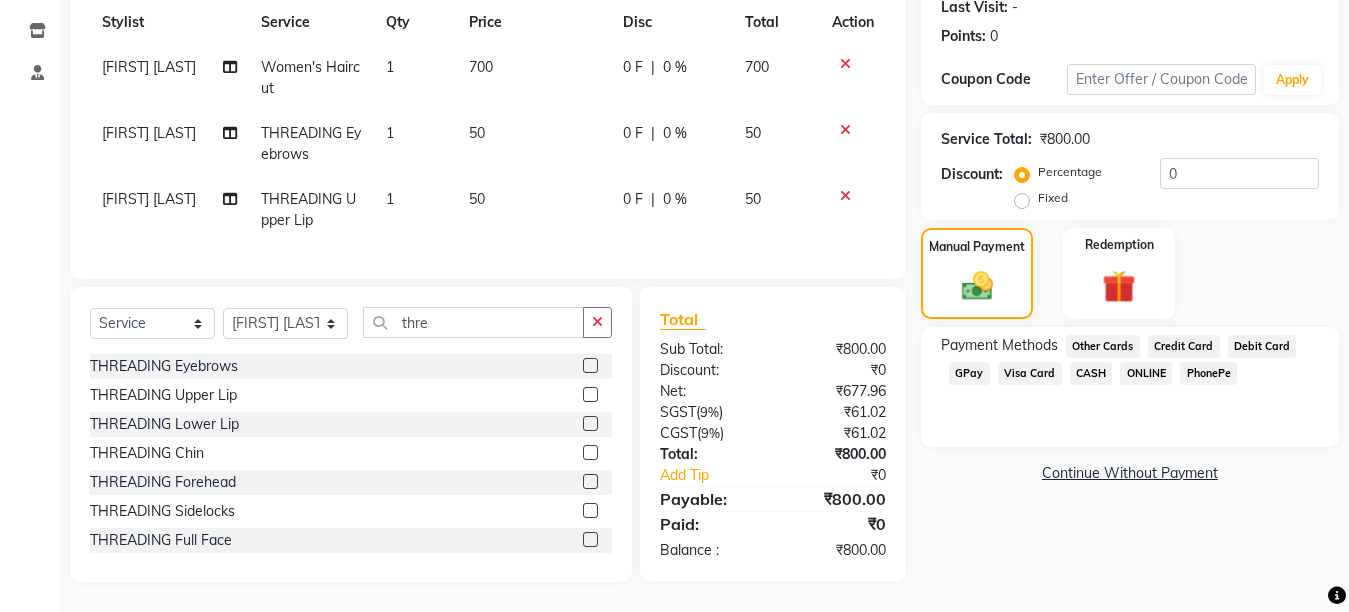 click on "CASH" 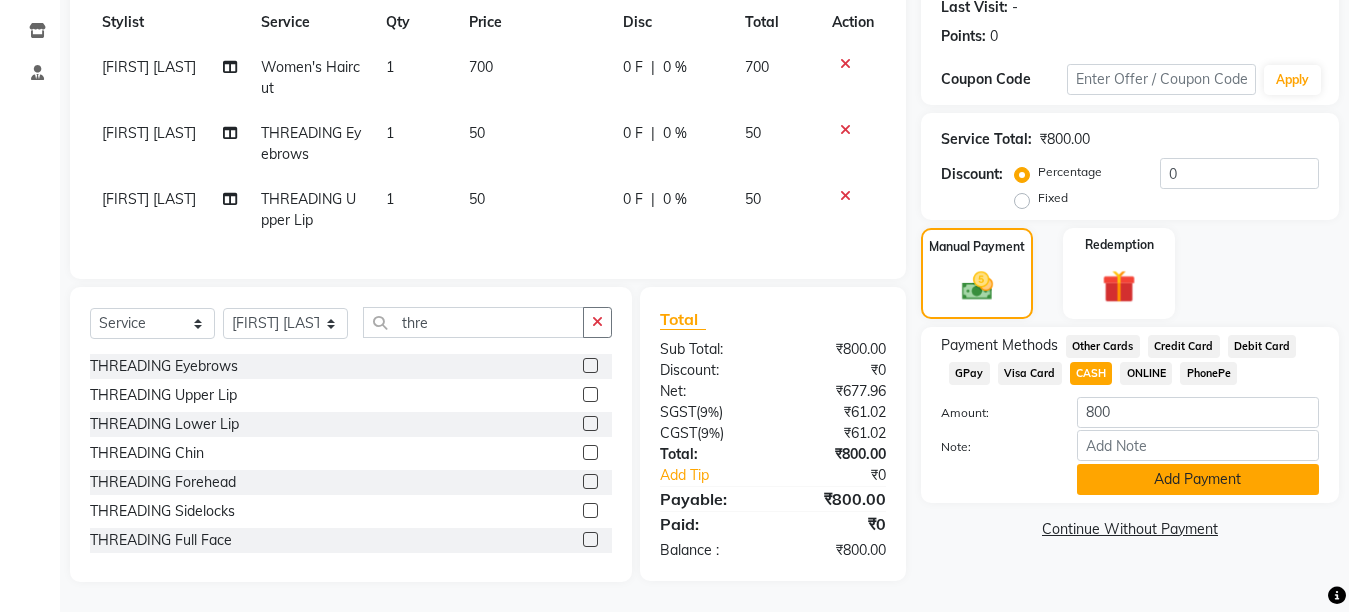 click on "Add Payment" 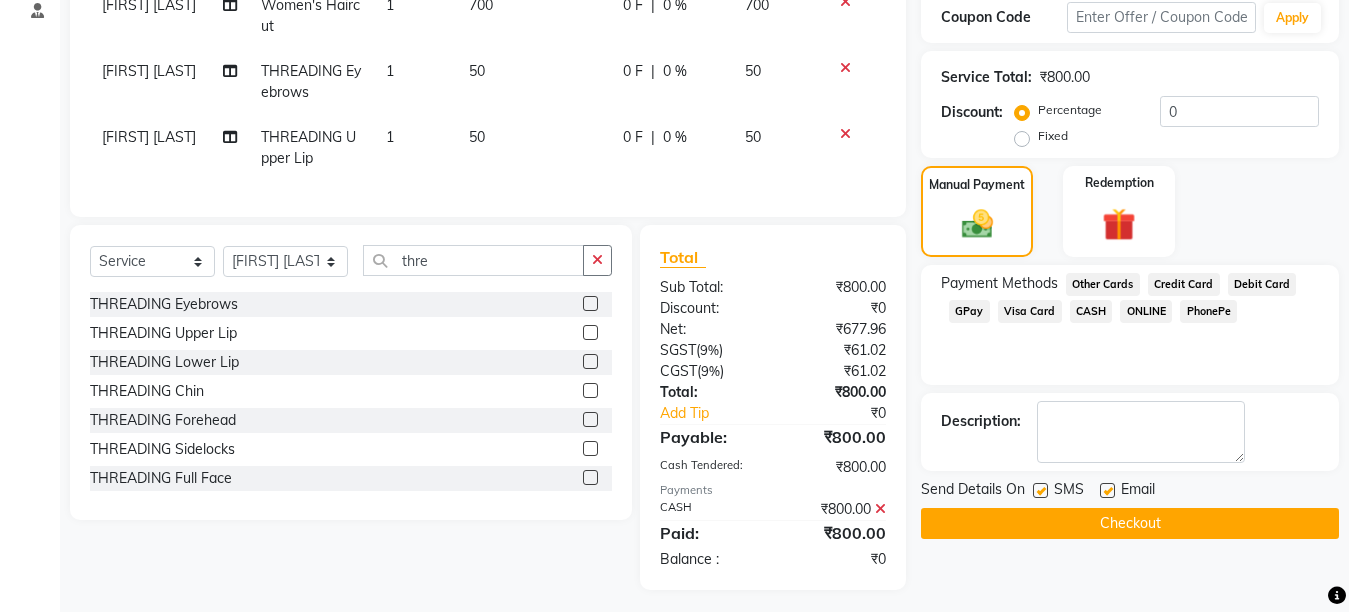 scroll, scrollTop: 372, scrollLeft: 0, axis: vertical 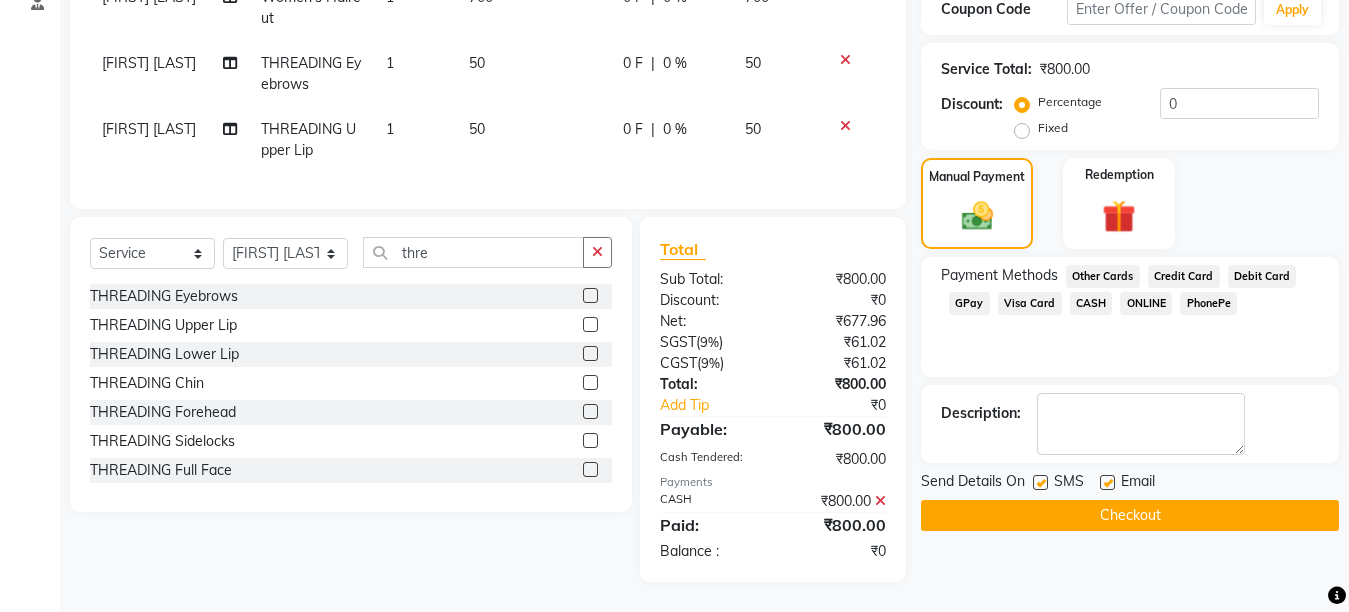 click on "Checkout" 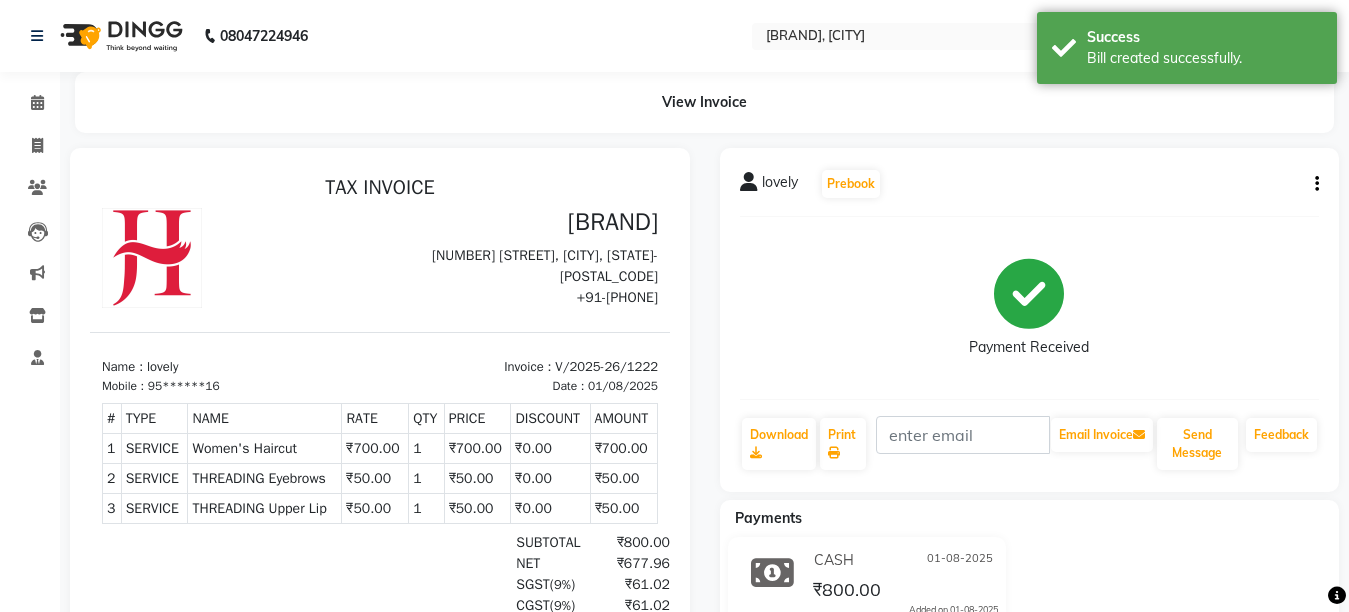 scroll, scrollTop: 0, scrollLeft: 0, axis: both 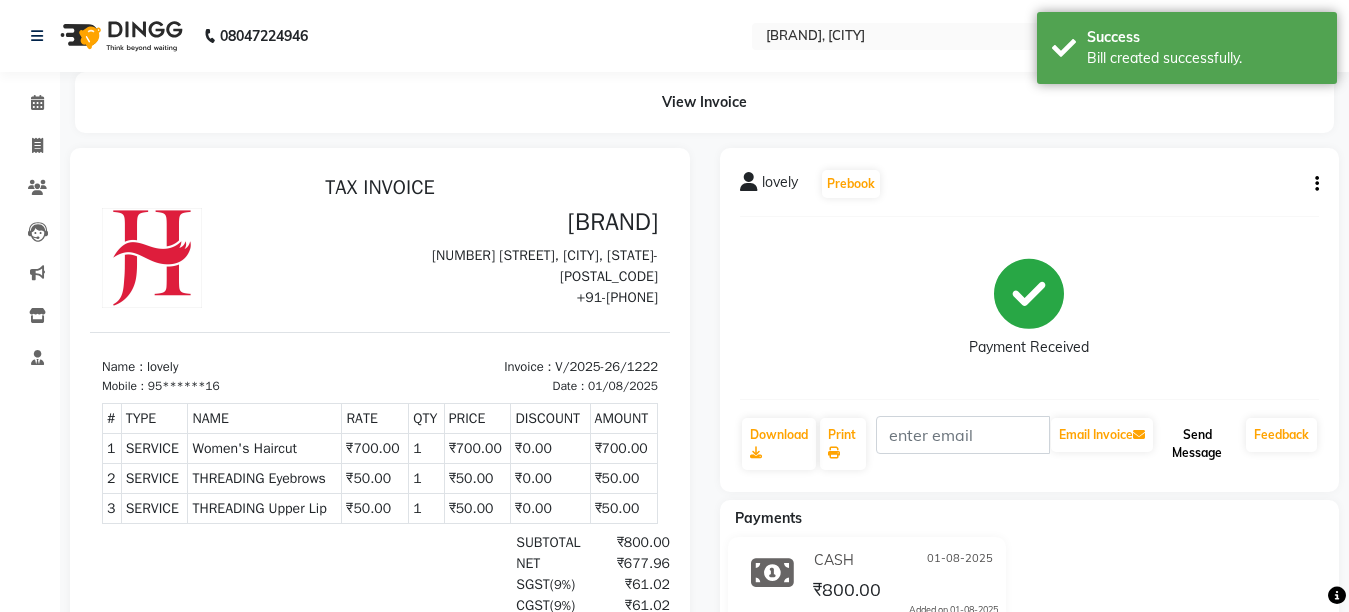 click on "Send Message" 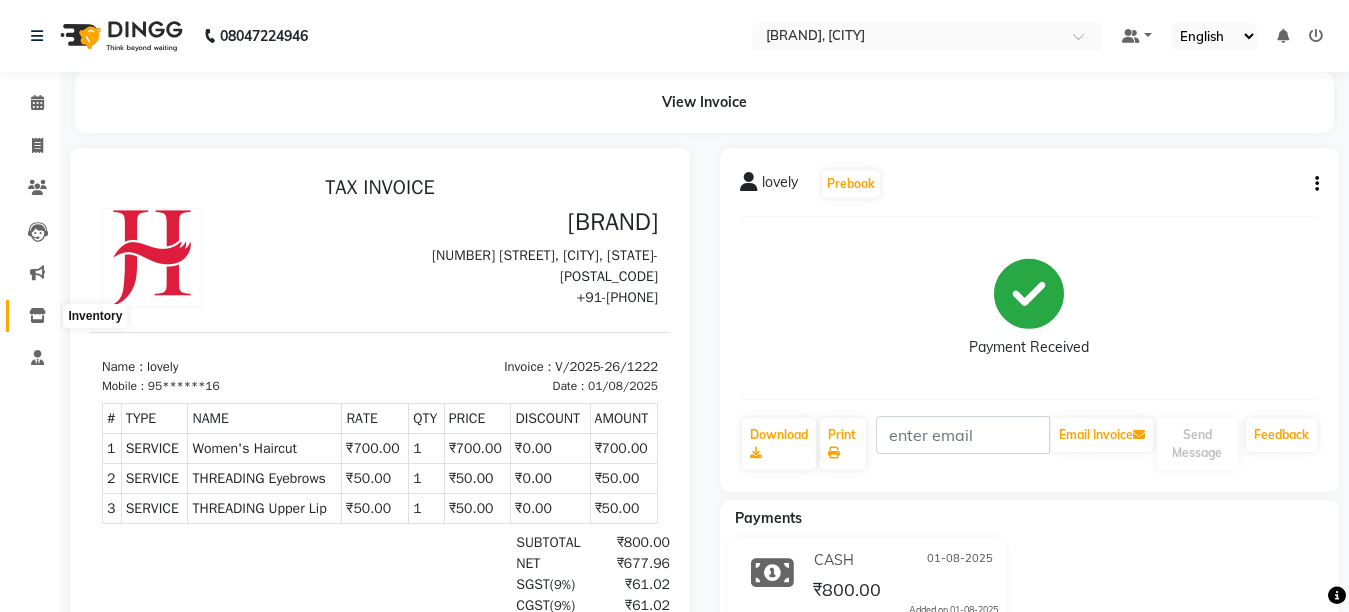 click 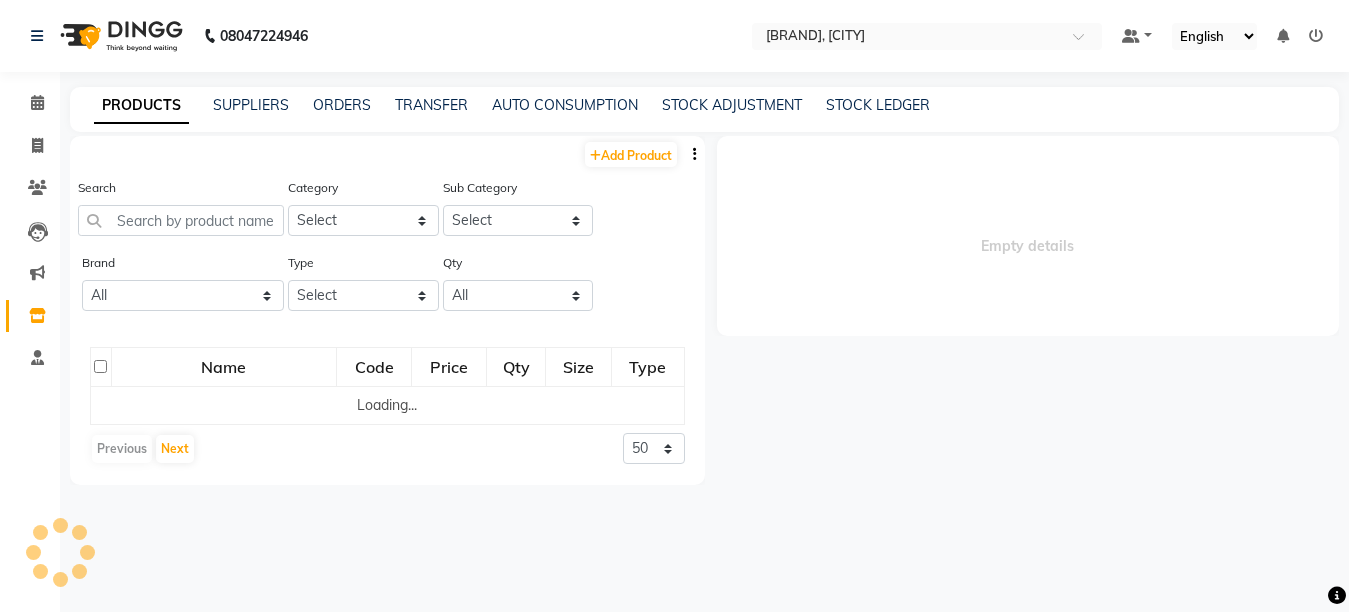 select 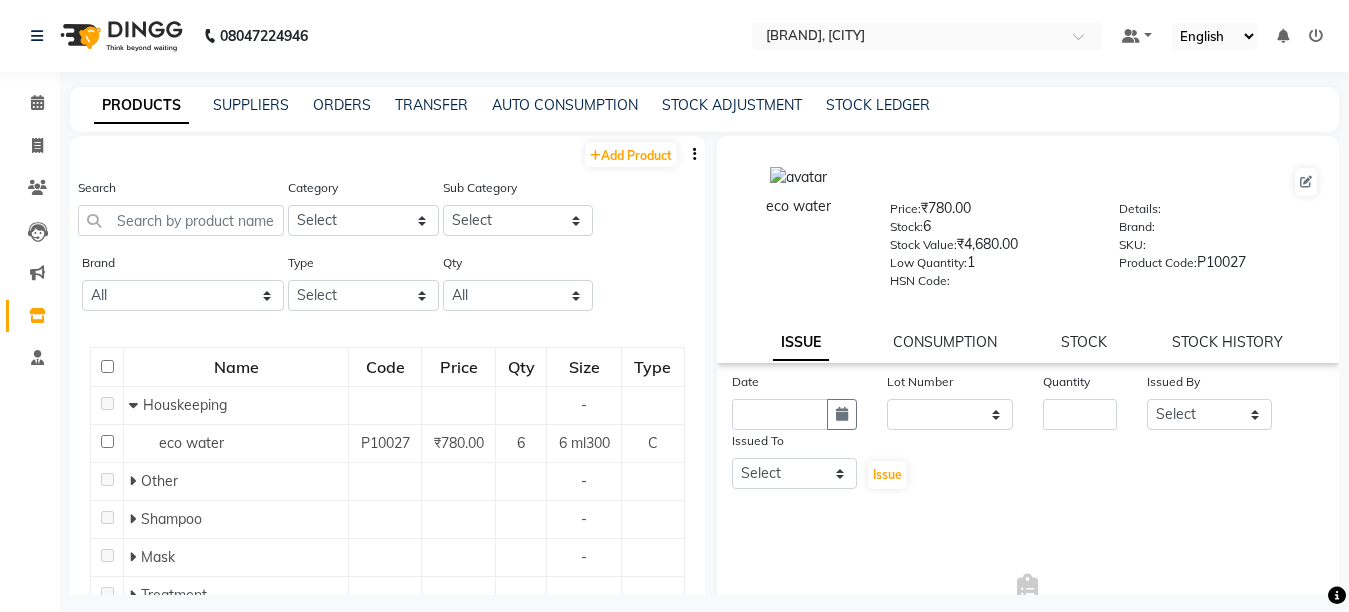 click on "Price:   ₹780.00" 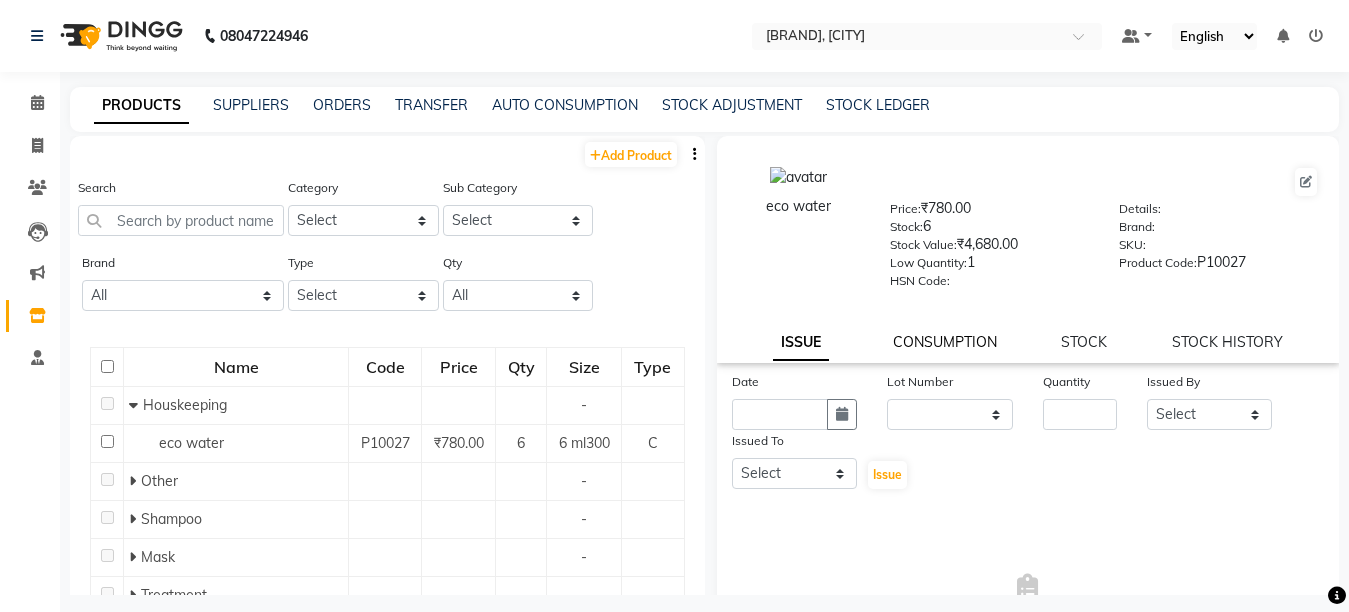 click on "CONSUMPTION" 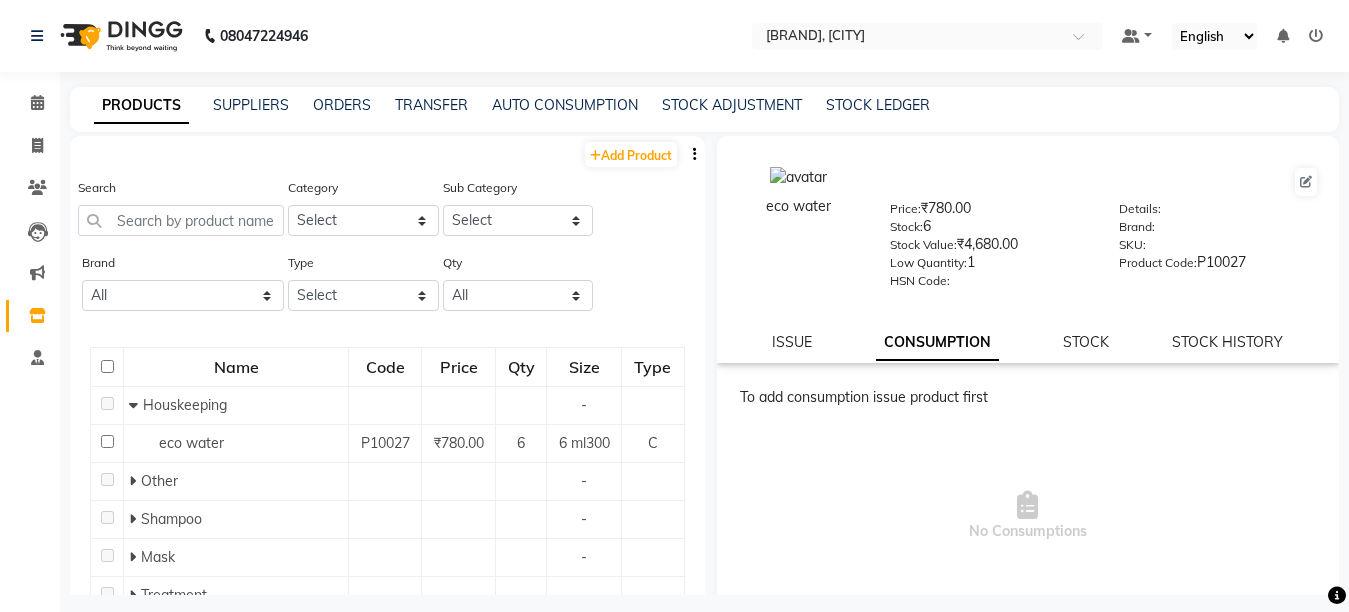 click on "CONSUMPTION" 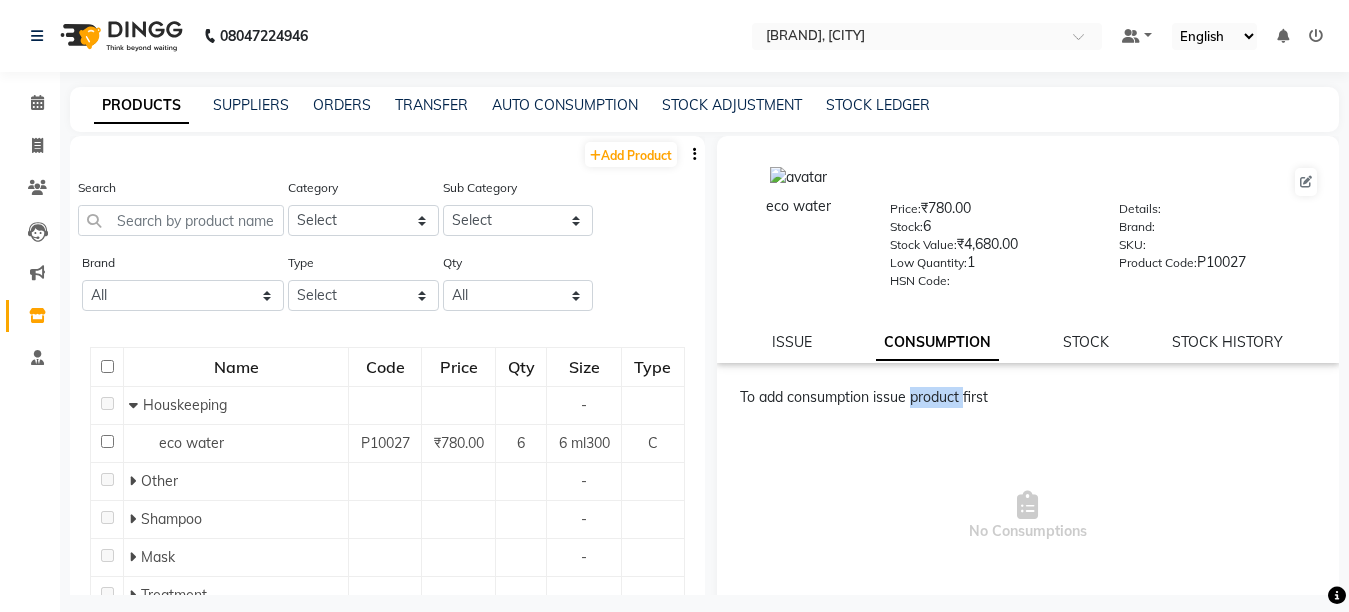 click on "To add consumption issue product first" 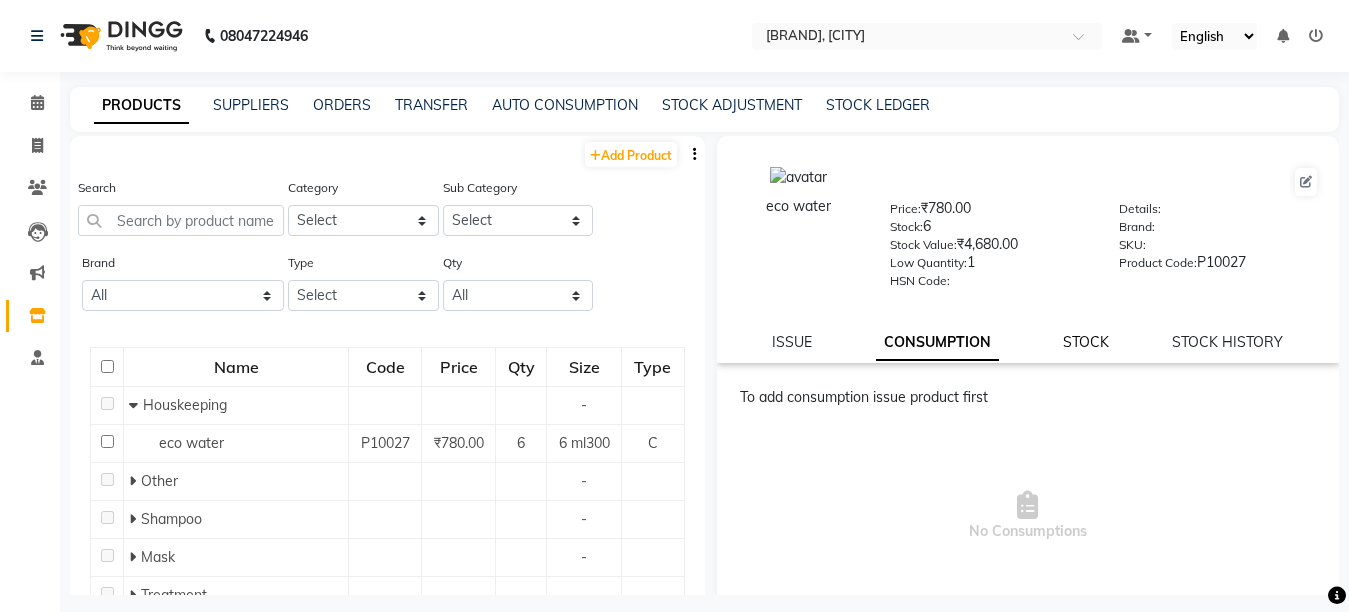 click on "STOCK" 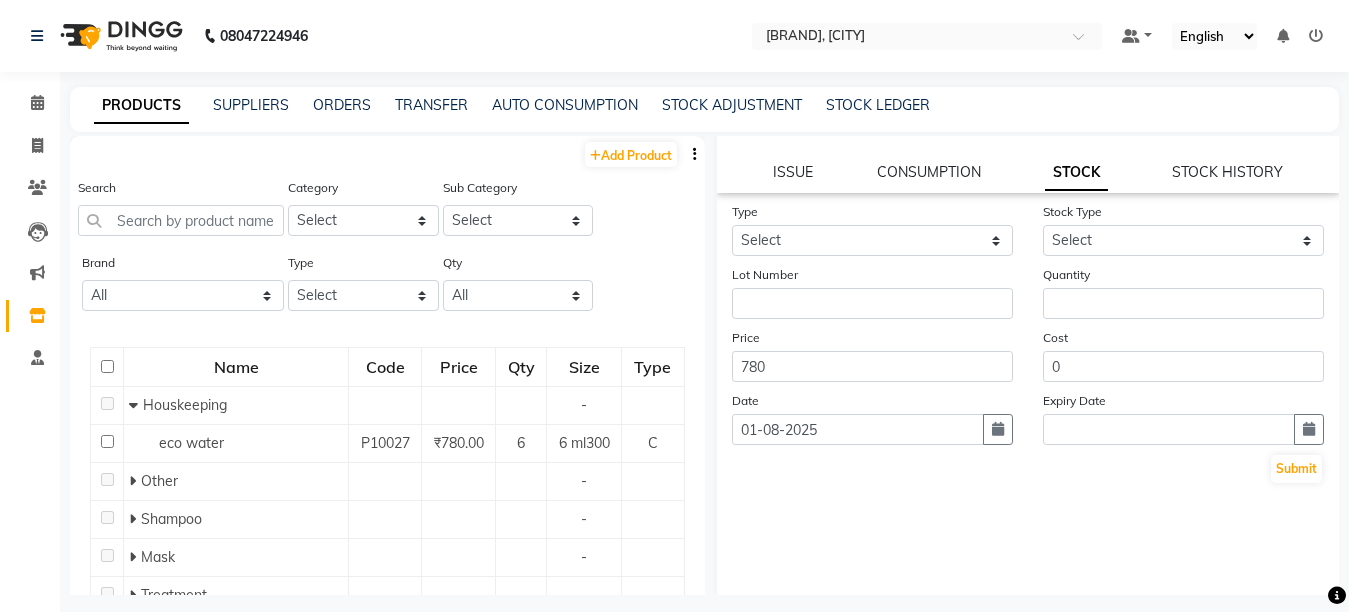 scroll, scrollTop: 176, scrollLeft: 0, axis: vertical 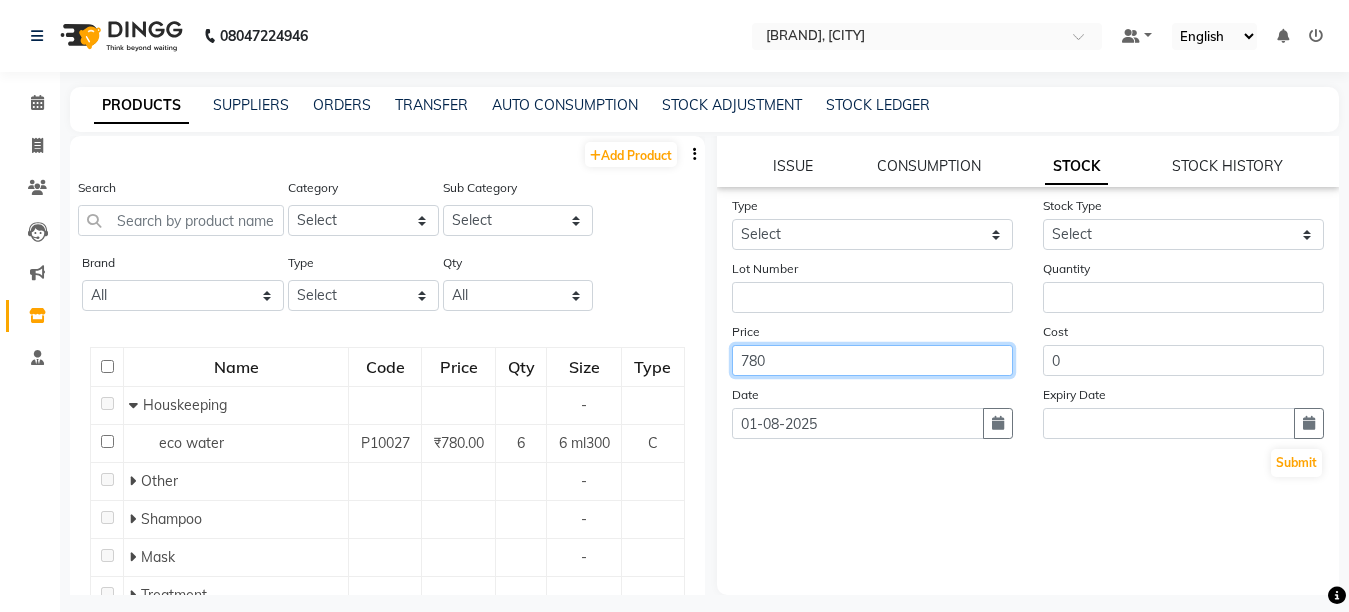 click on "780" 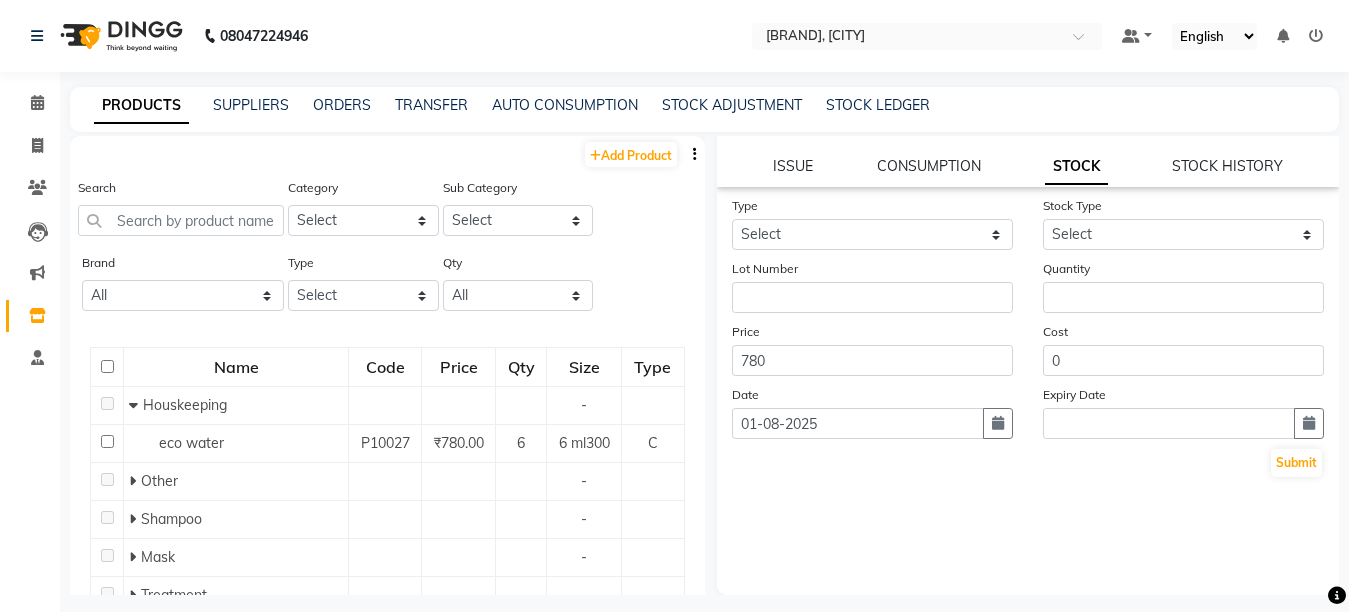 click on "Stock Type Select" 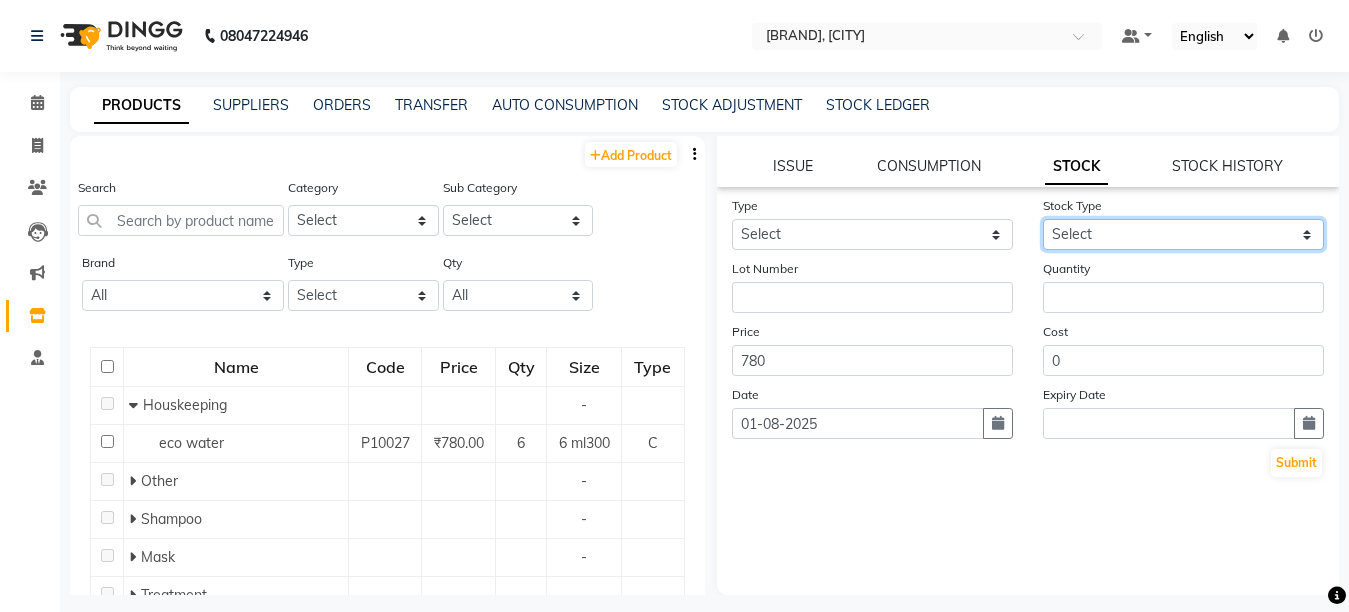 click on "Select" 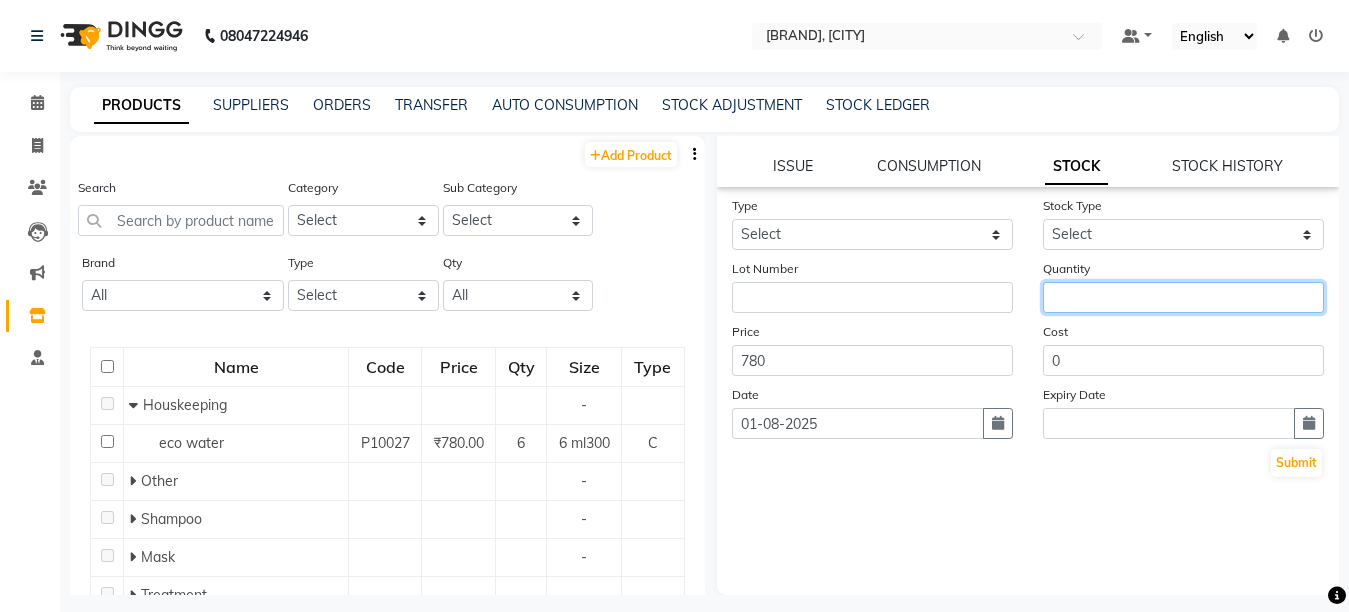 click 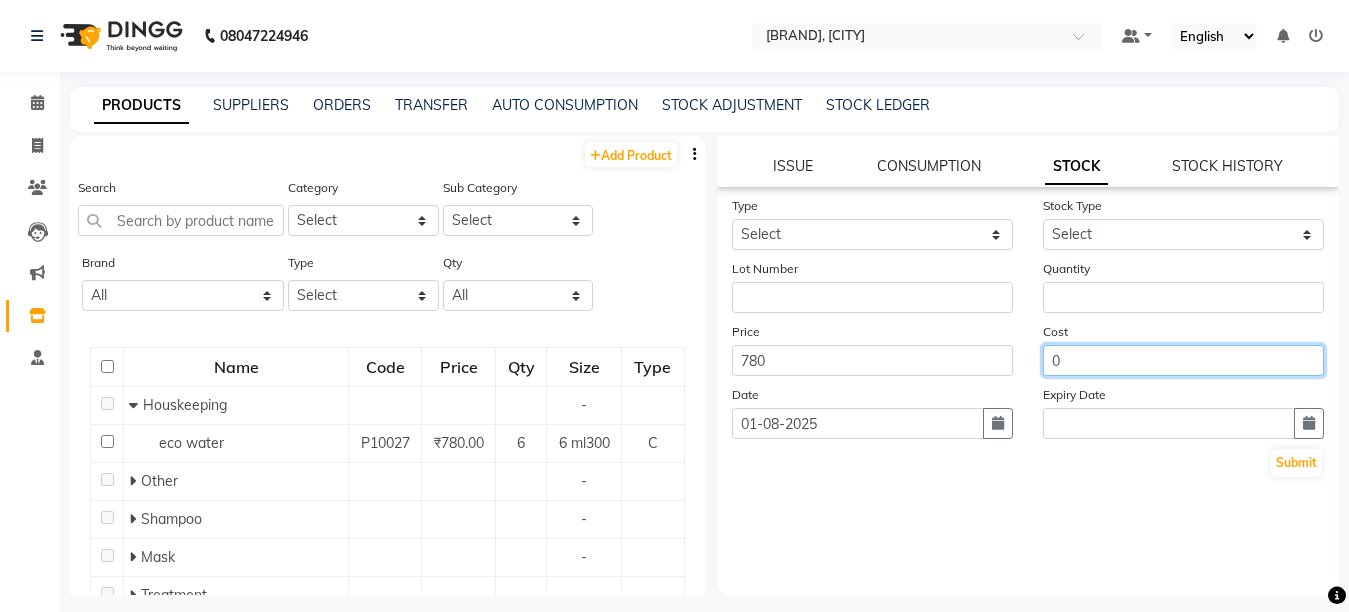 click on "0" 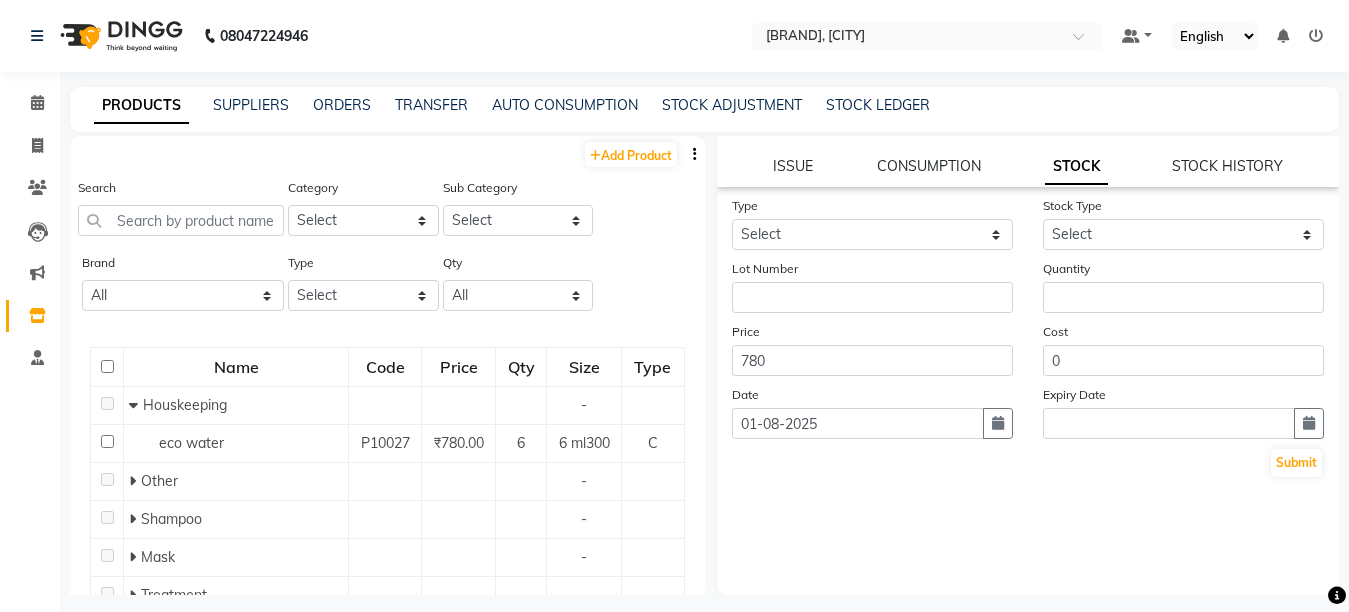 click on "Expiry Date" 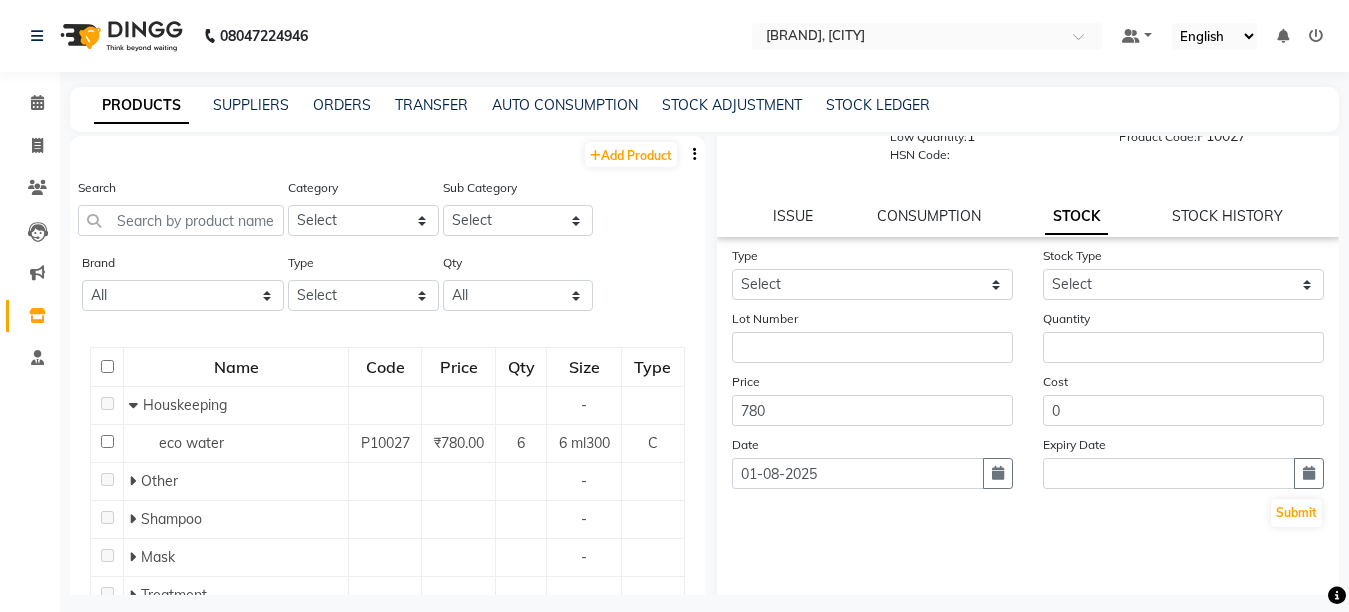 scroll, scrollTop: 76, scrollLeft: 0, axis: vertical 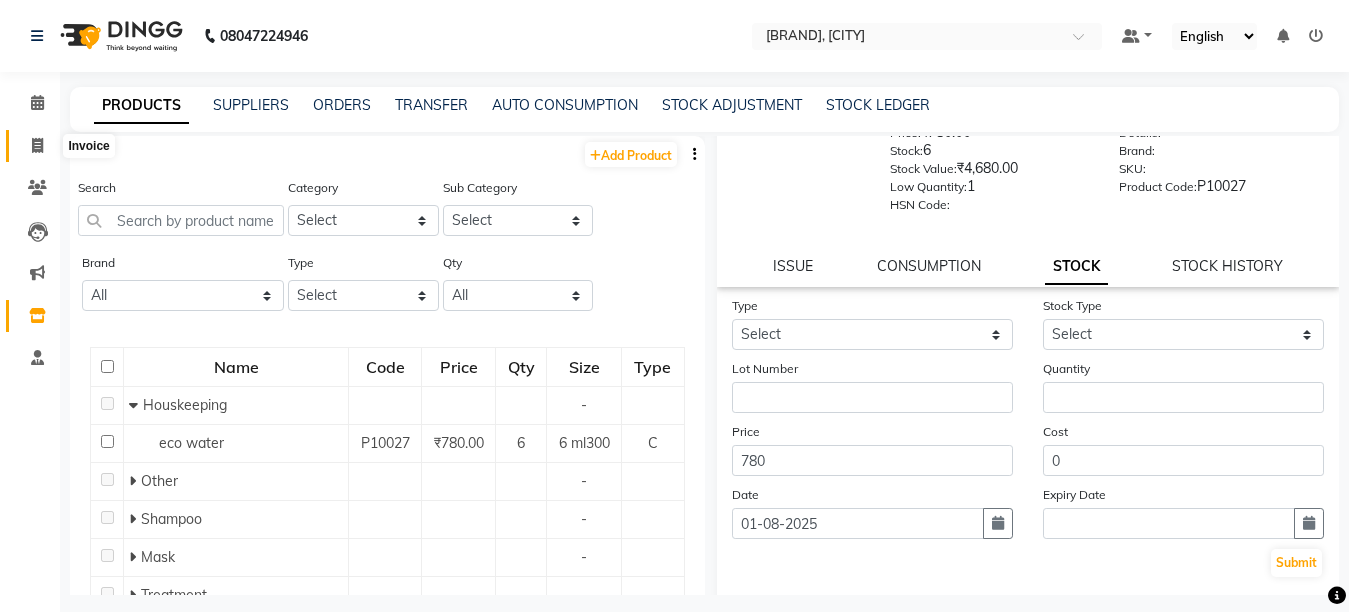 click 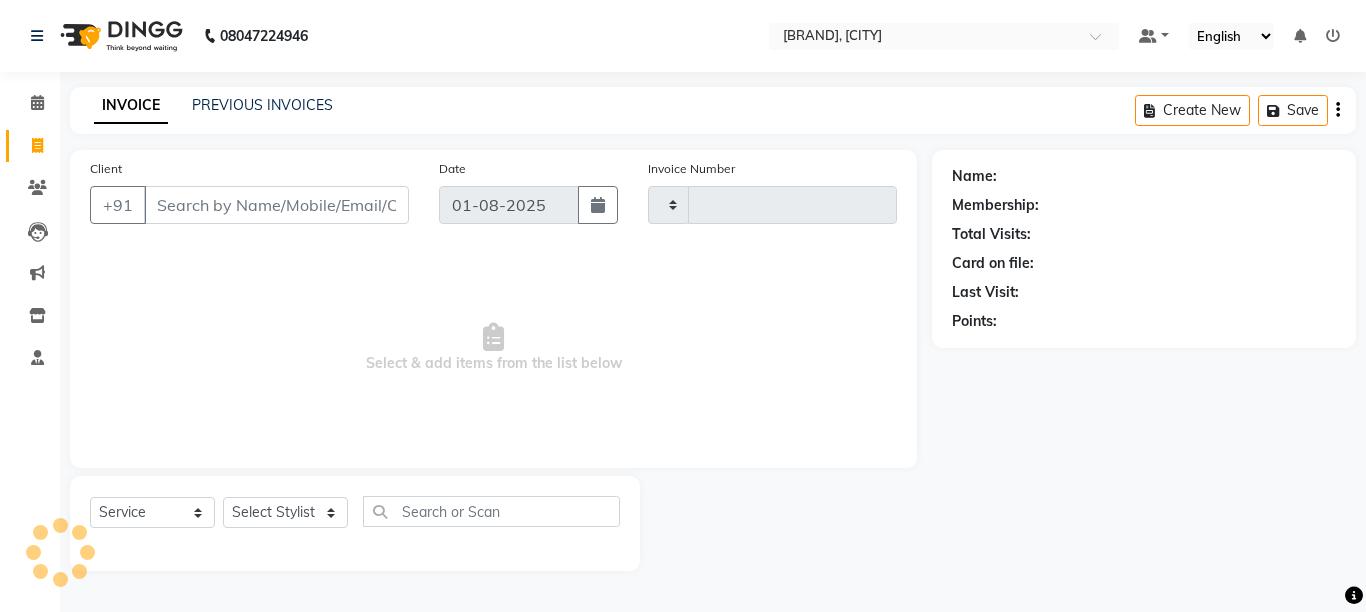 type on "1223" 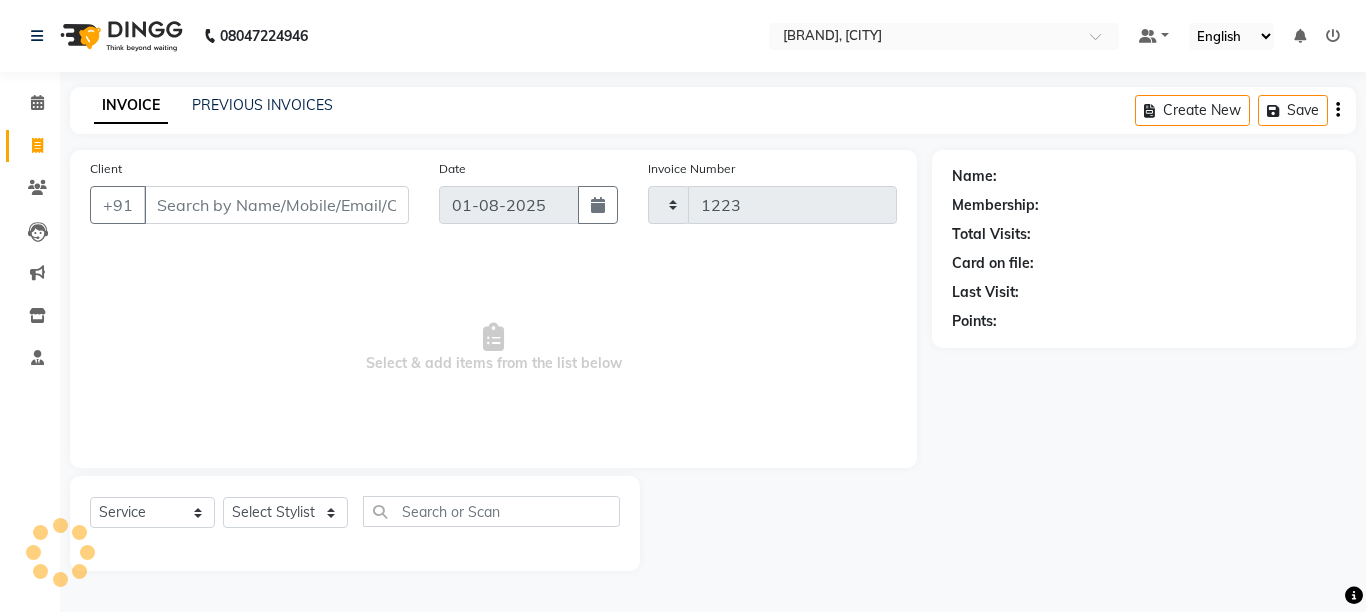 select on "6967" 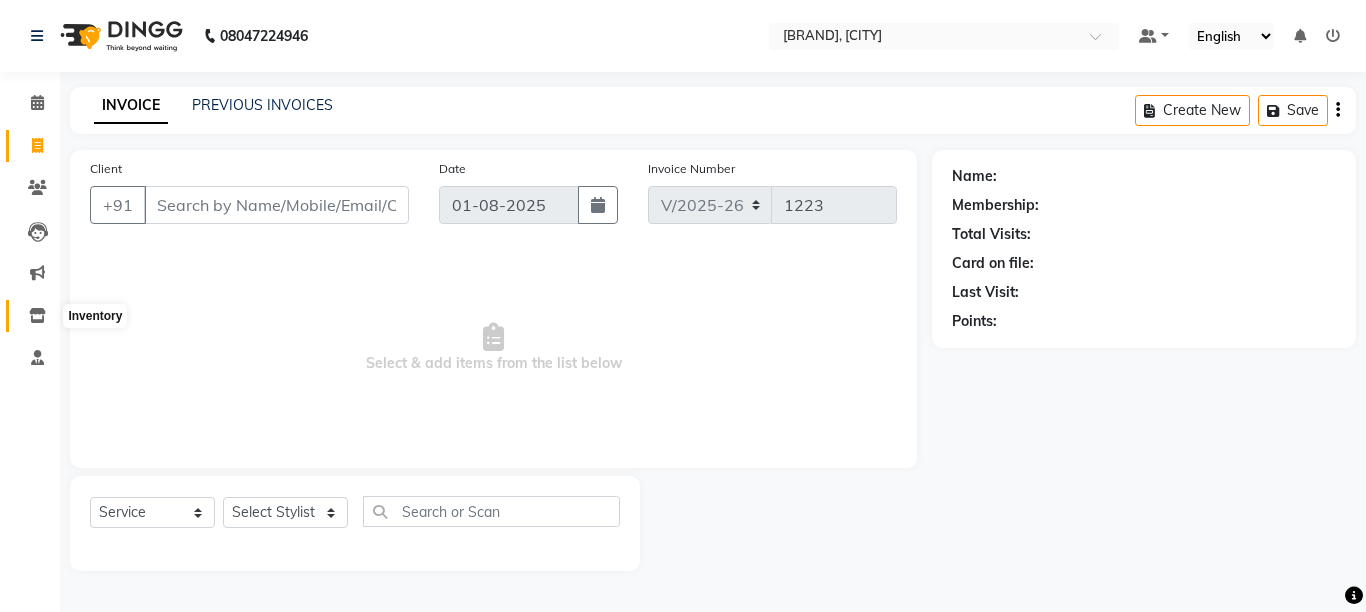 click 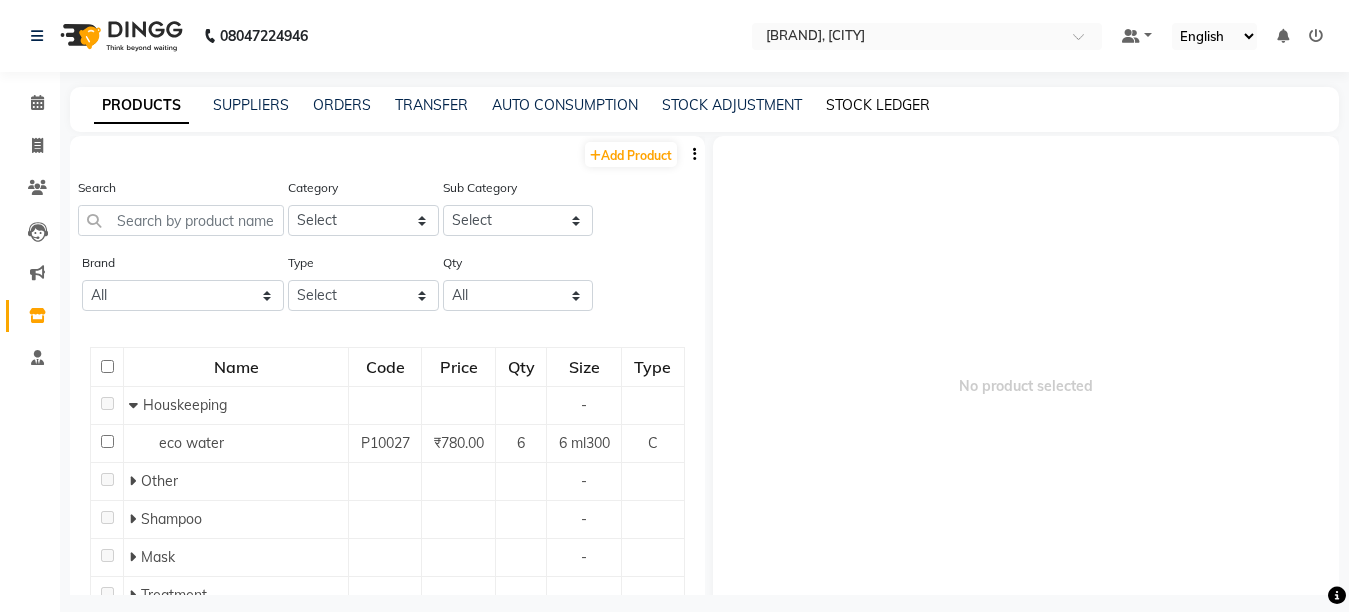click on "STOCK LEDGER" 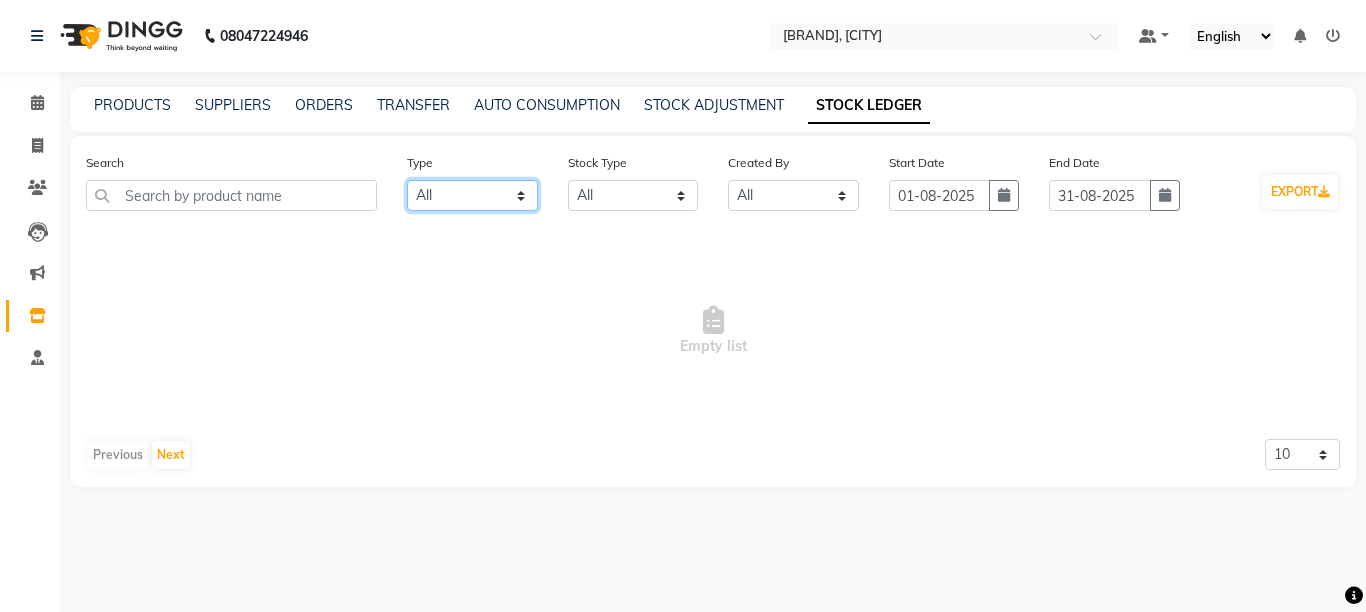 click on "Select All In Out" 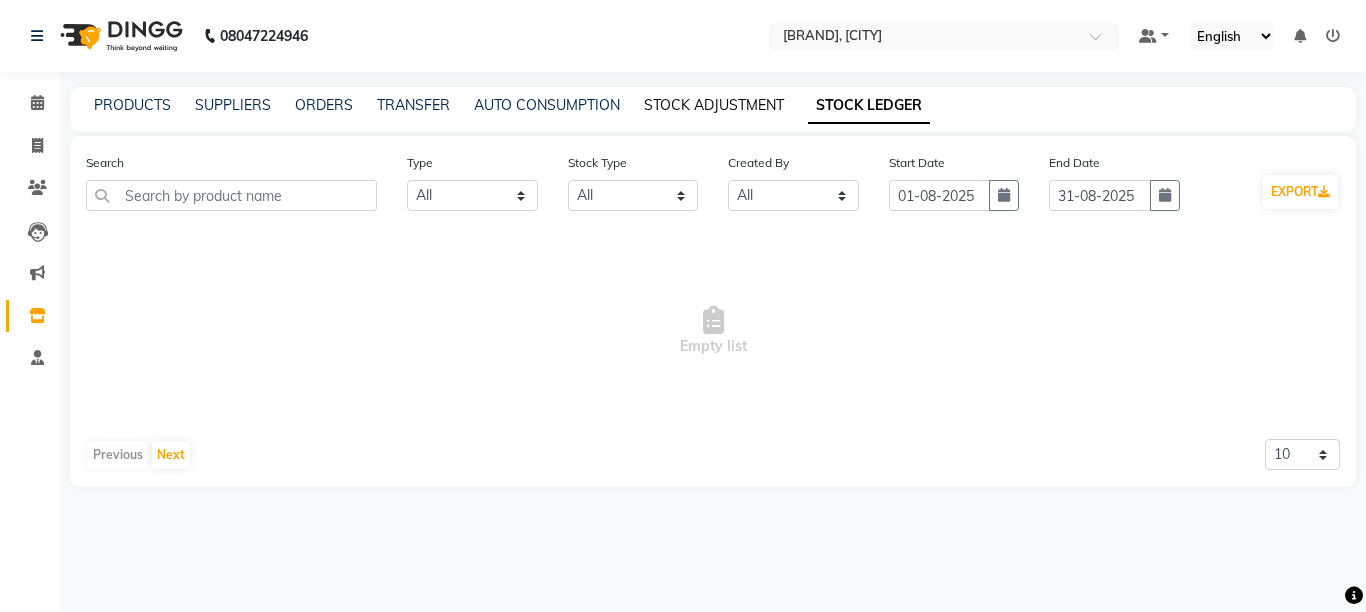 click on "STOCK ADJUSTMENT" 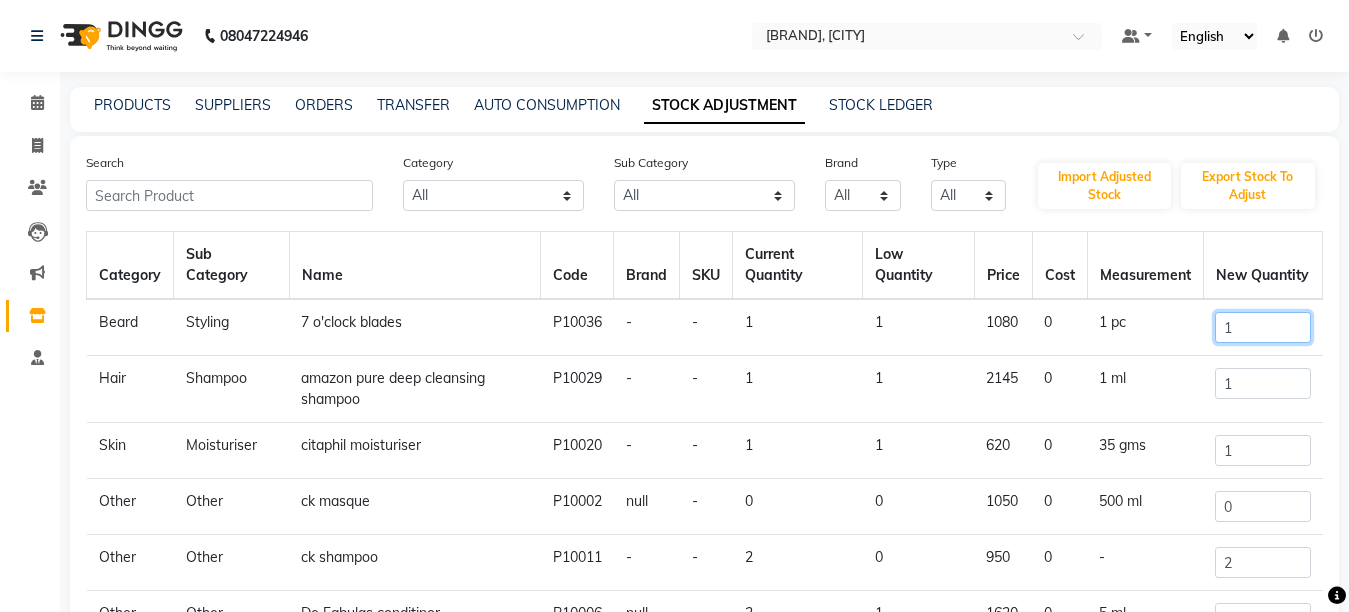 click on "1" 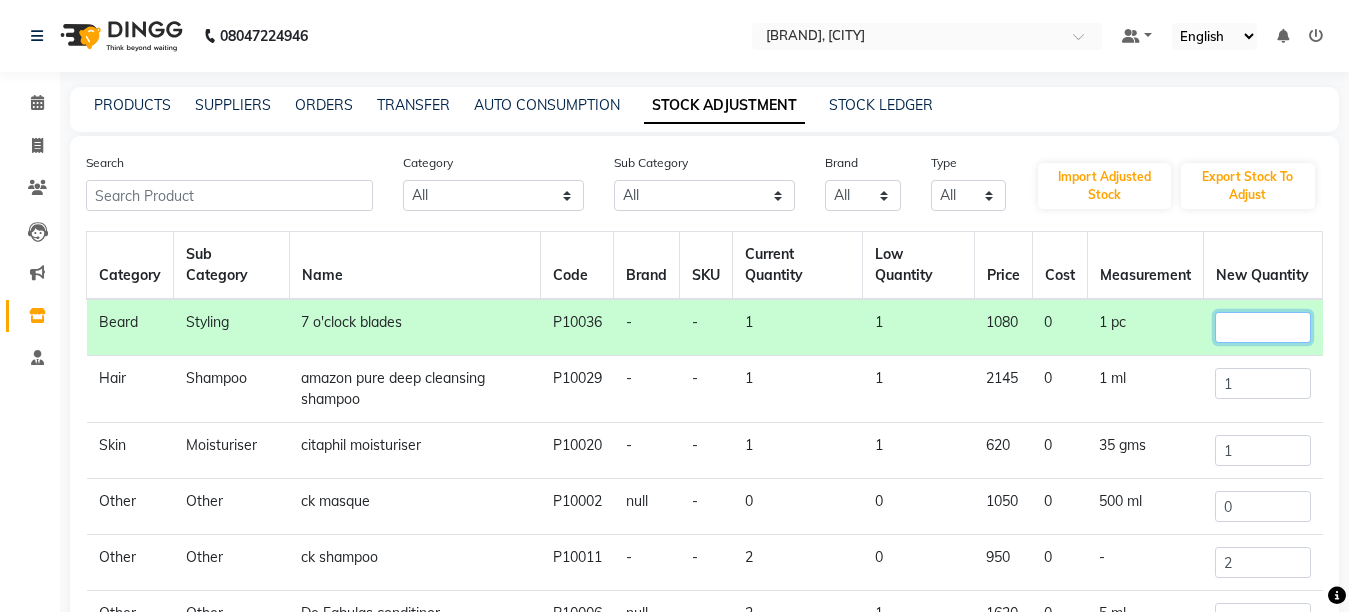 type on "1" 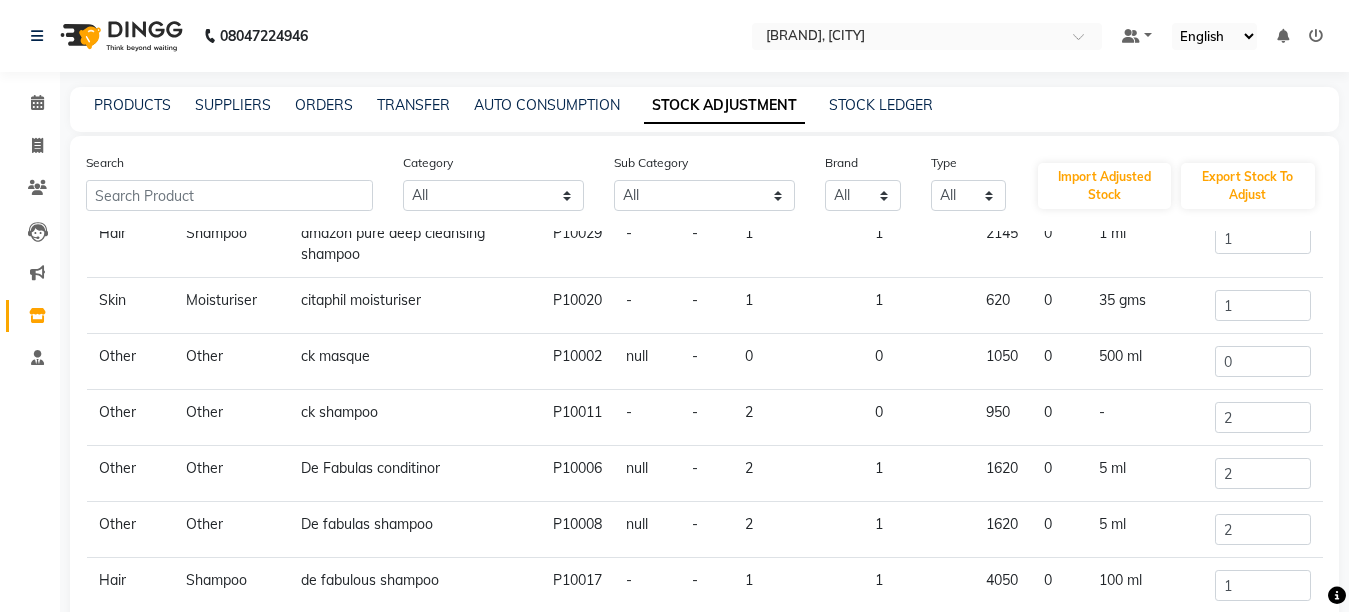 scroll, scrollTop: 156, scrollLeft: 0, axis: vertical 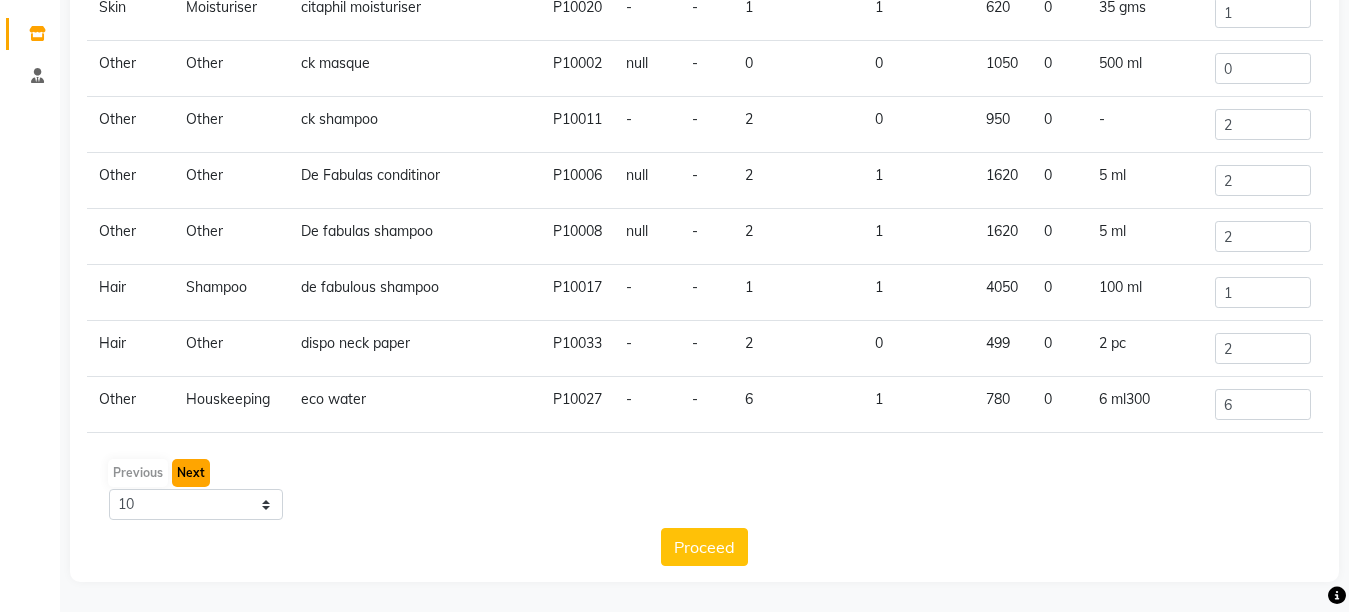 click on "Next" 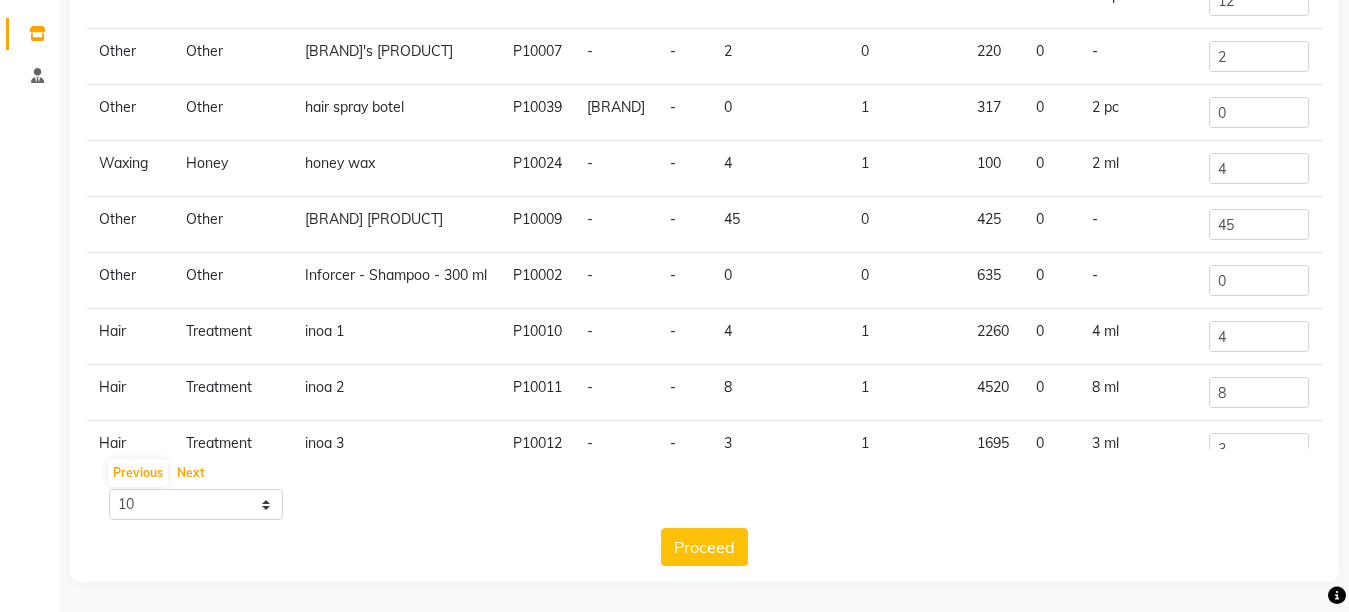 scroll, scrollTop: 0, scrollLeft: 0, axis: both 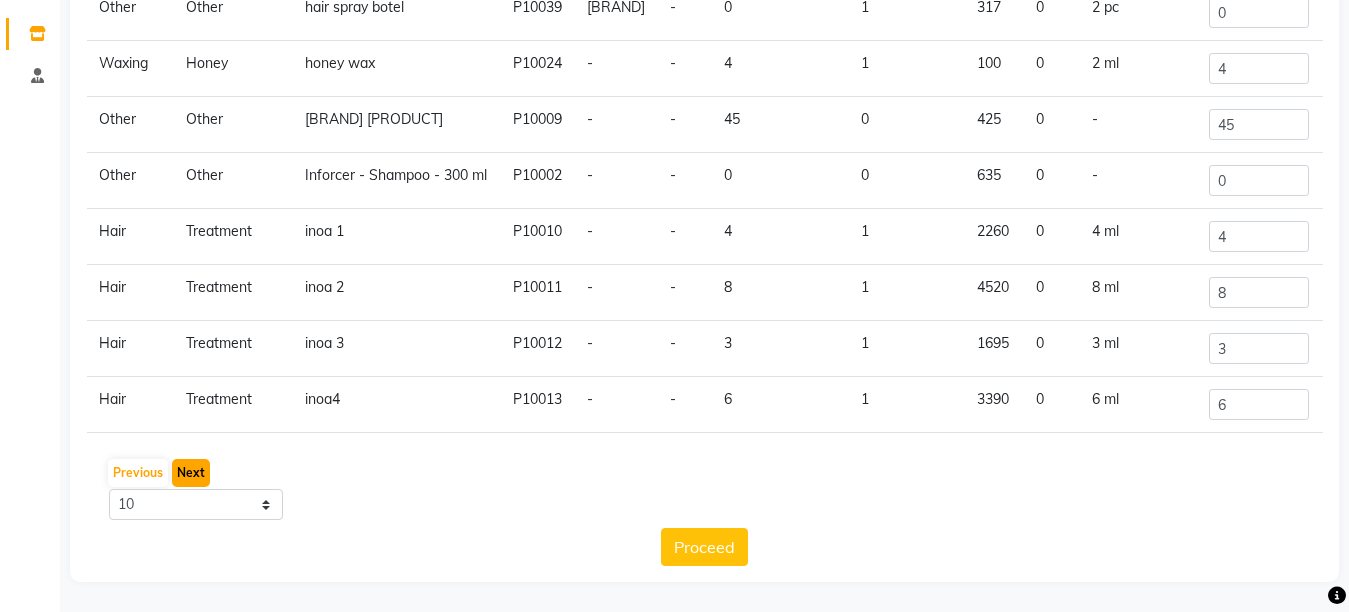click on "Next" 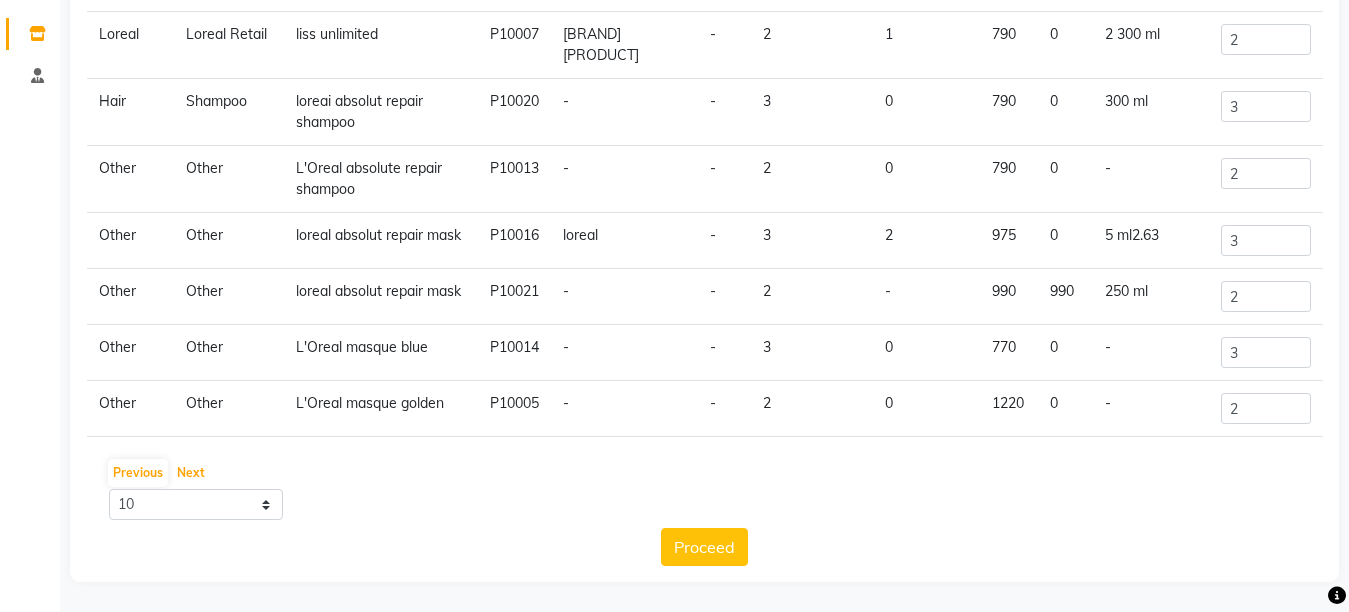 scroll, scrollTop: 178, scrollLeft: 0, axis: vertical 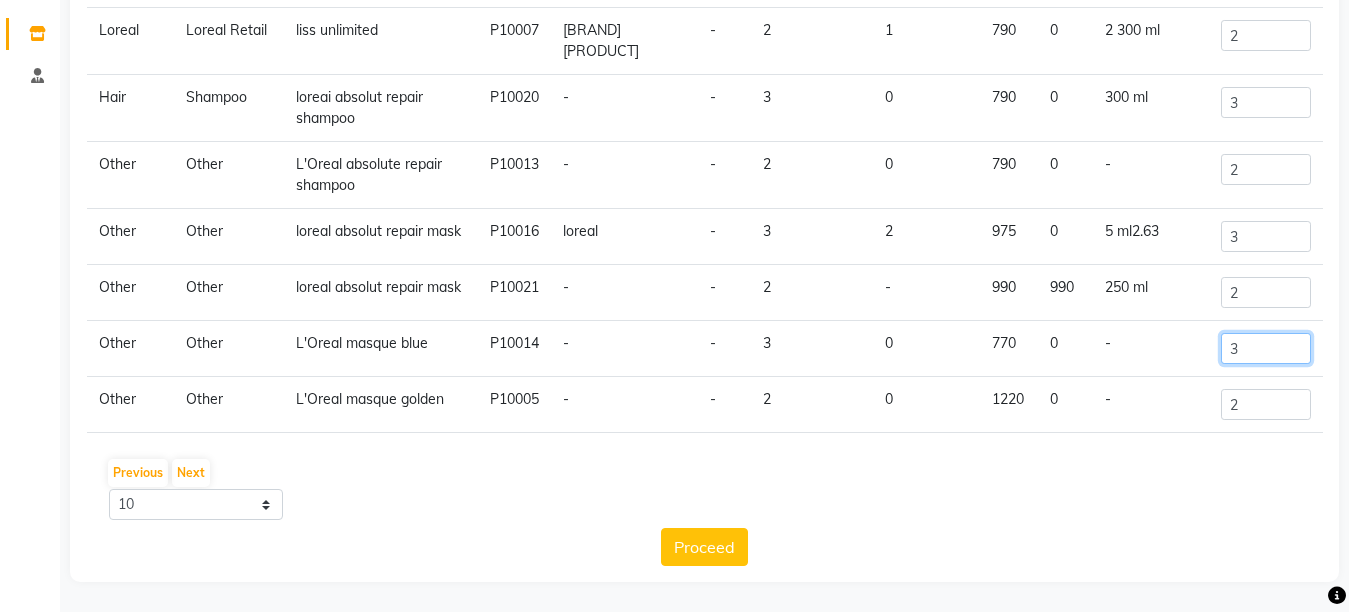 click on "3" 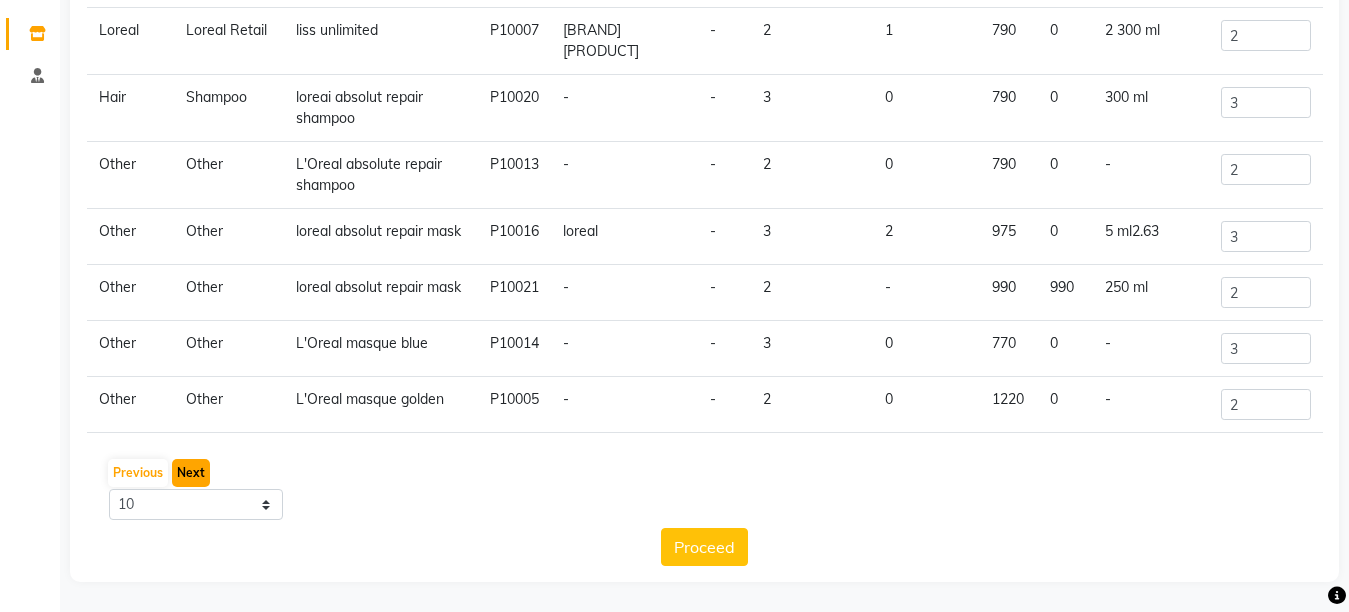 click on "Next" 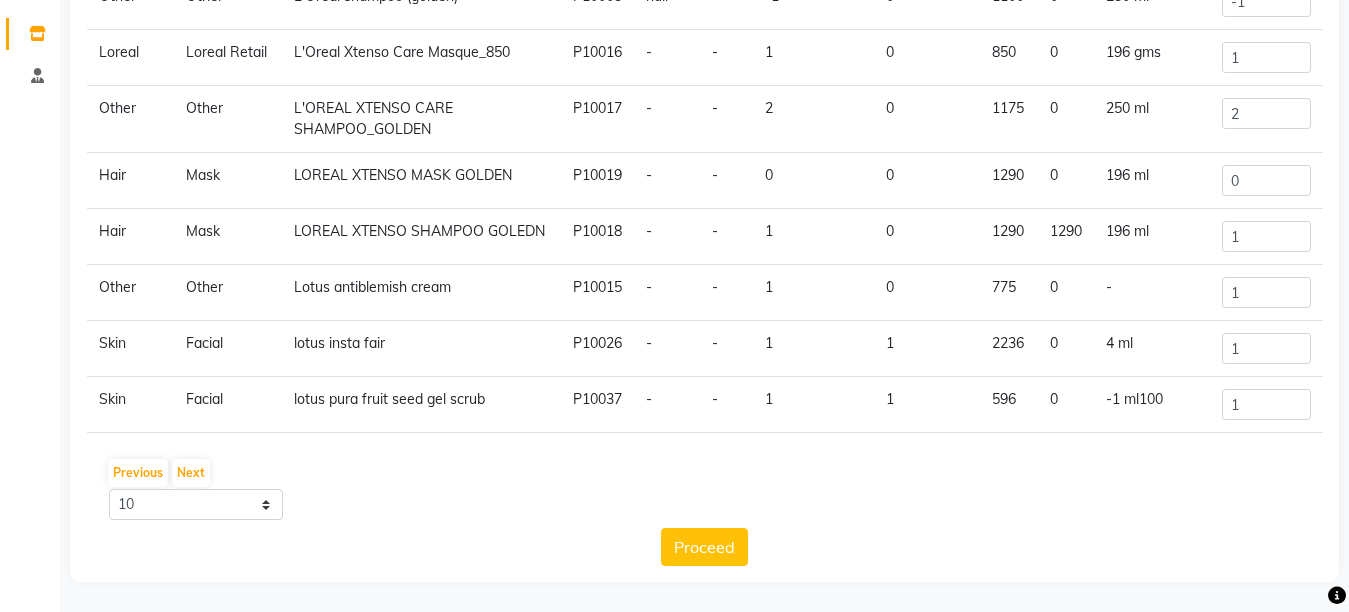 click on "lotus pura fruit seed gel scrub" 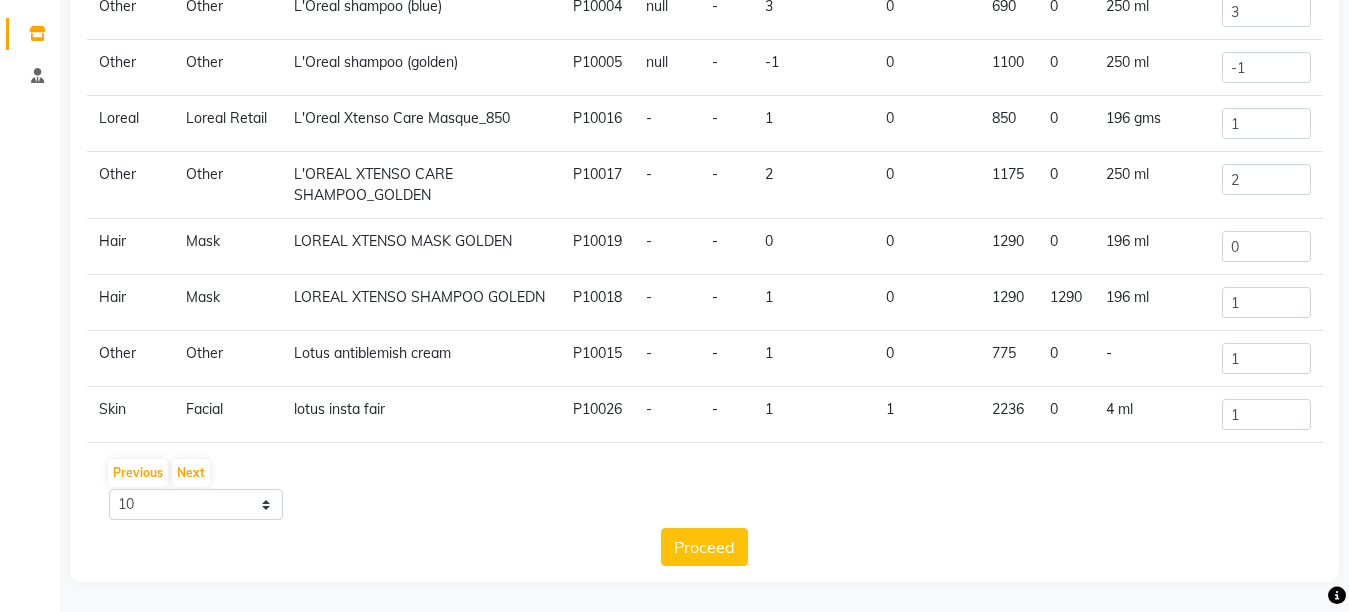 scroll, scrollTop: 67, scrollLeft: 0, axis: vertical 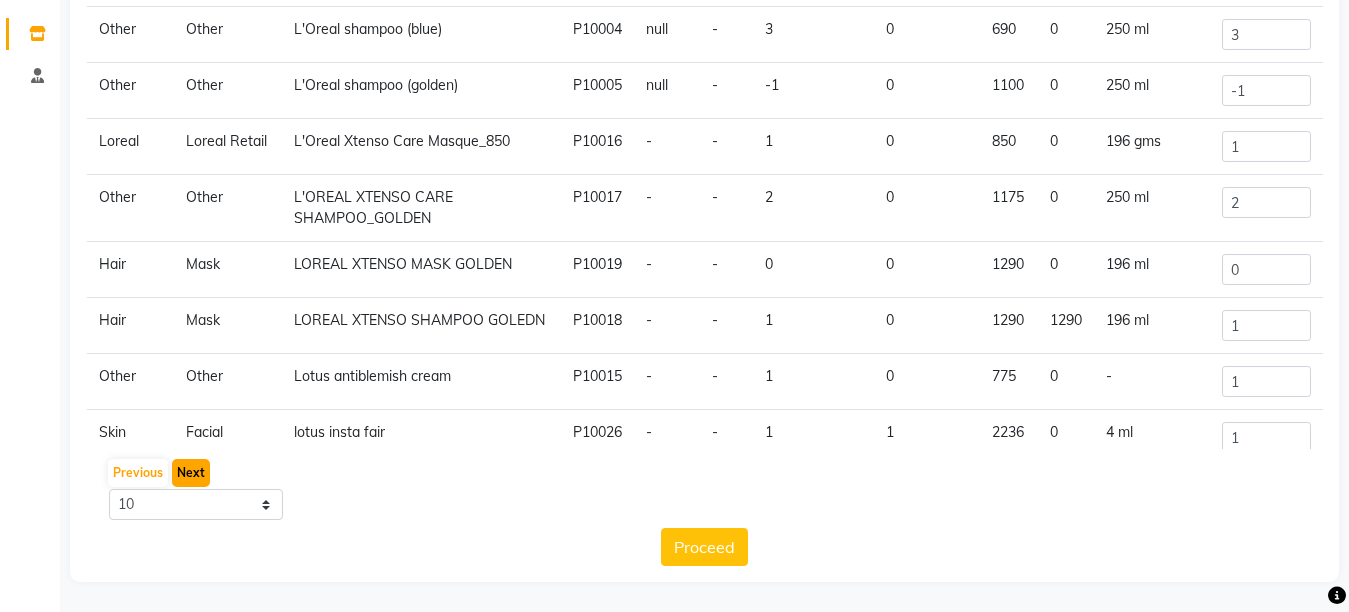 click on "Next" 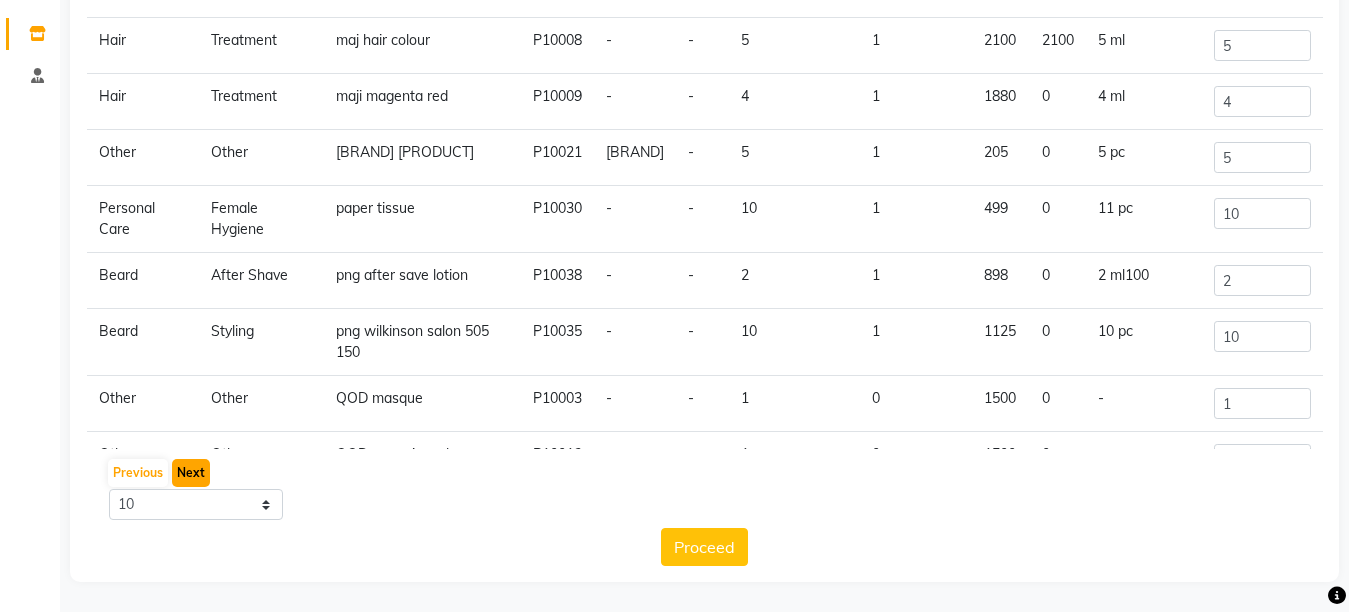 click on "Next" 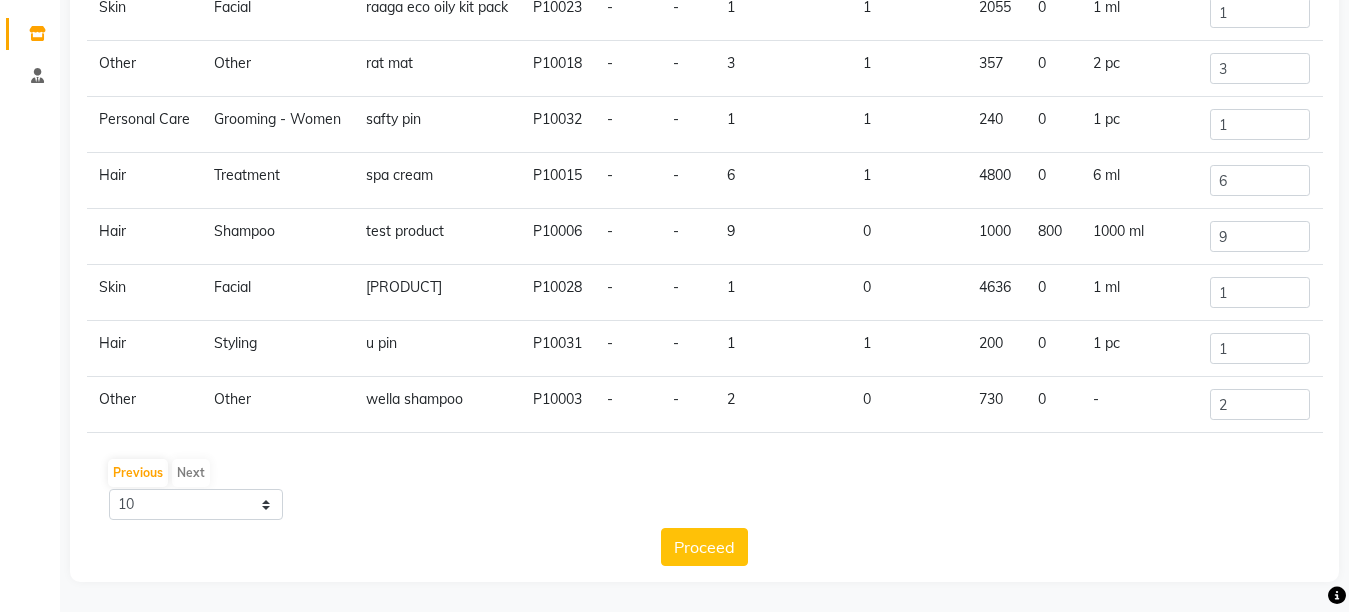 scroll, scrollTop: 55, scrollLeft: 0, axis: vertical 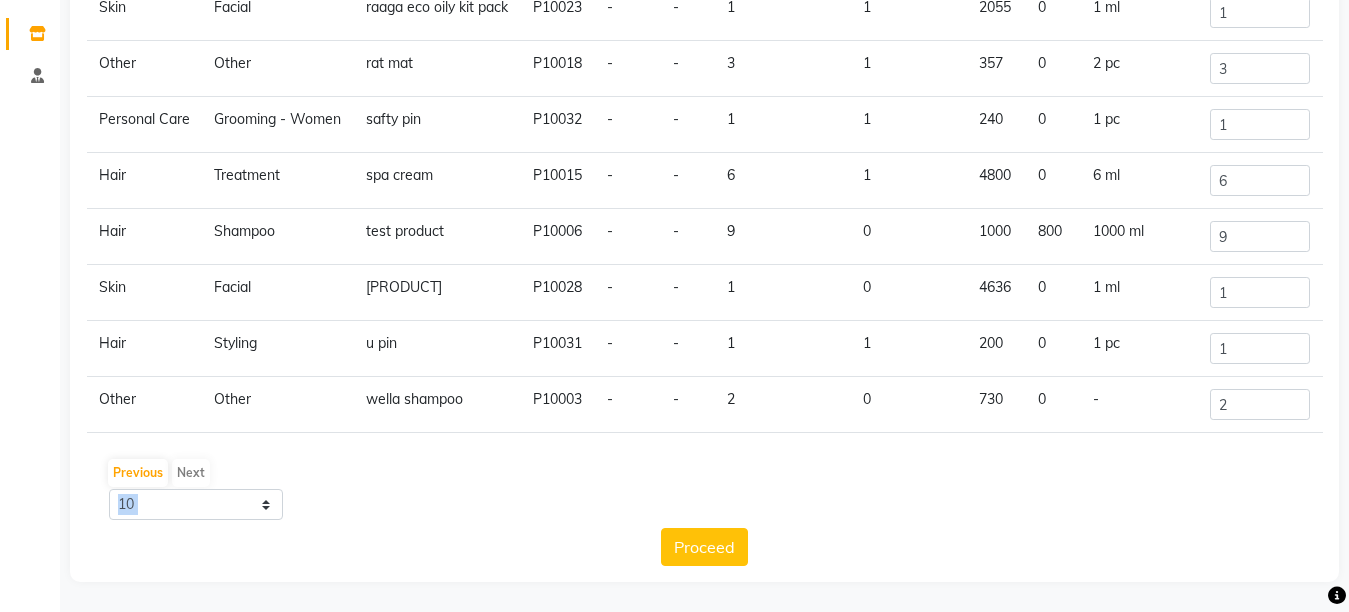 click on "Previous   Next" 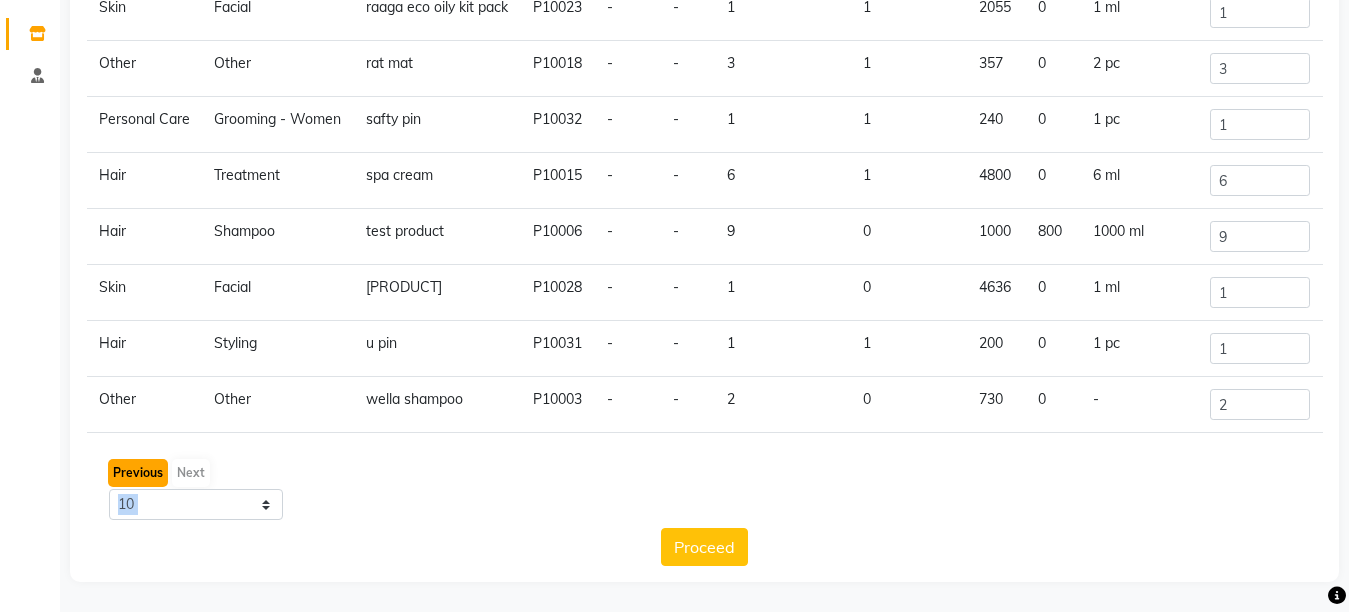 click on "Previous" 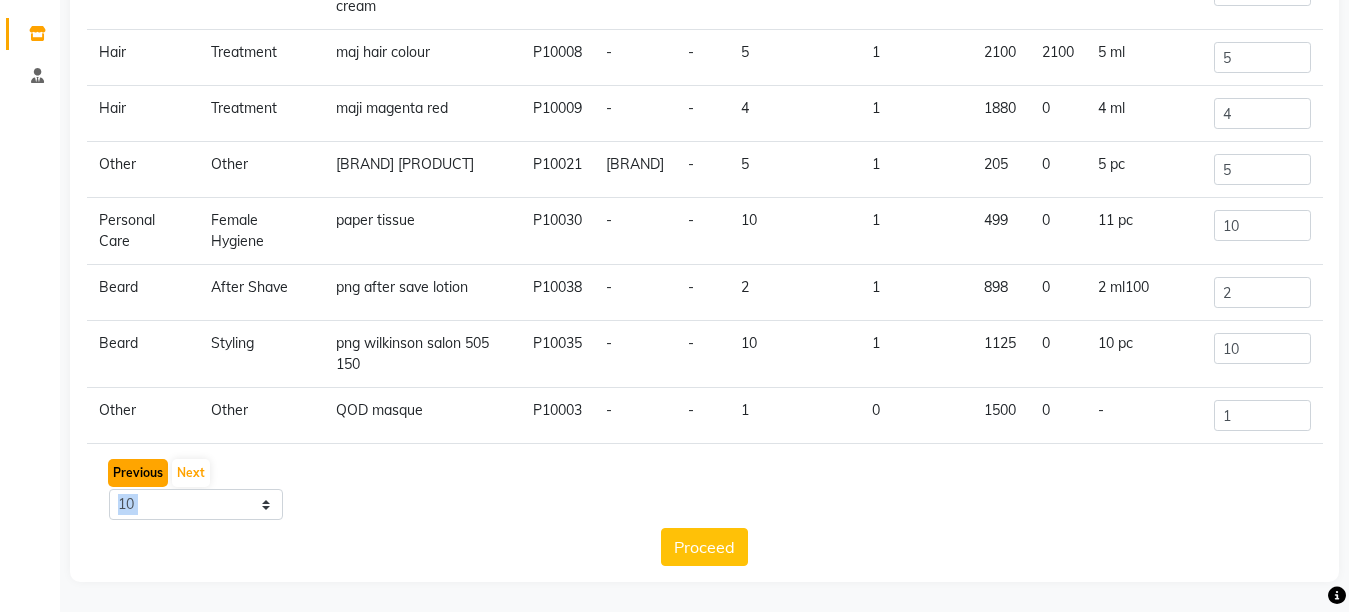 scroll, scrollTop: 67, scrollLeft: 0, axis: vertical 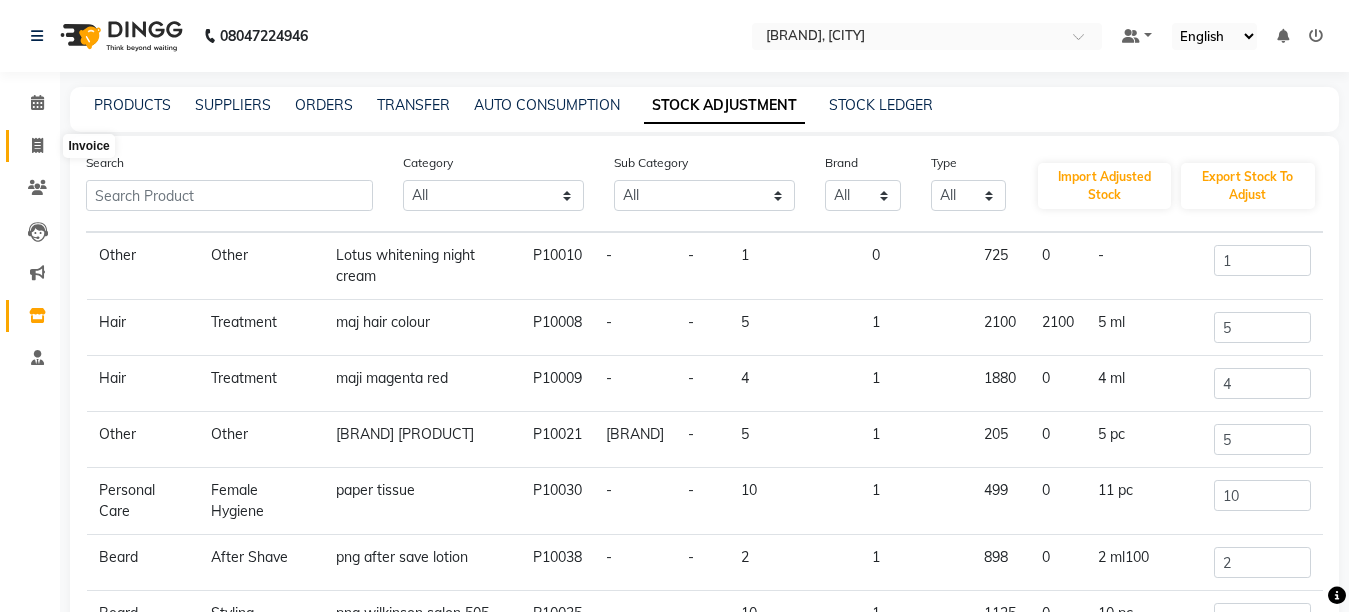 click 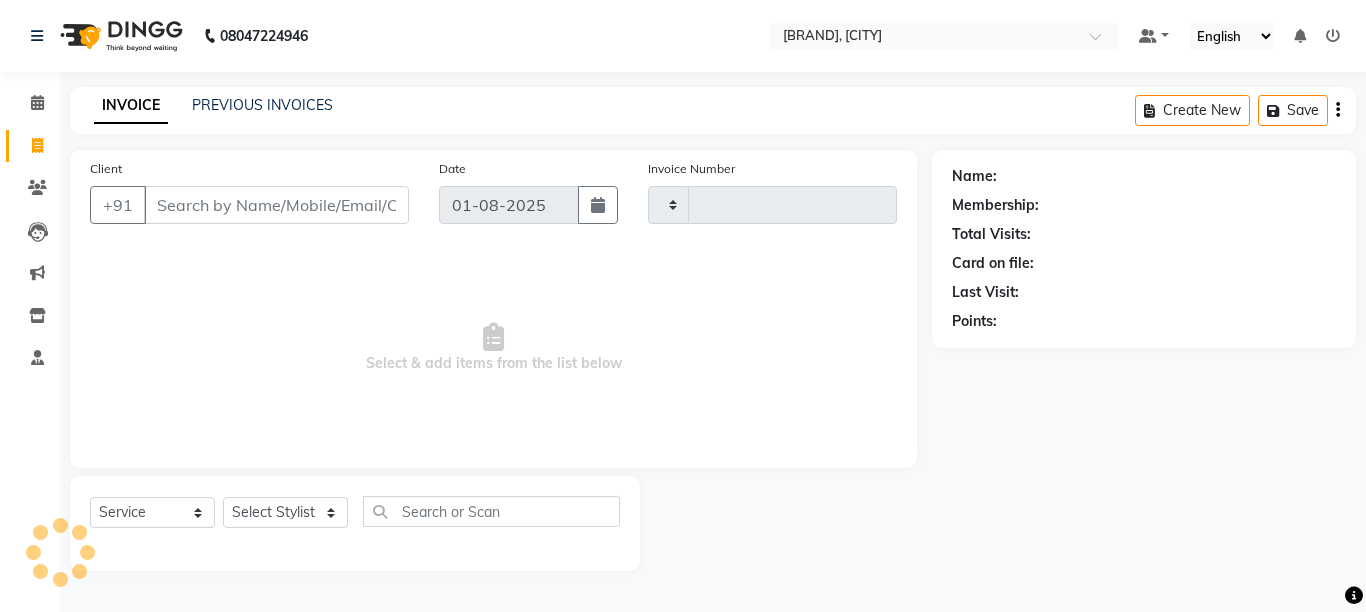 type on "1223" 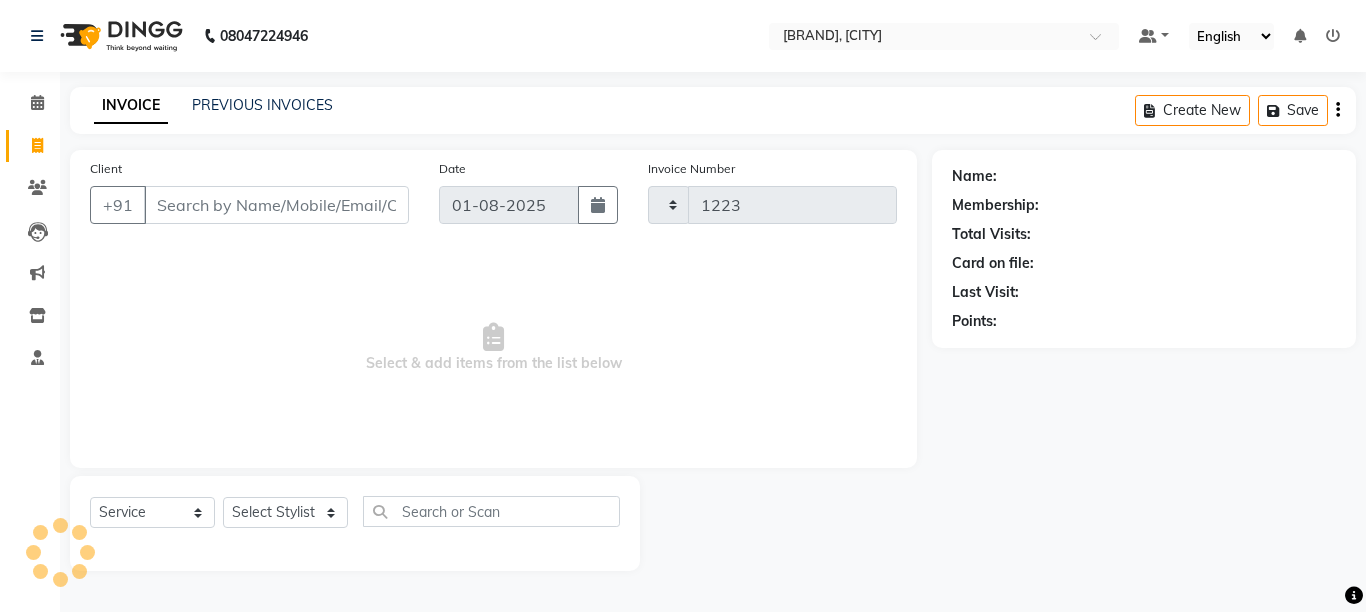 select on "6967" 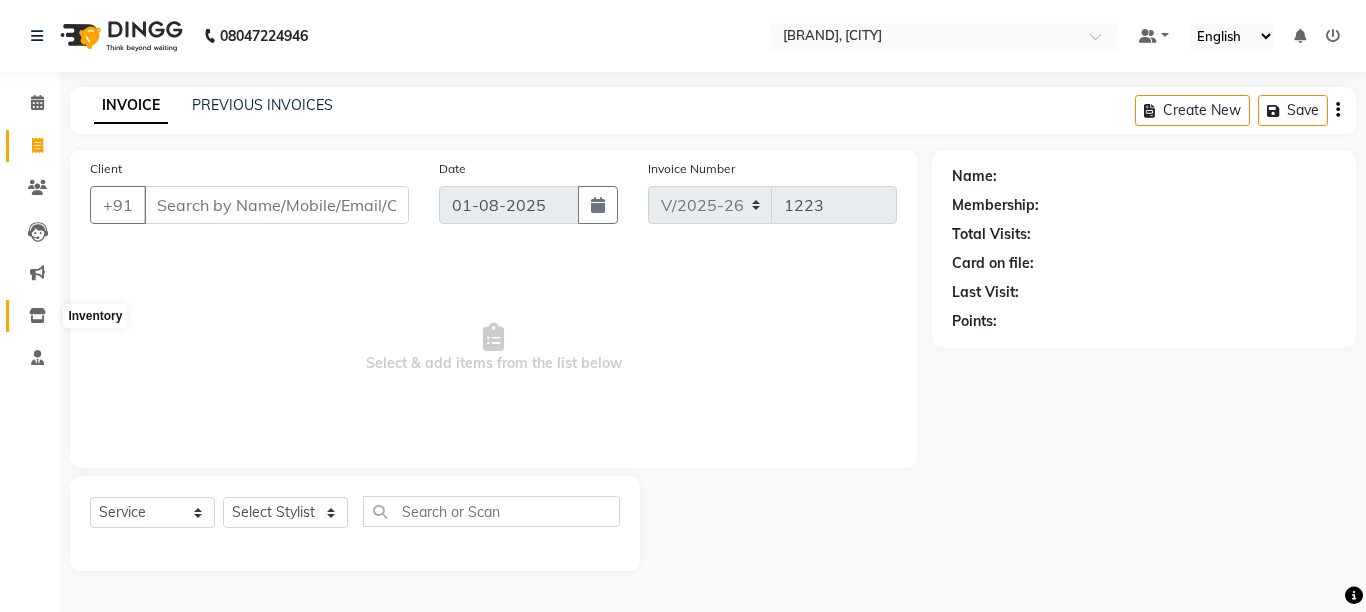 click 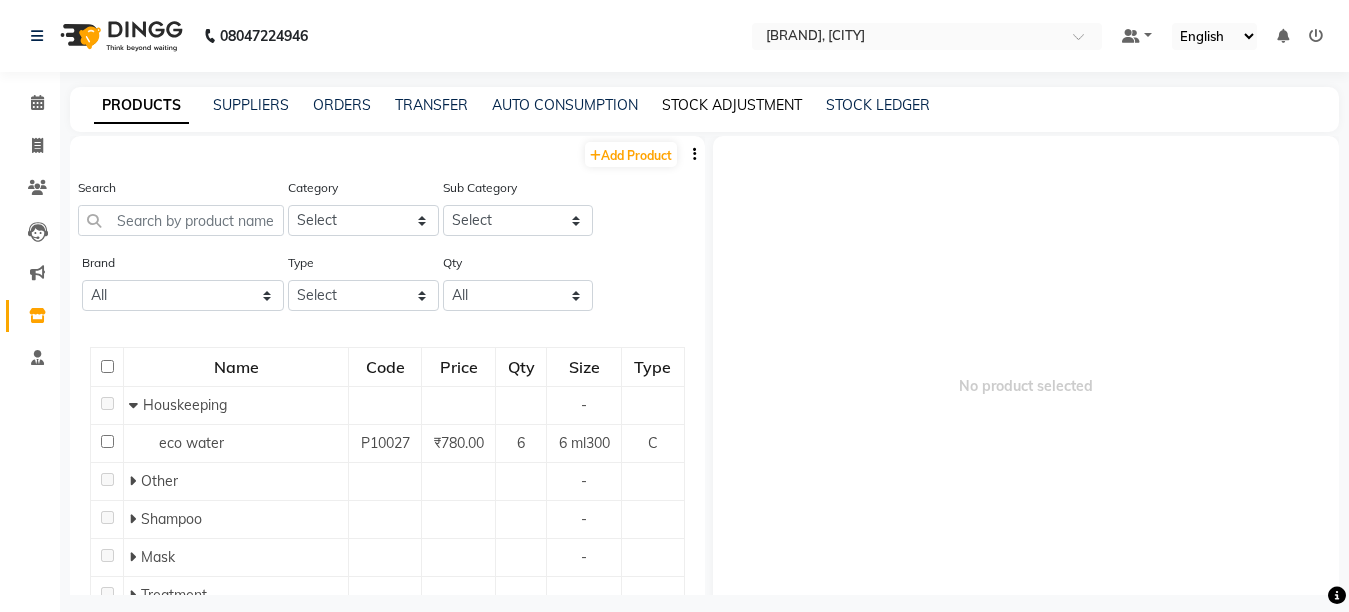 click on "STOCK ADJUSTMENT" 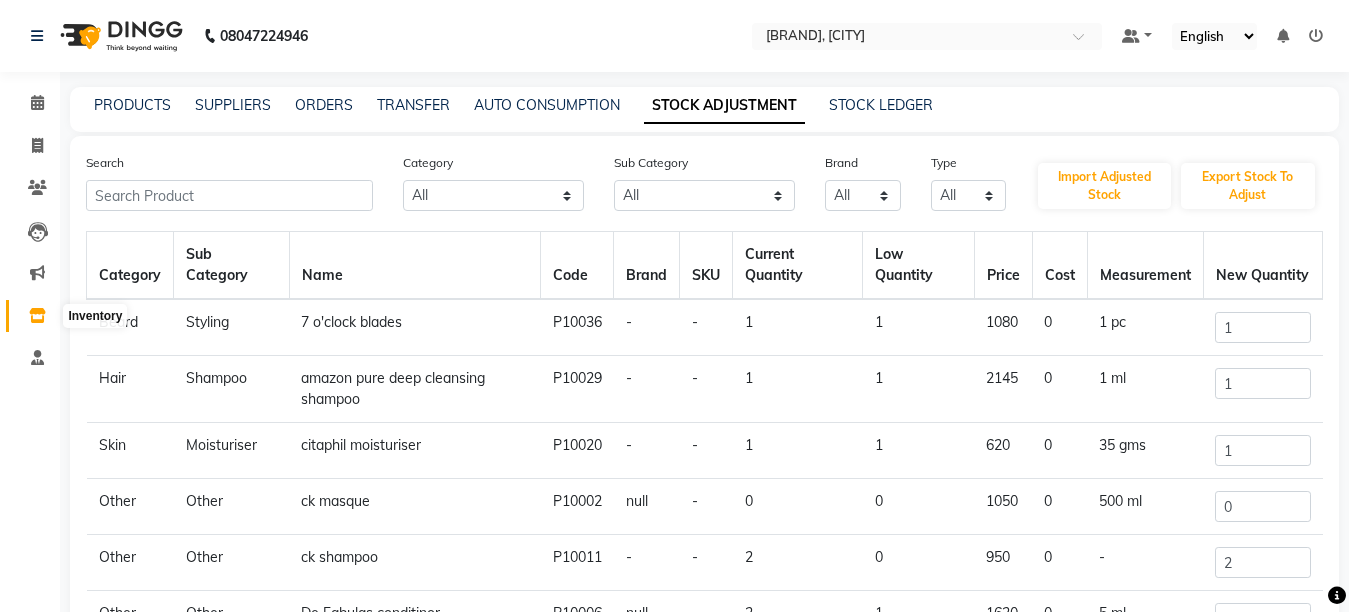 click 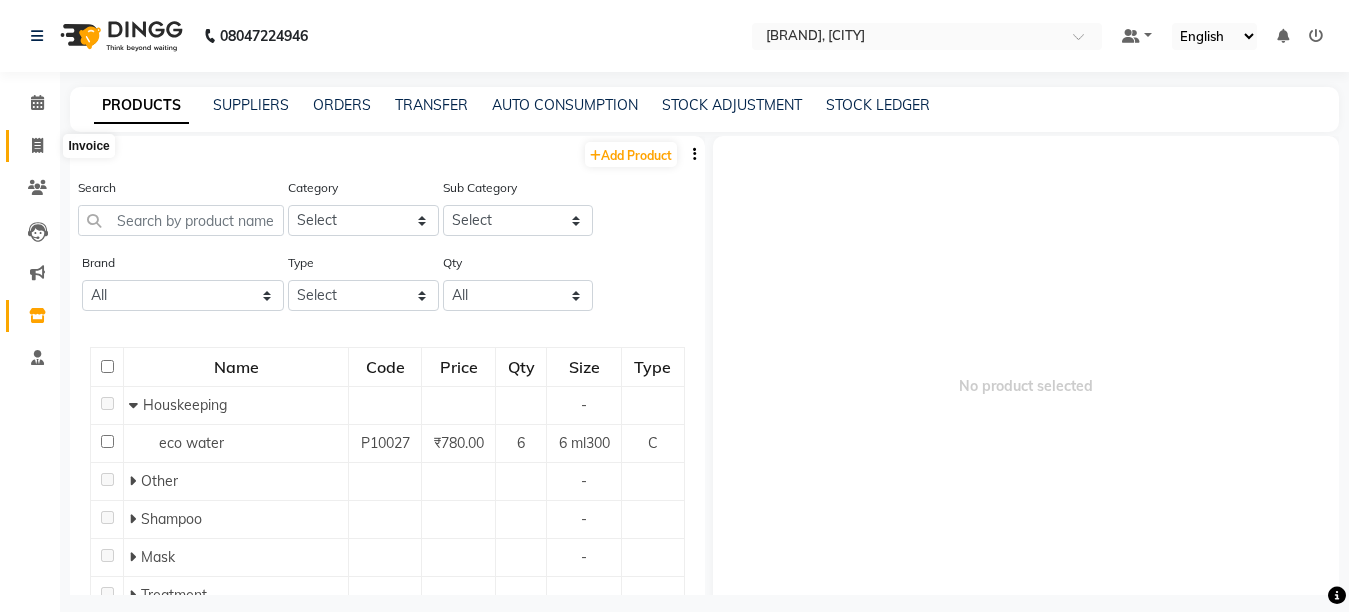 click 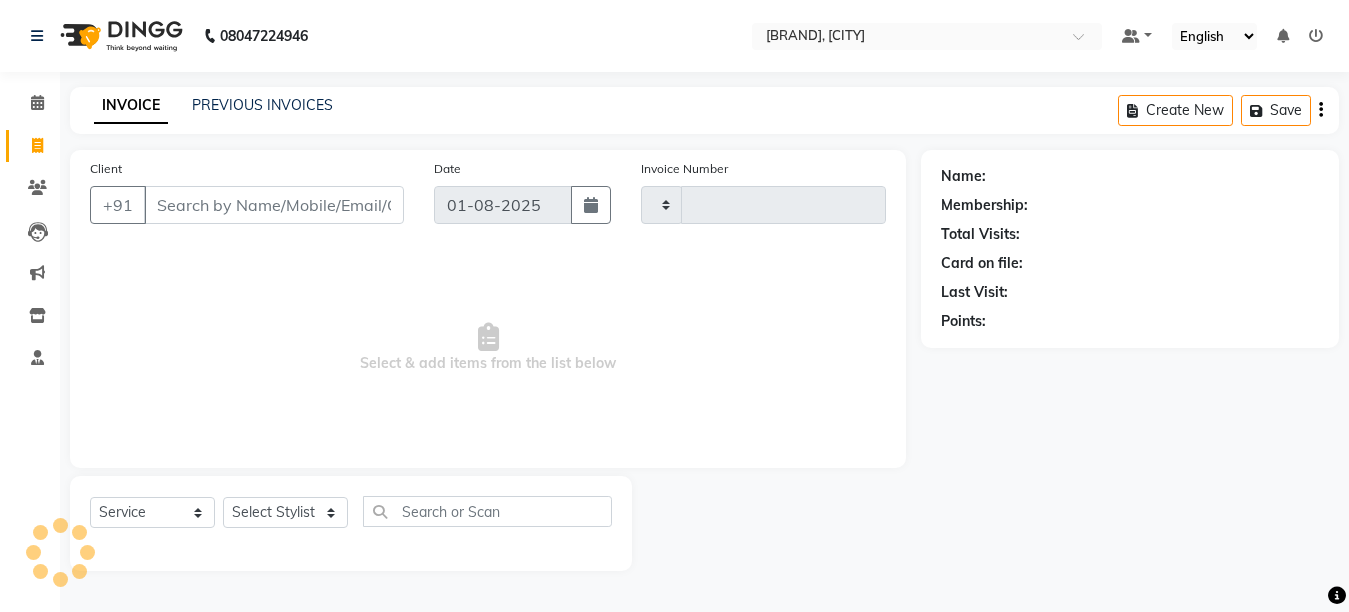 type on "1223" 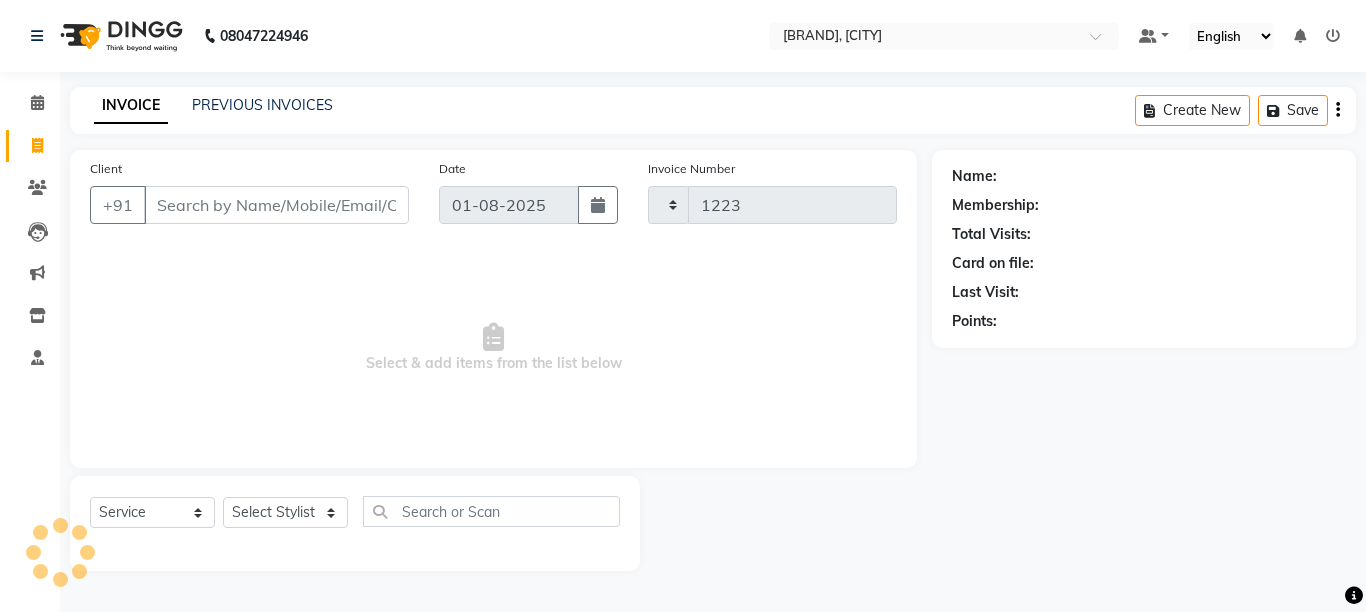 select on "6967" 